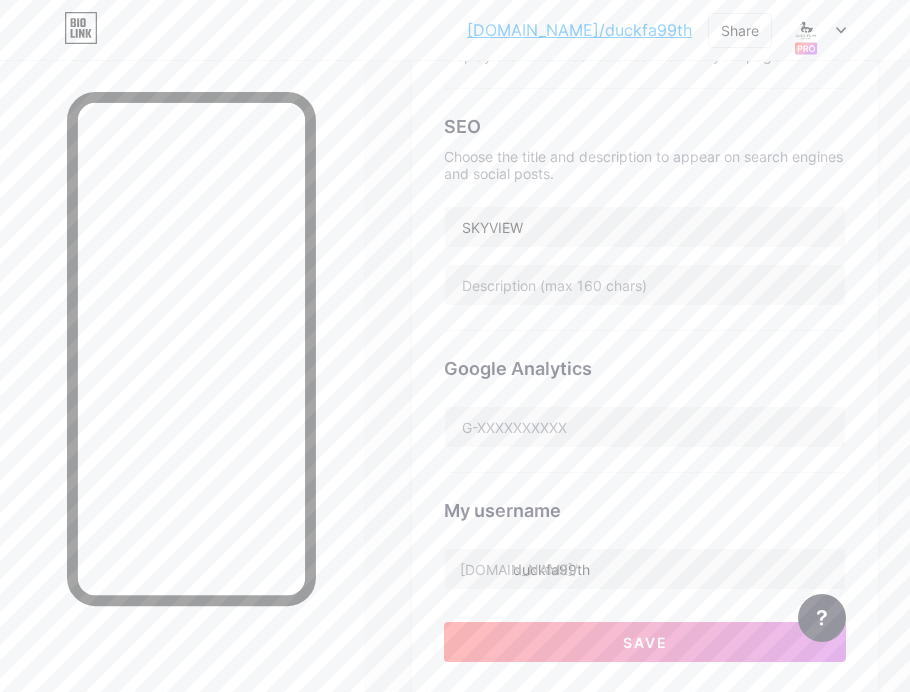 scroll, scrollTop: 486, scrollLeft: 0, axis: vertical 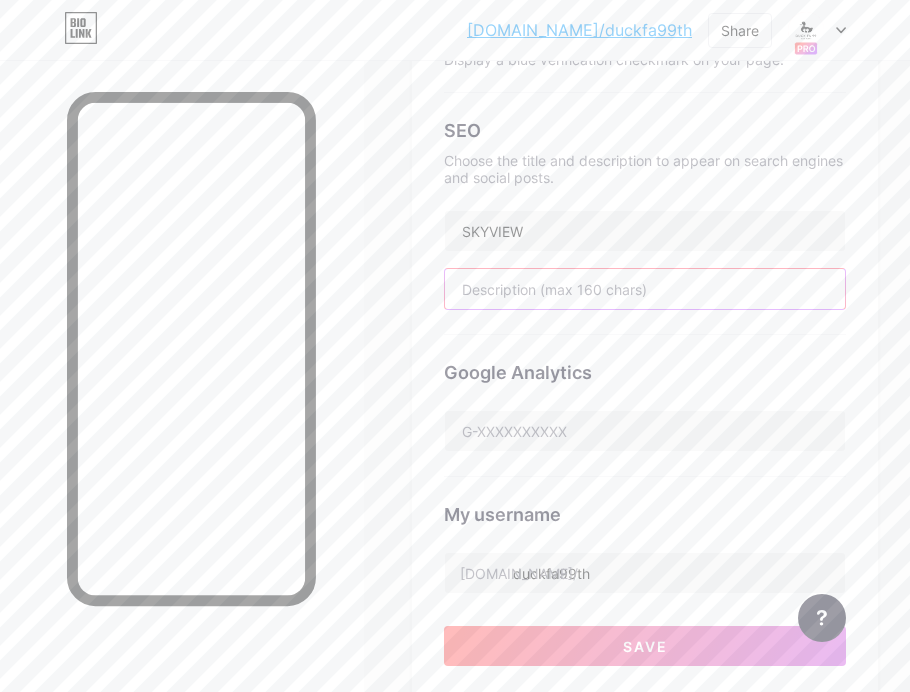 click at bounding box center (645, 289) 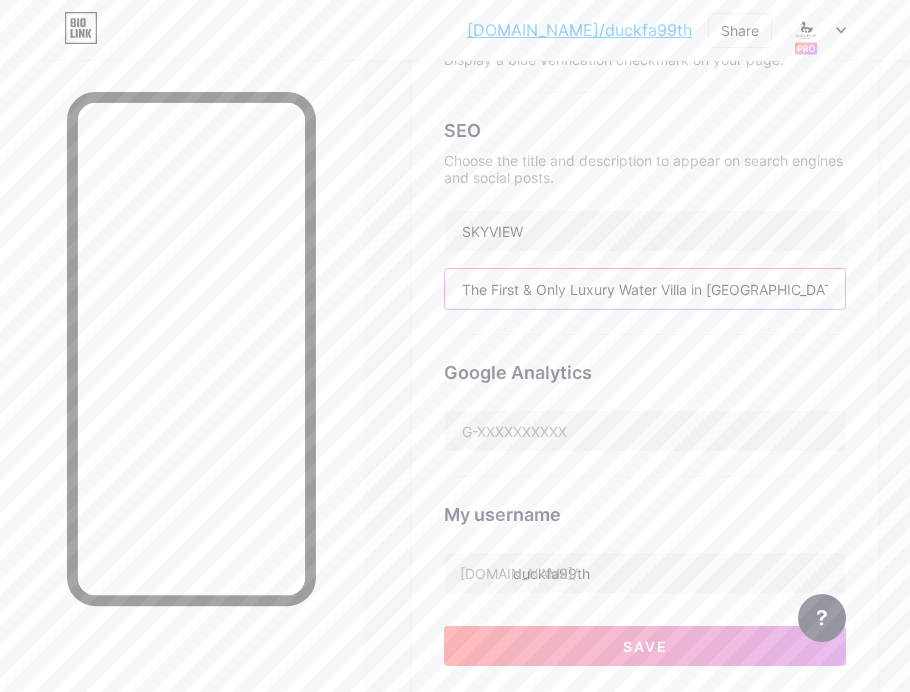 scroll, scrollTop: 0, scrollLeft: 277, axis: horizontal 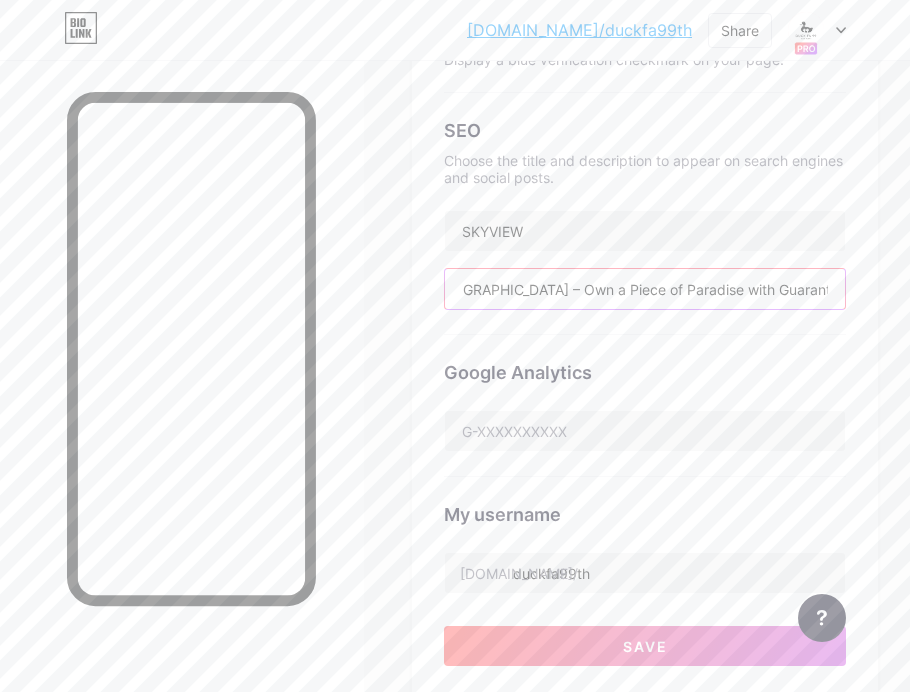 type on "The First & Only Luxury Water Villa in [GEOGRAPHIC_DATA] – Own a Piece of Paradise with Guaranteed Returns!" 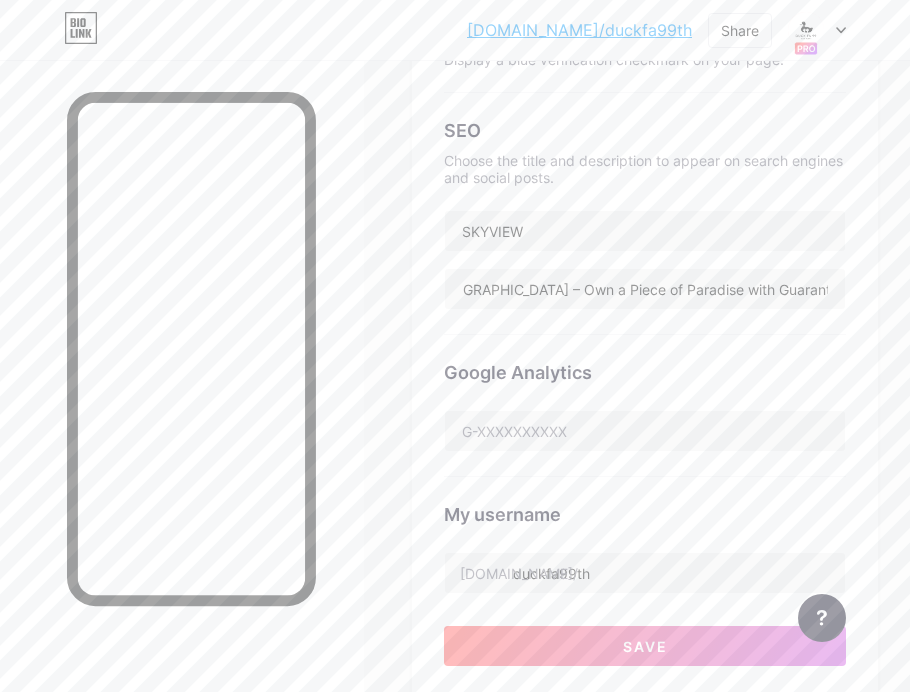 scroll, scrollTop: 0, scrollLeft: 0, axis: both 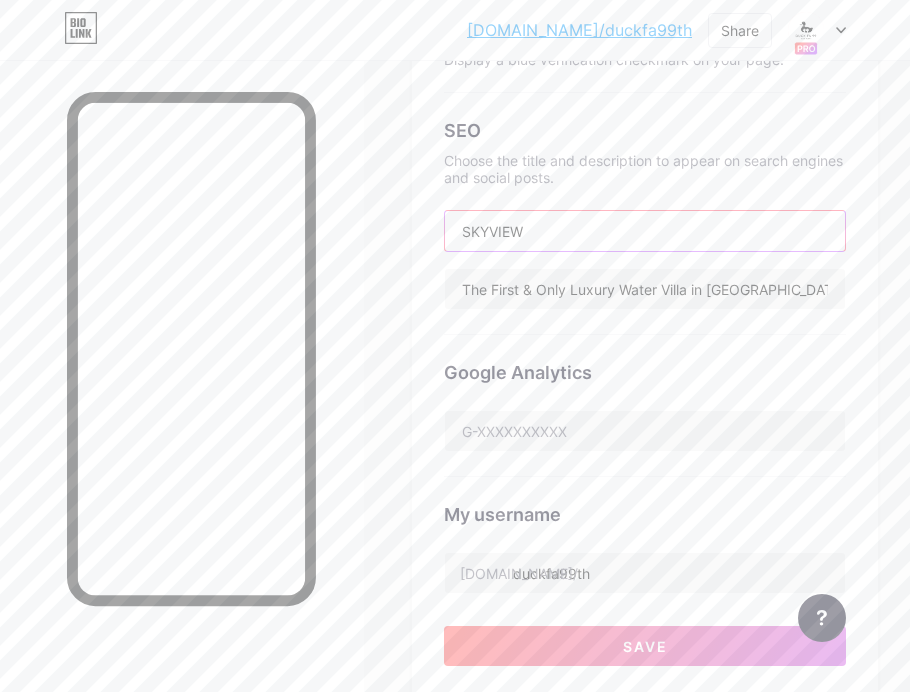 drag, startPoint x: 545, startPoint y: 224, endPoint x: 412, endPoint y: 222, distance: 133.01503 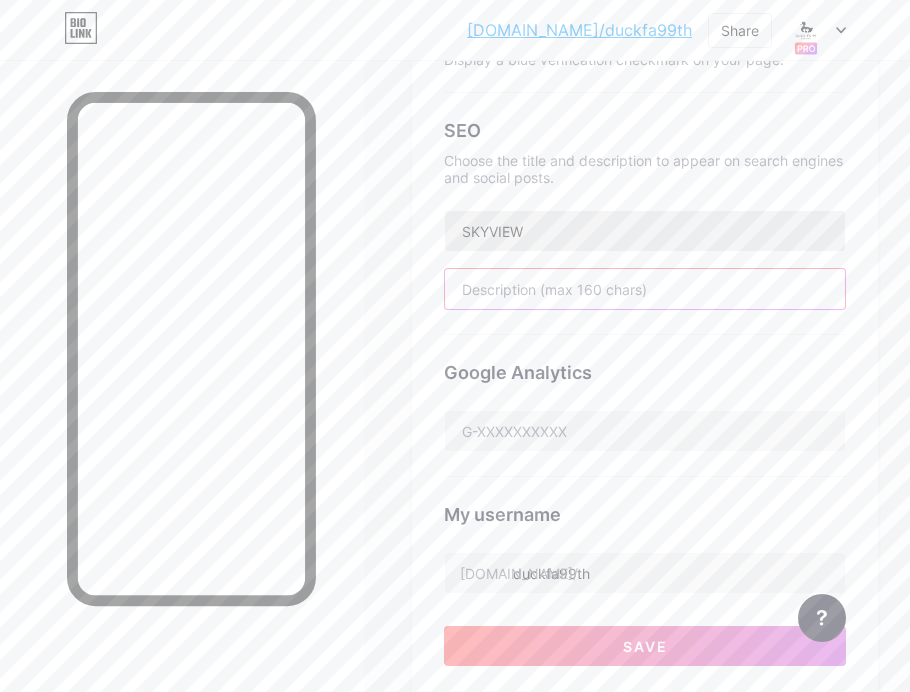 type 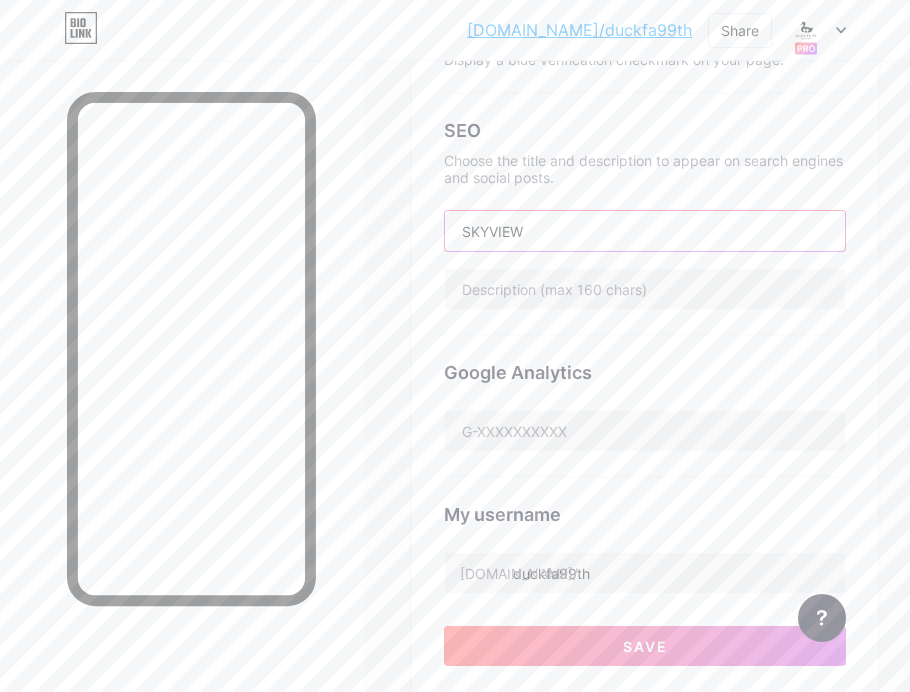 drag, startPoint x: 548, startPoint y: 230, endPoint x: 427, endPoint y: 222, distance: 121.264175 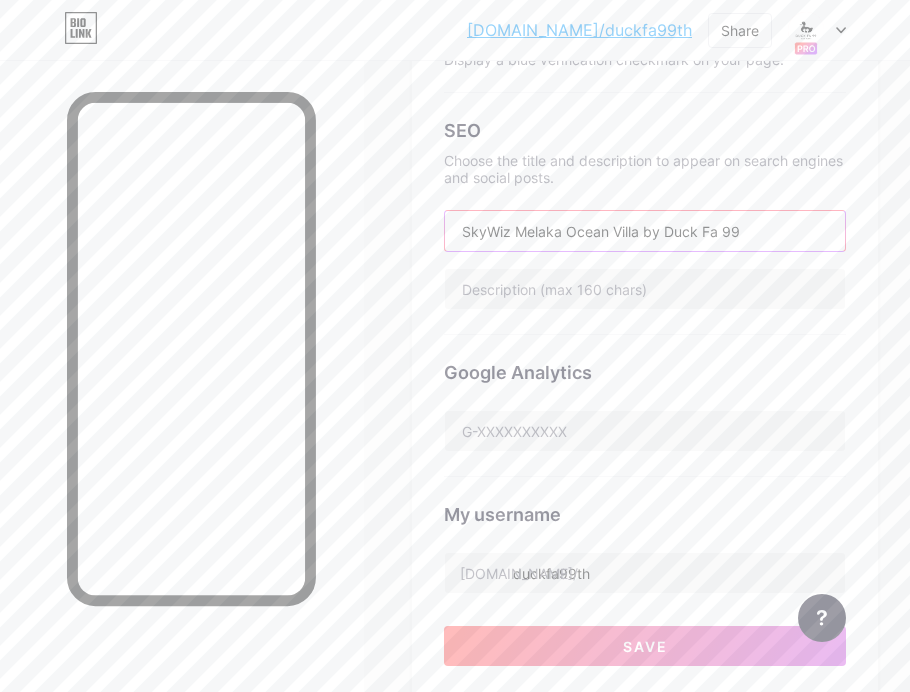 type on "SkyWiz Melaka Ocean Villa by Duck Fa 99" 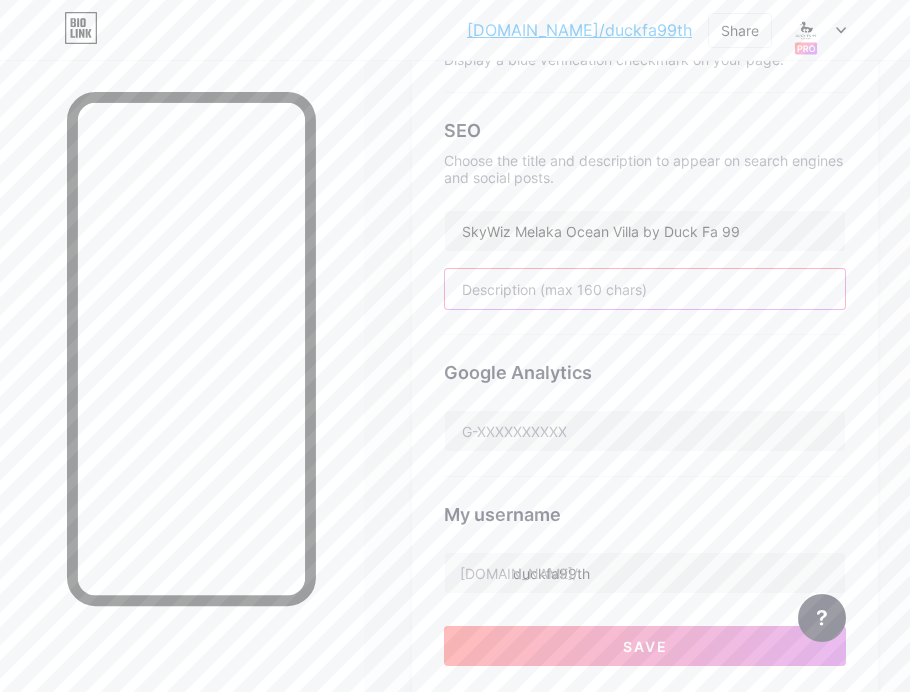 click at bounding box center [645, 289] 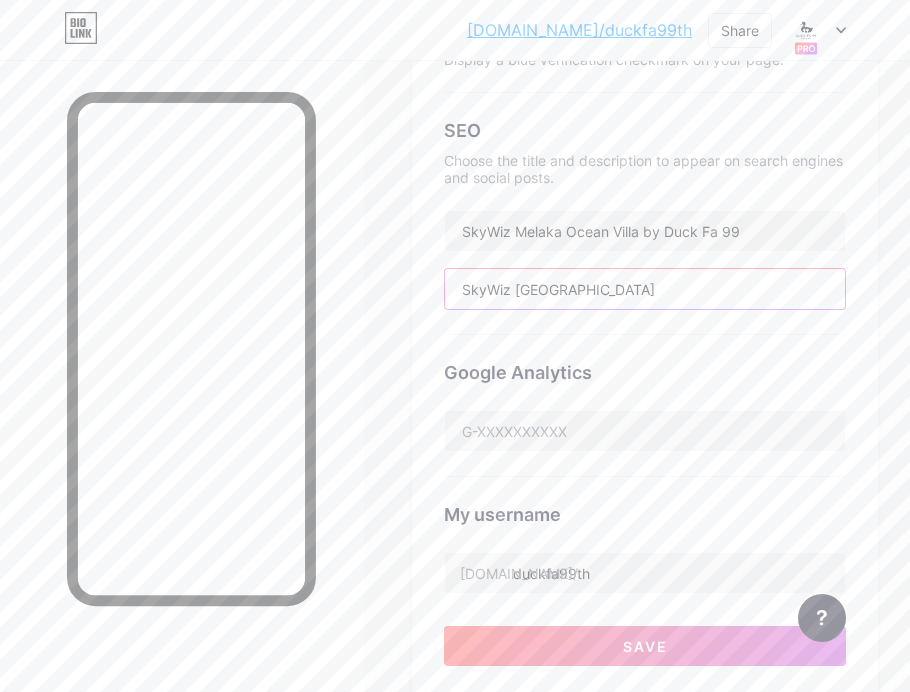 paste on "The First & Only Luxury Water Villa in [GEOGRAPHIC_DATA] – Own a Piece of Paradise with Guaranteed Returns!" 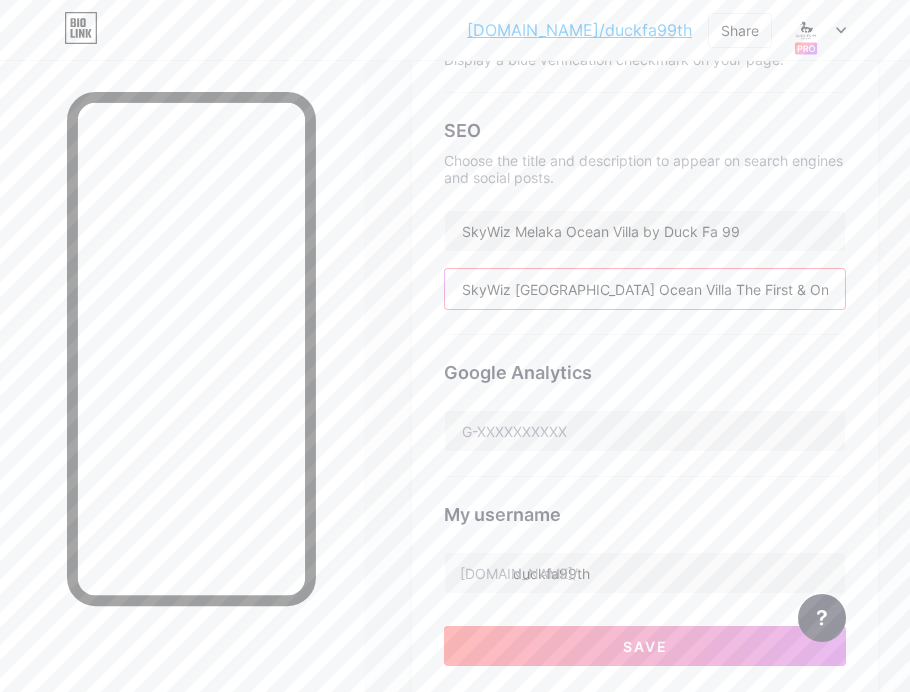 scroll, scrollTop: 0, scrollLeft: 459, axis: horizontal 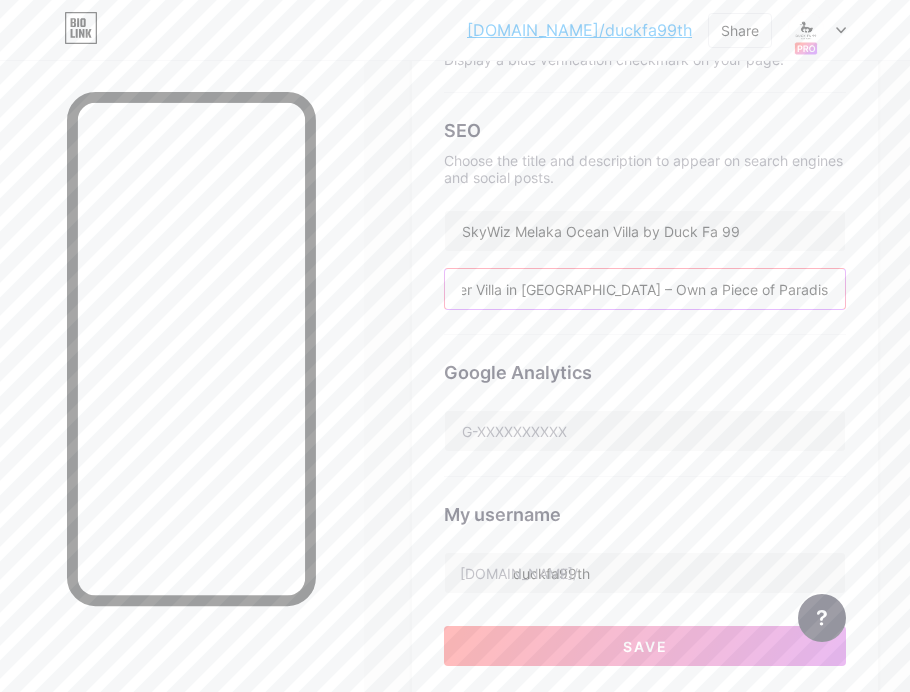 click on "SkyWiz [GEOGRAPHIC_DATA] Ocean Villa The First & Only Luxury Water Villa in [GEOGRAPHIC_DATA] – Own a Piece of Paradise with Guaranteed Returns!" at bounding box center [645, 289] 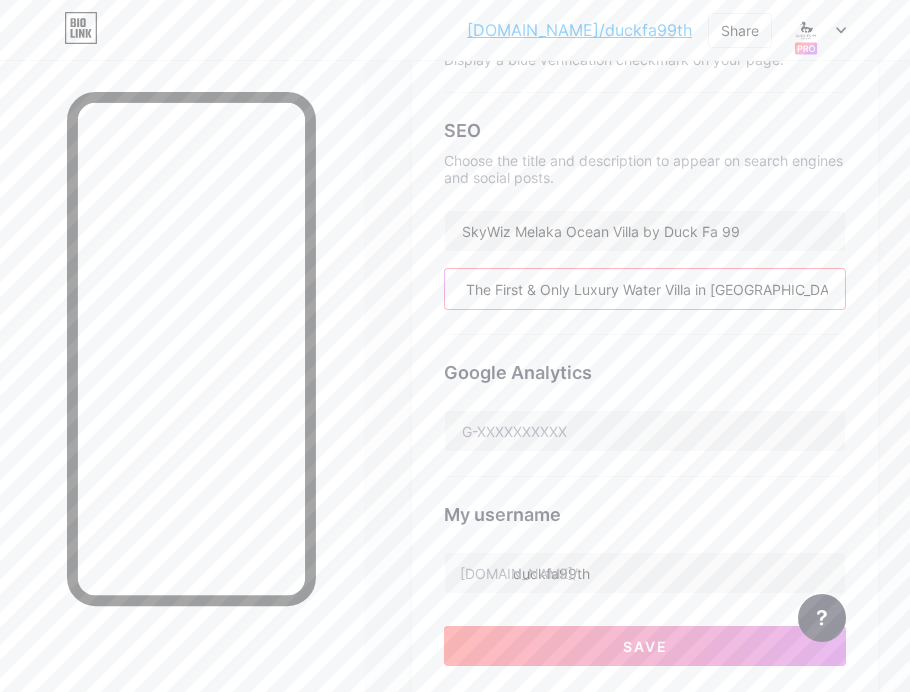 scroll, scrollTop: 0, scrollLeft: 84, axis: horizontal 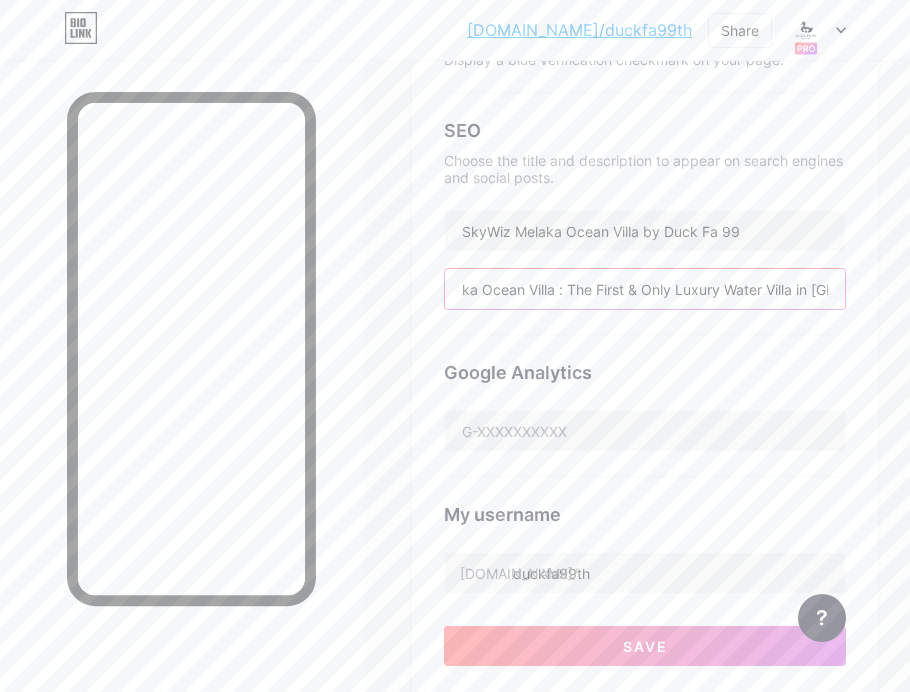 type on "SkyWiz Melaka Ocean Villa : The First & Only Luxury Water Villa in [GEOGRAPHIC_DATA] – Own a Piece of Paradise with Guaranteed Returns!" 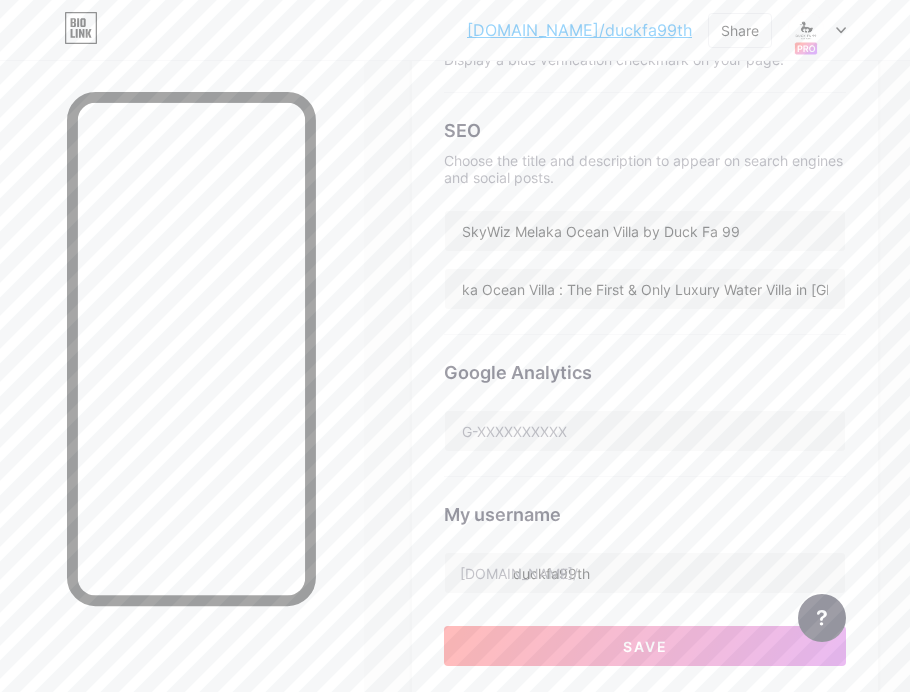 scroll, scrollTop: 0, scrollLeft: 0, axis: both 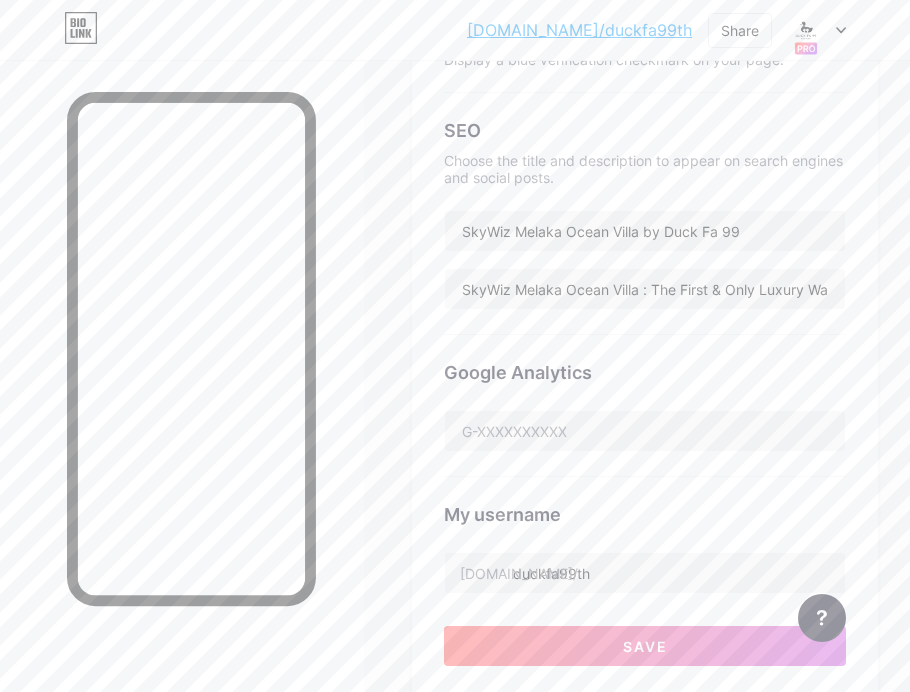 click on "SEO   Choose the title and description to appear on search engines and social posts.   SkyWiz Melaka Ocean Villa by Duck Fa 99     SkyWiz Melaka Ocean Villa : The First & Only Luxury Water Villa in [GEOGRAPHIC_DATA] – Own a Piece of Paradise with Guaranteed Returns!" at bounding box center [645, 214] 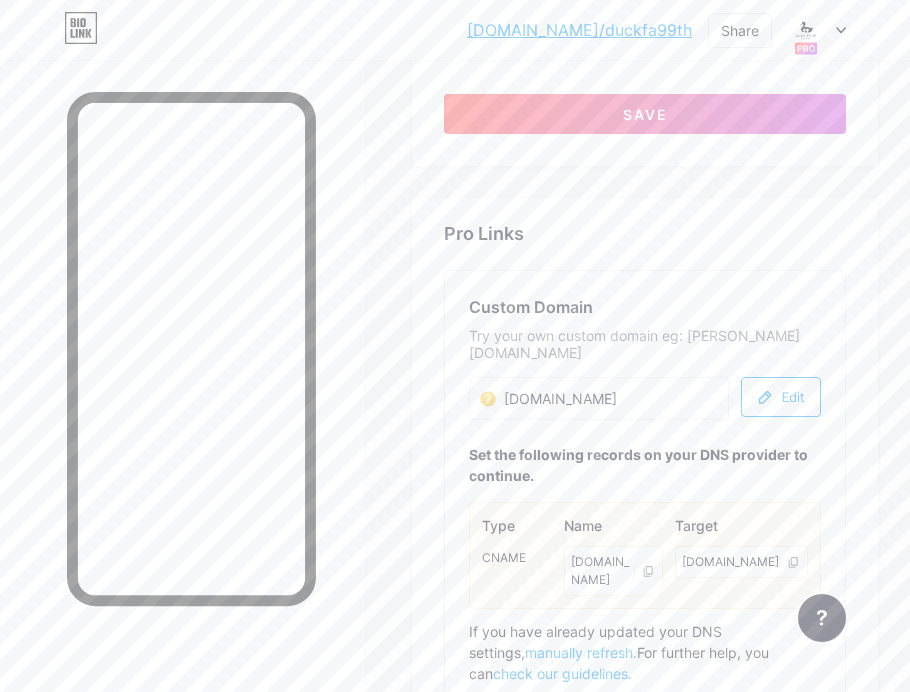 scroll, scrollTop: 1020, scrollLeft: 0, axis: vertical 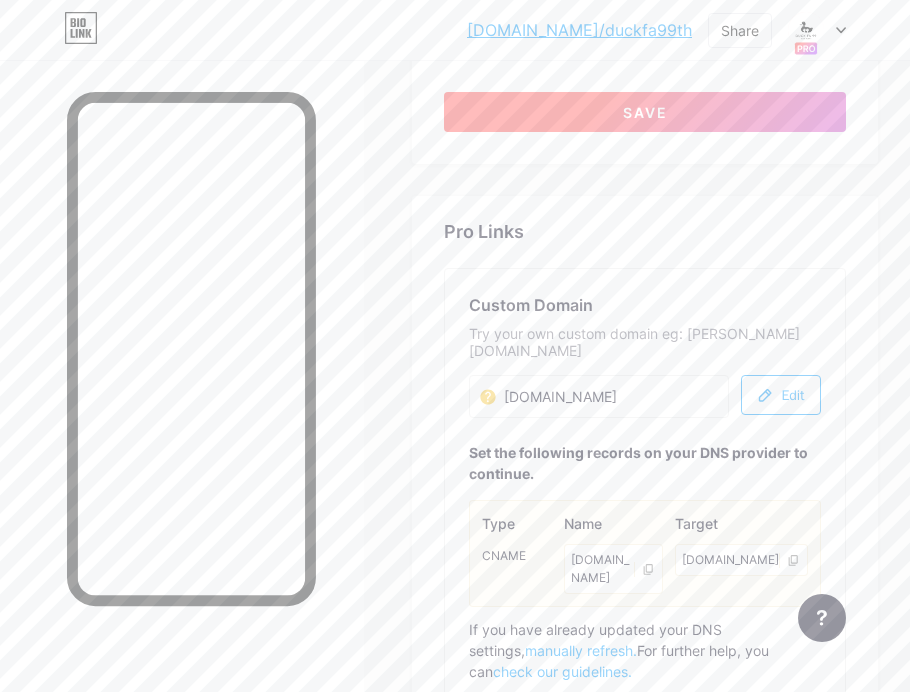 click on "Save" at bounding box center [645, 112] 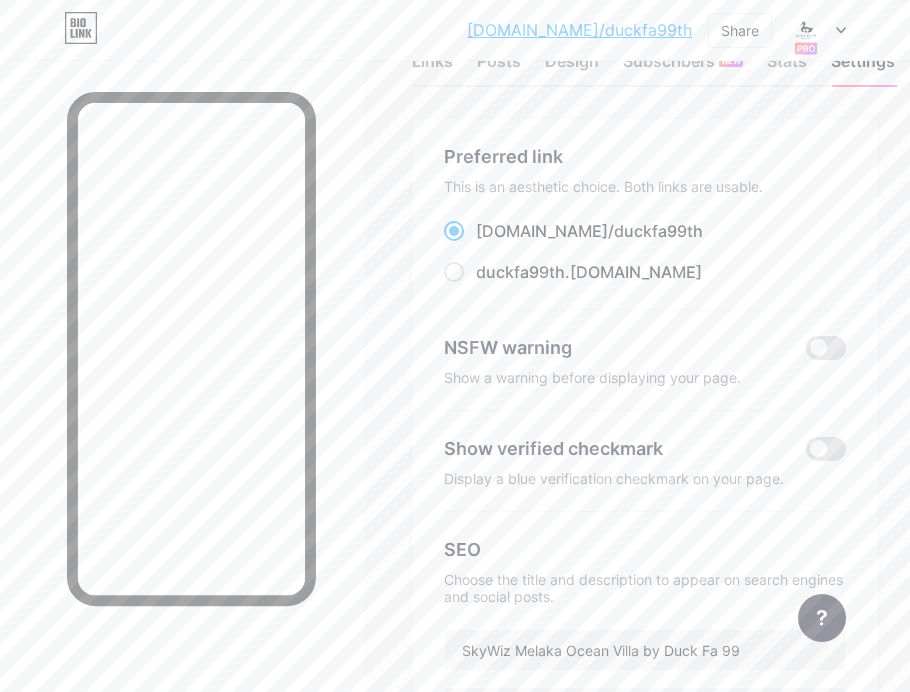 scroll, scrollTop: 0, scrollLeft: 0, axis: both 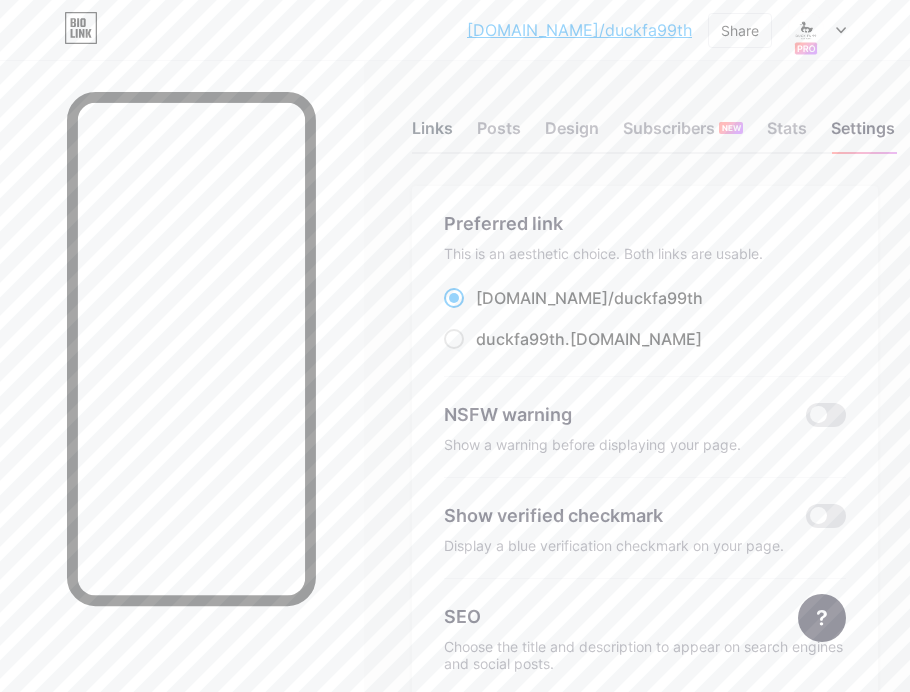 click on "Links" at bounding box center [432, 134] 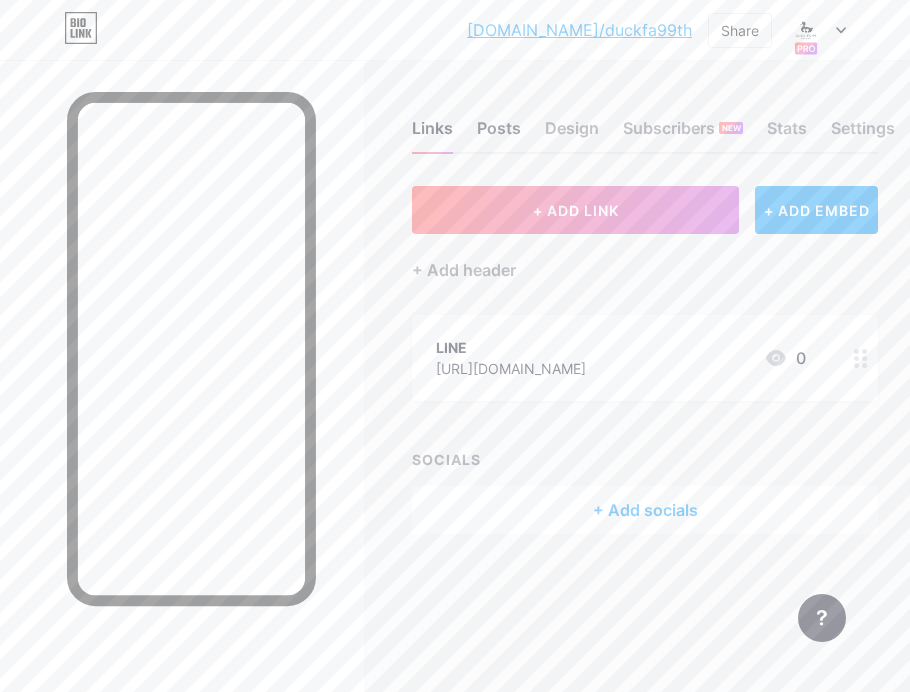 click on "Posts" at bounding box center [499, 134] 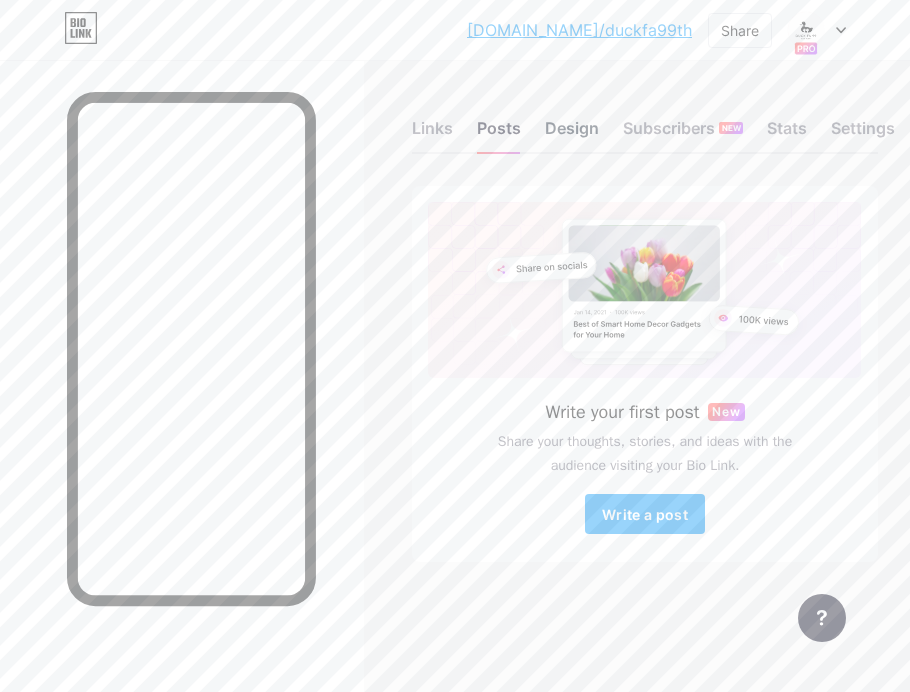 click on "Design" at bounding box center (572, 134) 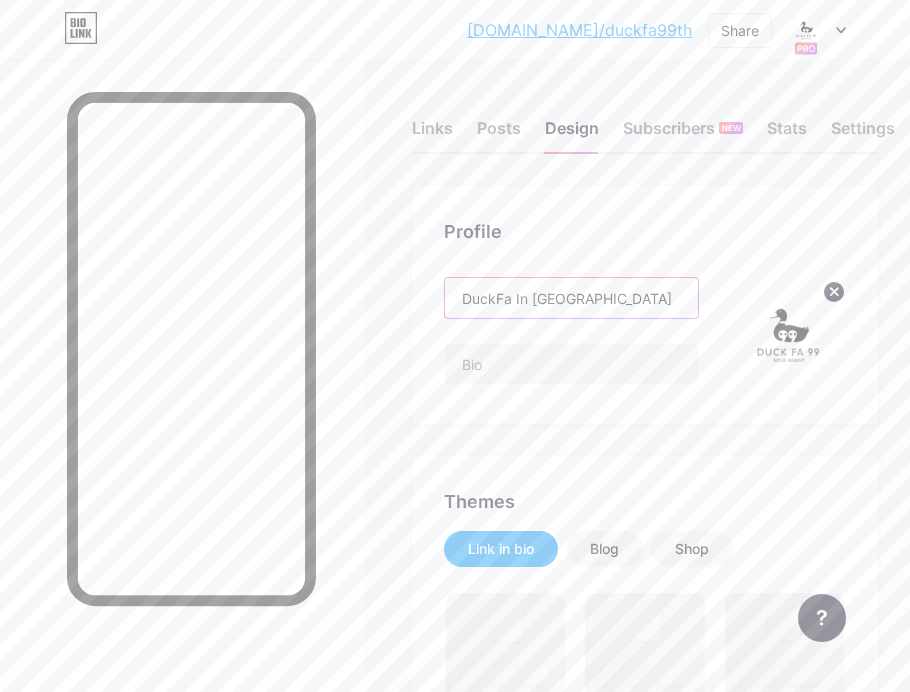 drag, startPoint x: 592, startPoint y: 301, endPoint x: 449, endPoint y: 288, distance: 143.58969 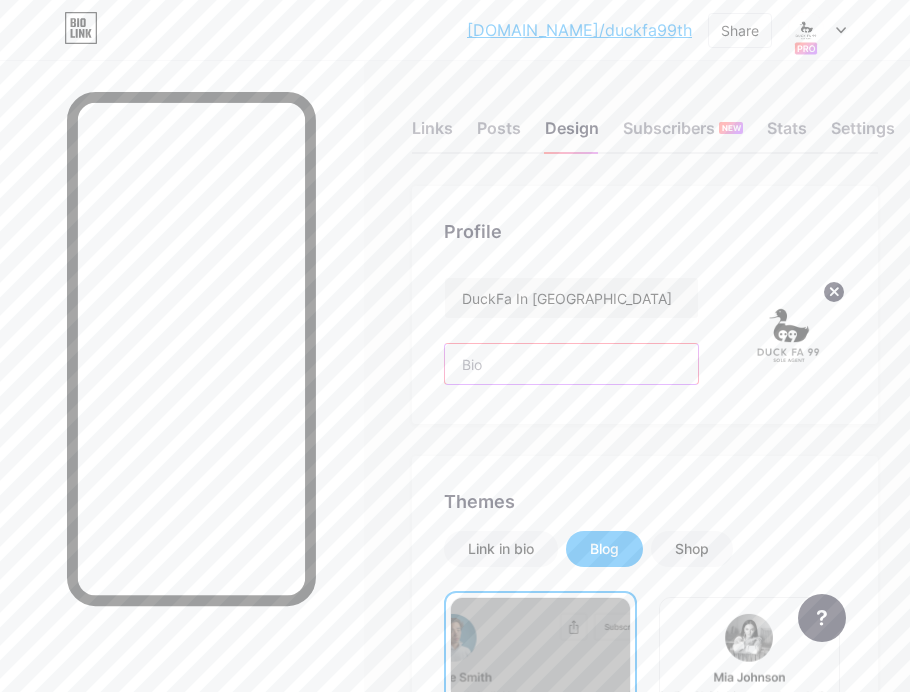 click at bounding box center [571, 364] 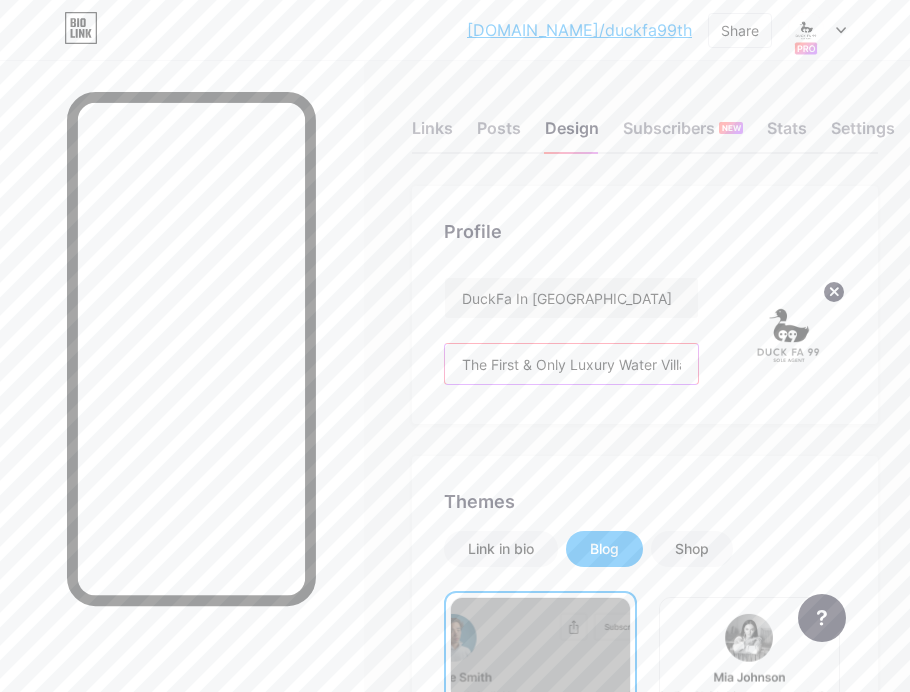 scroll, scrollTop: 0, scrollLeft: 424, axis: horizontal 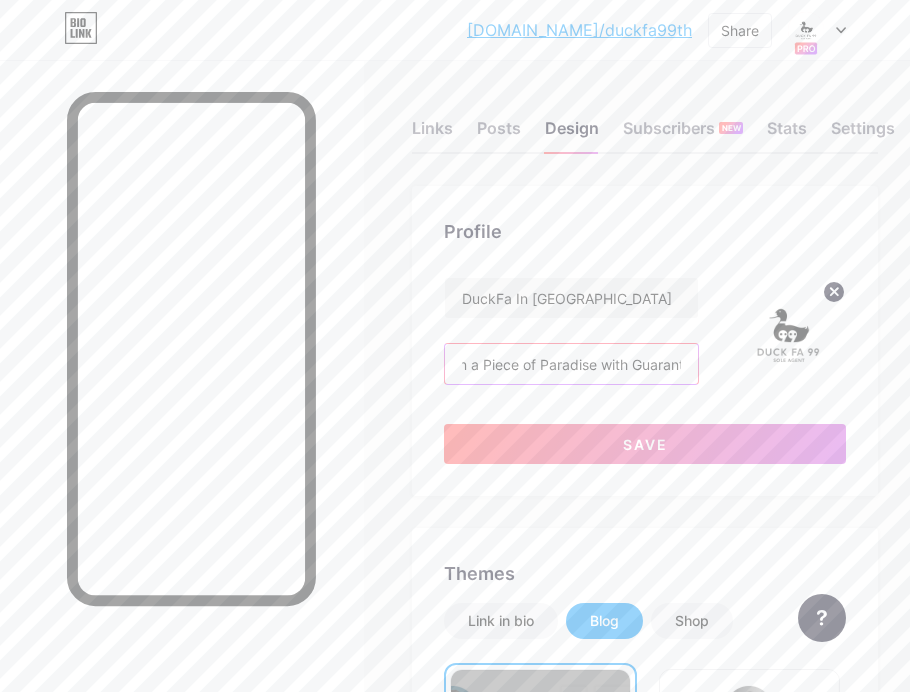 type on "The First & Only Luxury Water Villa in [GEOGRAPHIC_DATA] – Own a Piece of Paradise with Guaranteed Returns!" 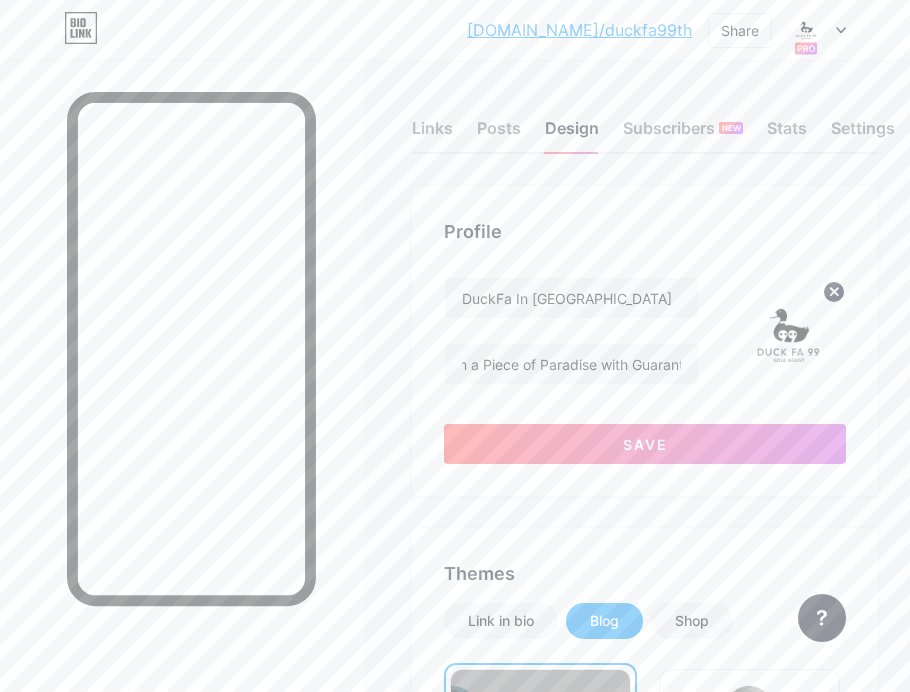 scroll, scrollTop: 0, scrollLeft: 0, axis: both 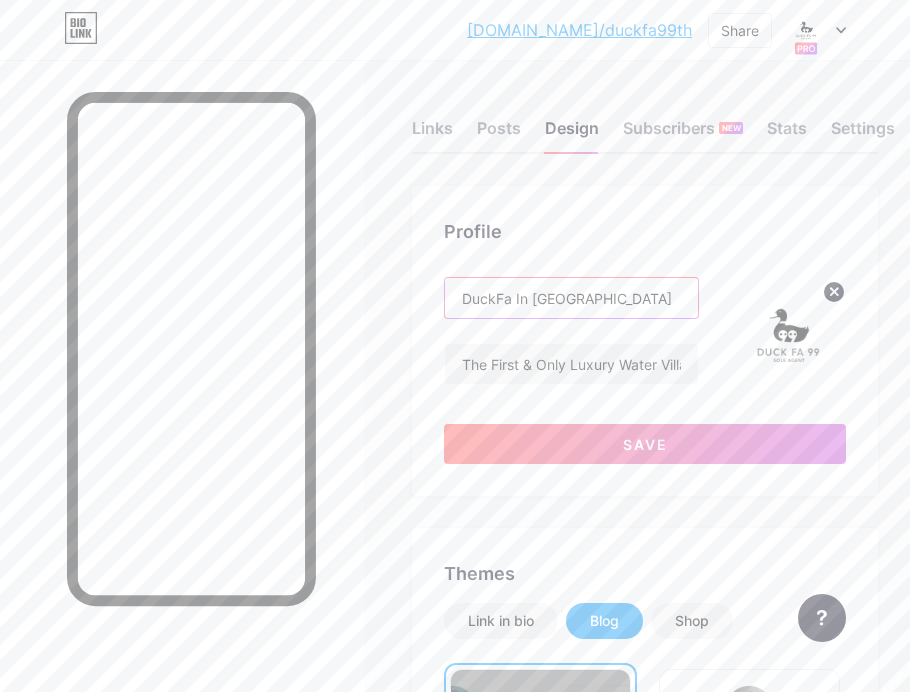 drag, startPoint x: 607, startPoint y: 294, endPoint x: 408, endPoint y: 294, distance: 199 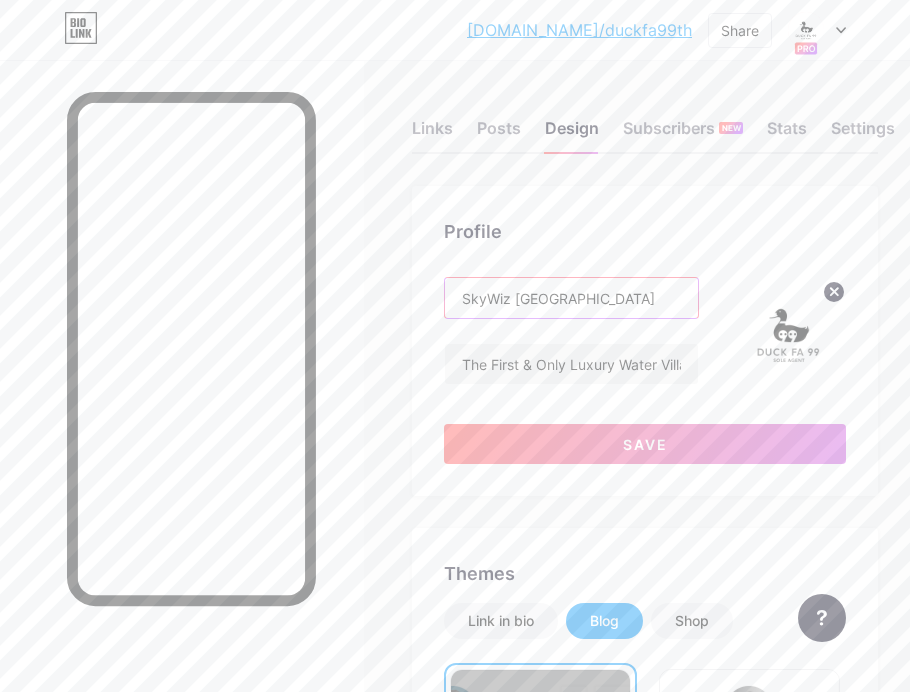 type on "SkyWiz [GEOGRAPHIC_DATA]" 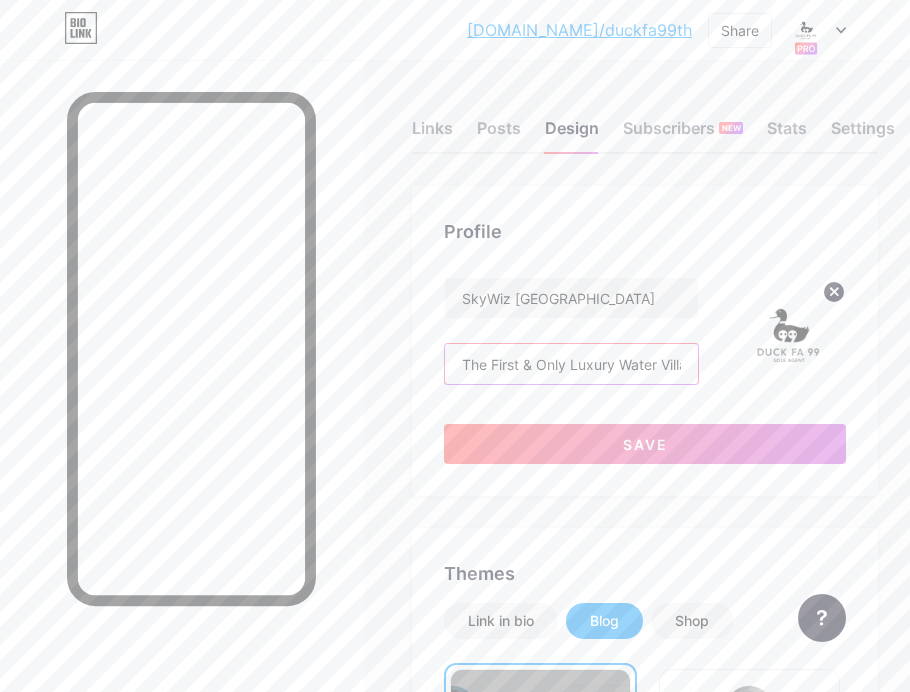 click on "The First & Only Luxury Water Villa in [GEOGRAPHIC_DATA] – Own a Piece of Paradise with Guaranteed Returns!" at bounding box center [571, 364] 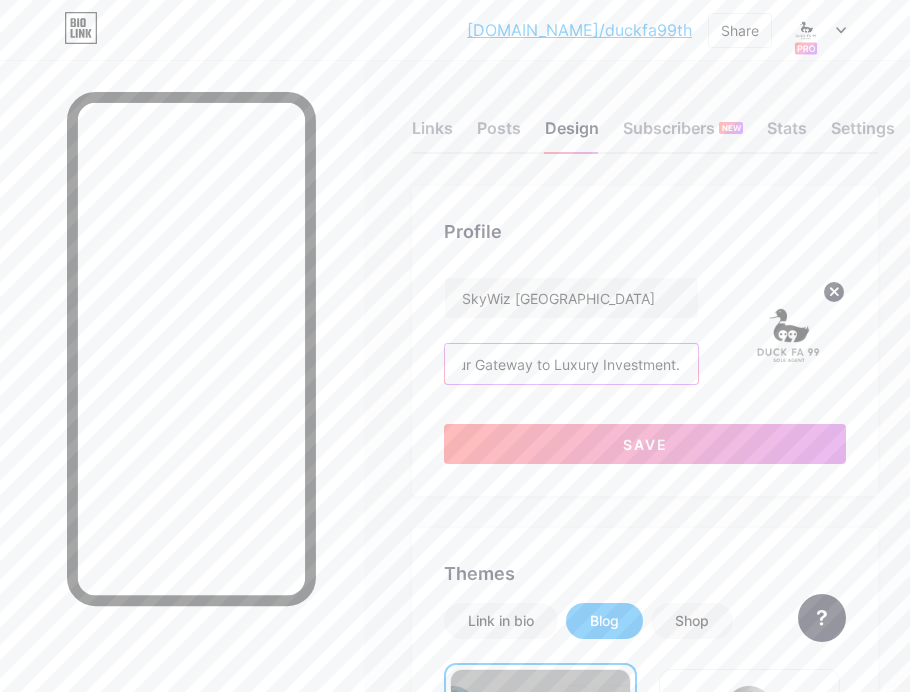 scroll, scrollTop: 0, scrollLeft: 25, axis: horizontal 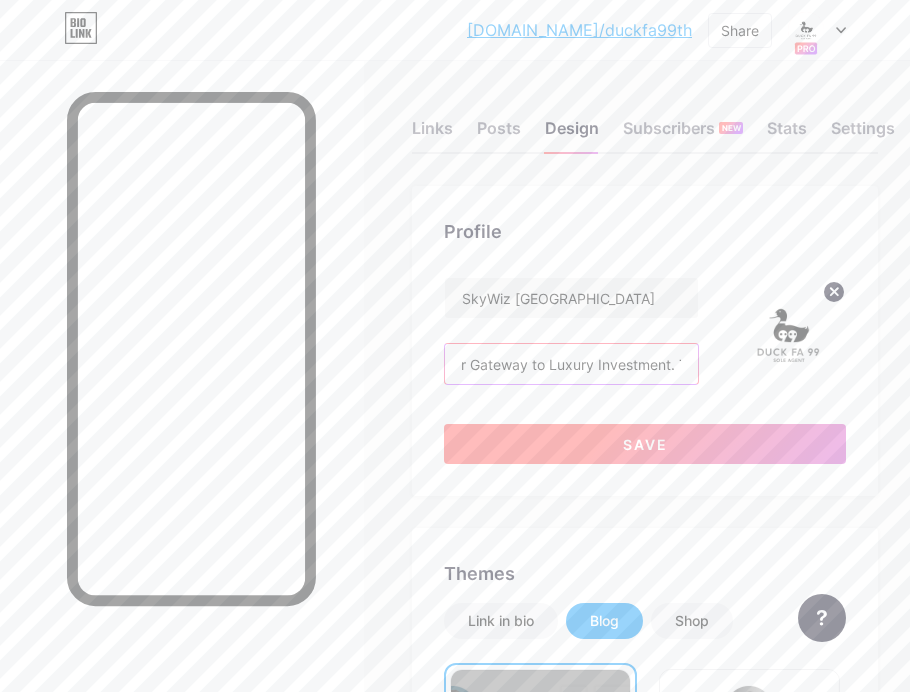type on "Your Gateway to Luxury Investment. The First & Only Luxury Water Villa in [GEOGRAPHIC_DATA] – Own a Piece of Paradise with Guaranteed Returns!" 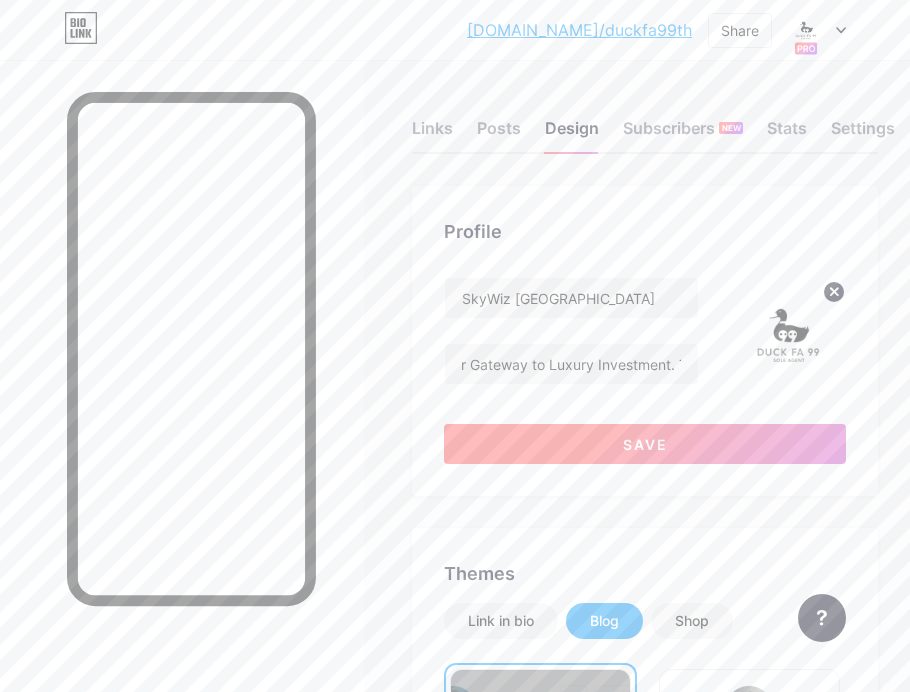 click on "Save" at bounding box center (645, 444) 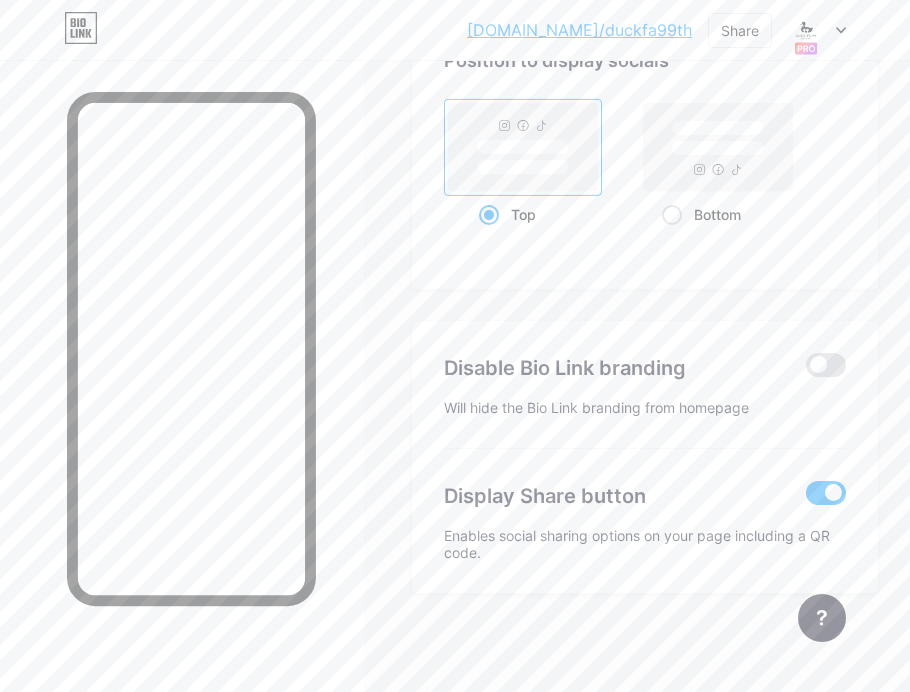 scroll, scrollTop: 1488, scrollLeft: 0, axis: vertical 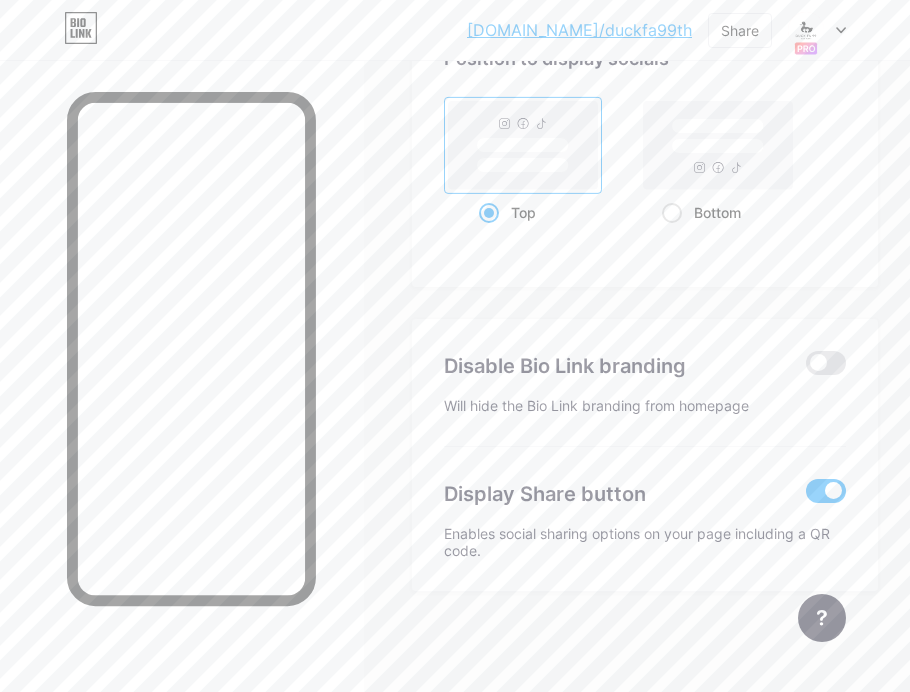click at bounding box center (826, 491) 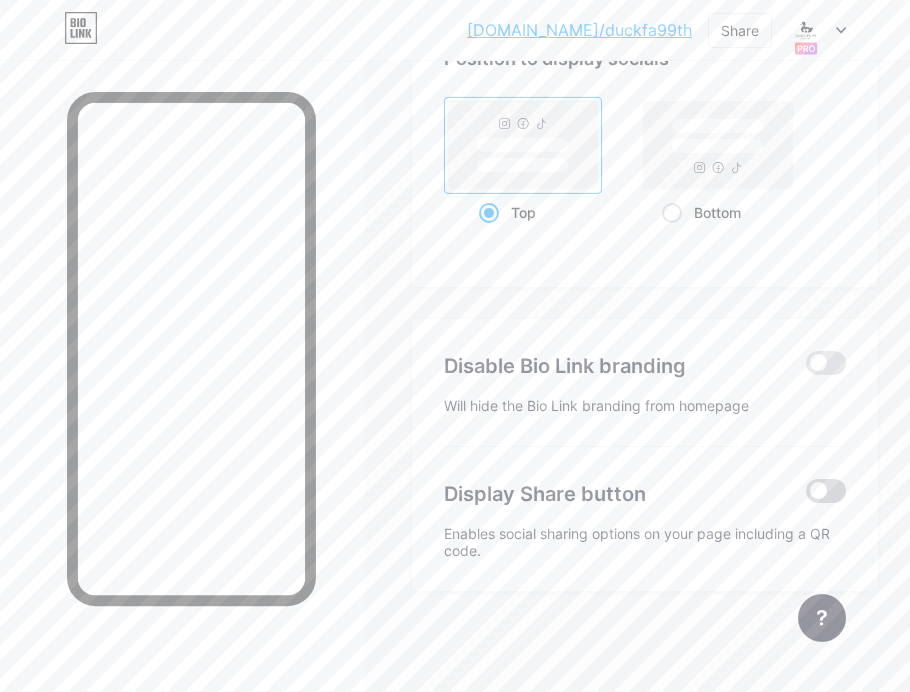 click at bounding box center [826, 491] 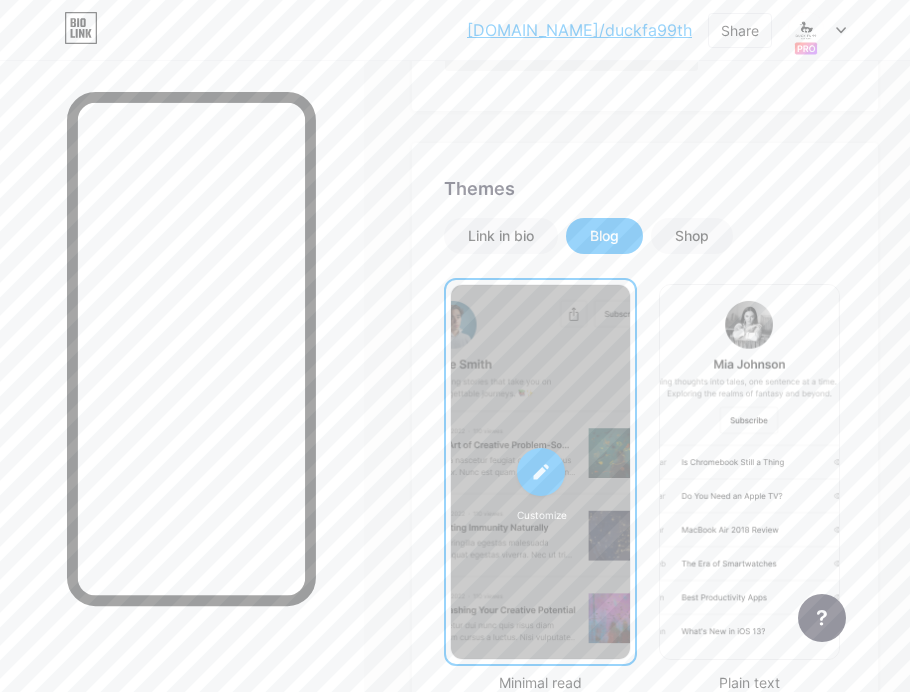 scroll, scrollTop: 204, scrollLeft: 0, axis: vertical 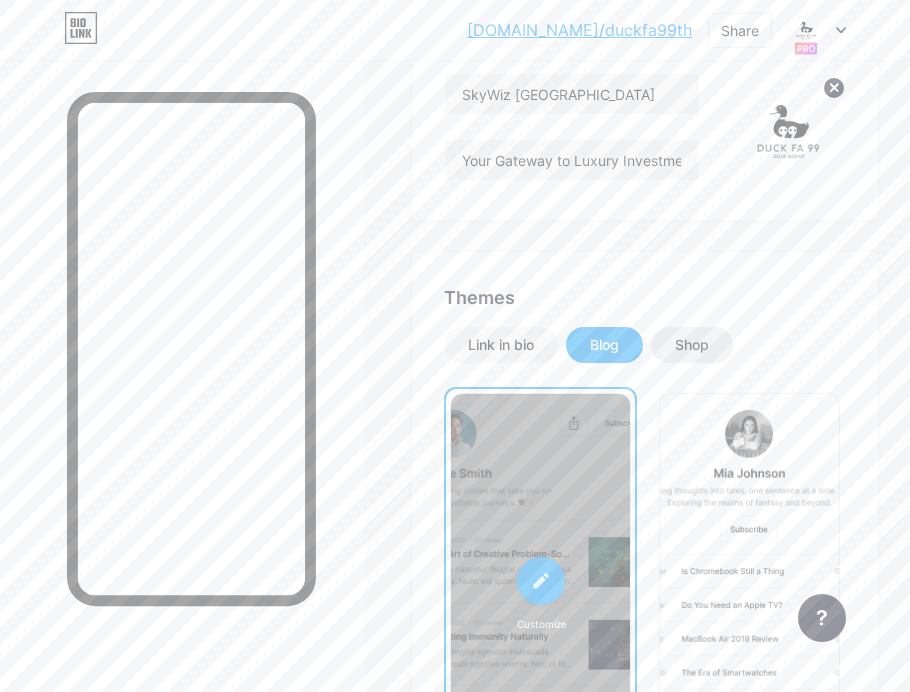 click on "Shop" at bounding box center (692, 345) 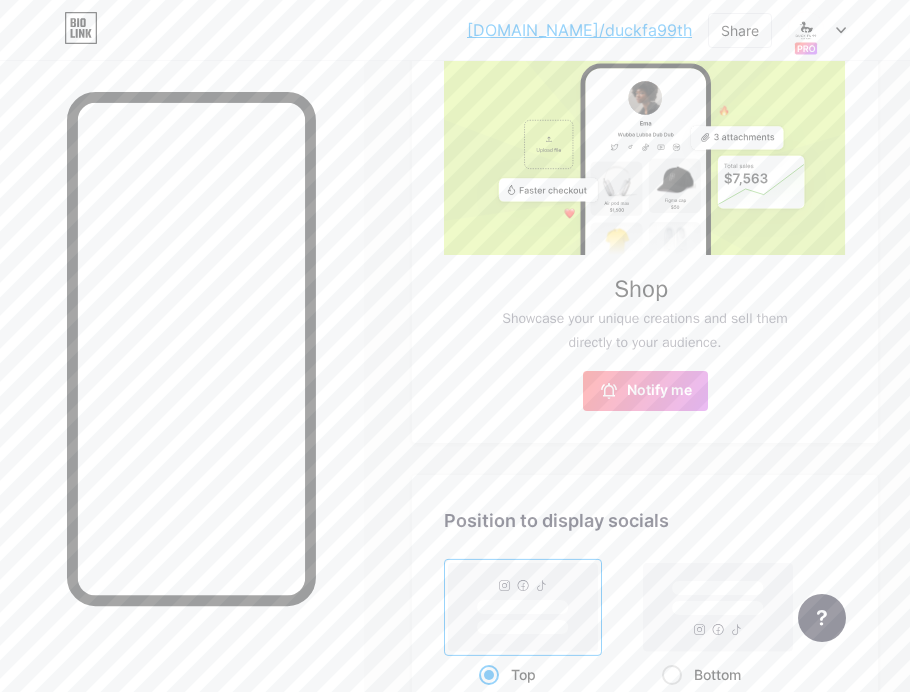 scroll, scrollTop: 625, scrollLeft: 0, axis: vertical 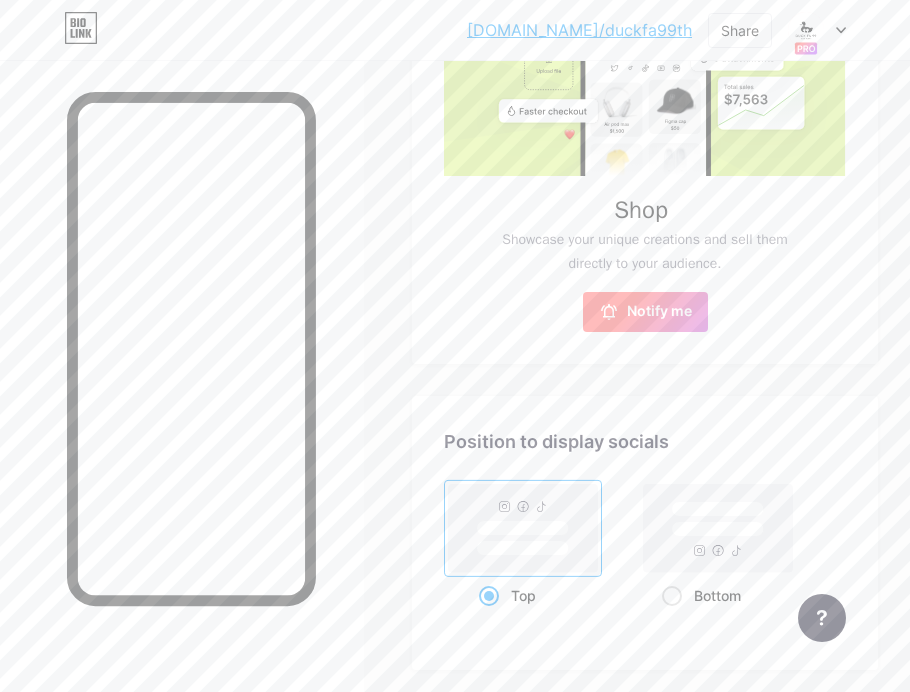 click on "Notify me" at bounding box center (659, 312) 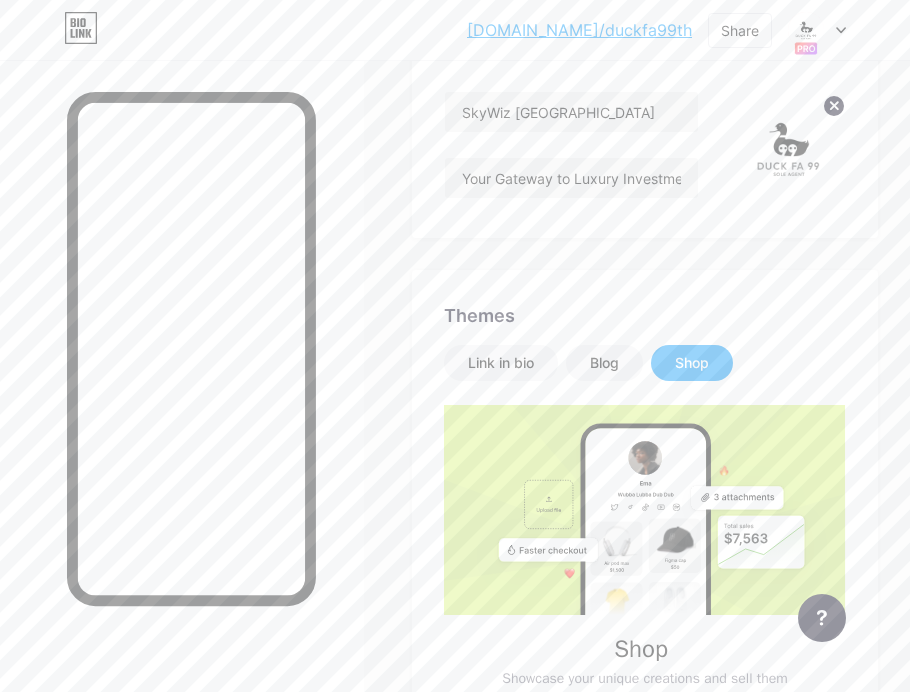 scroll, scrollTop: 65, scrollLeft: 0, axis: vertical 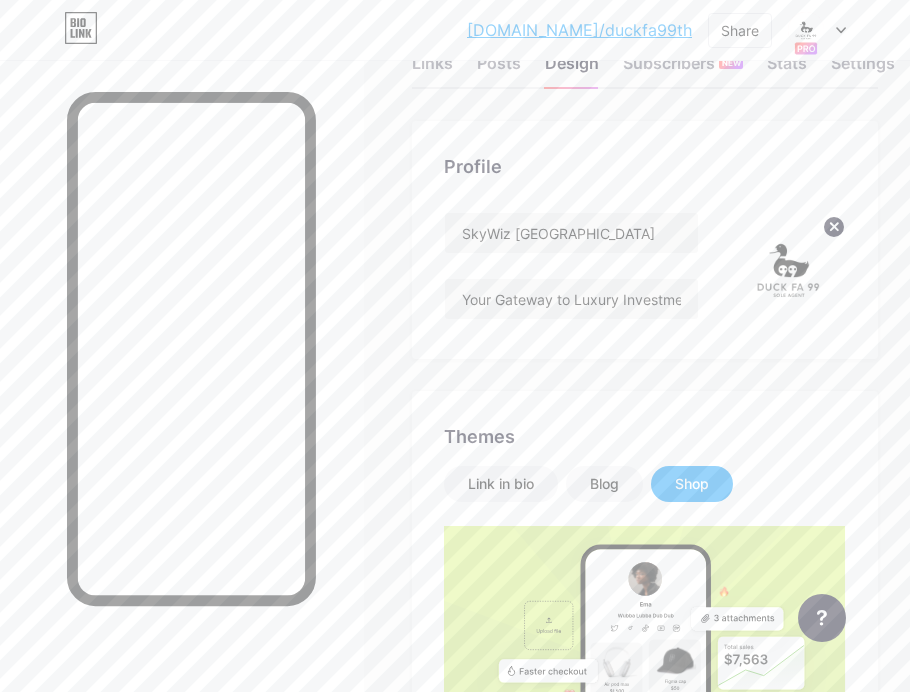click on "[DOMAIN_NAME]/duckfa...   [DOMAIN_NAME]/duckfa99th   Share                     Switch accounts     SkyWiz [GEOGRAPHIC_DATA]   [DOMAIN_NAME]/duckfa99th       DUCK FA 99   [DOMAIN_NAME]/duckfa99     + Add a new page        Account settings   Logout" at bounding box center [455, 30] 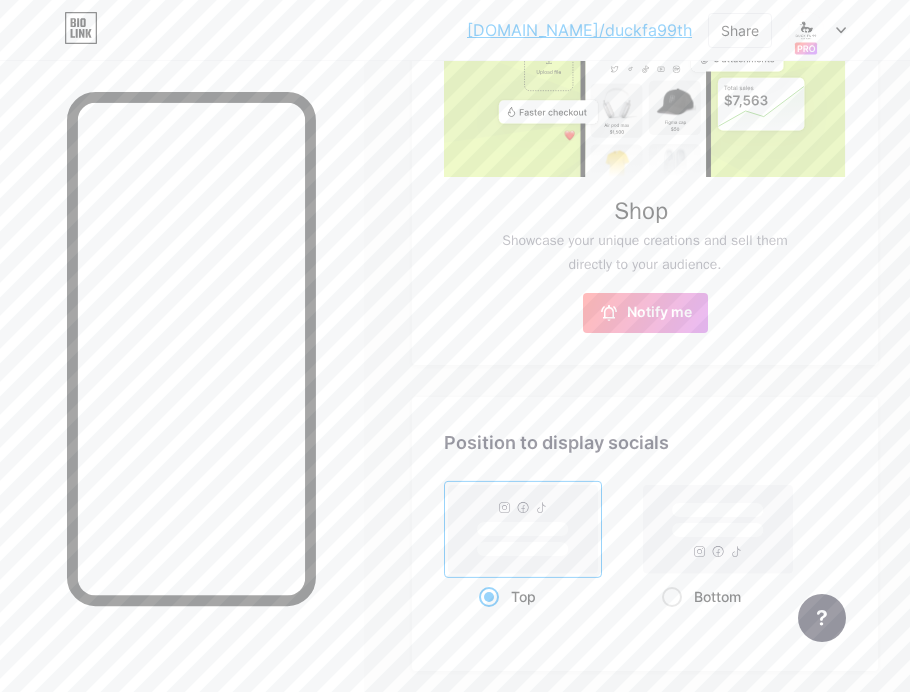 scroll, scrollTop: 599, scrollLeft: 0, axis: vertical 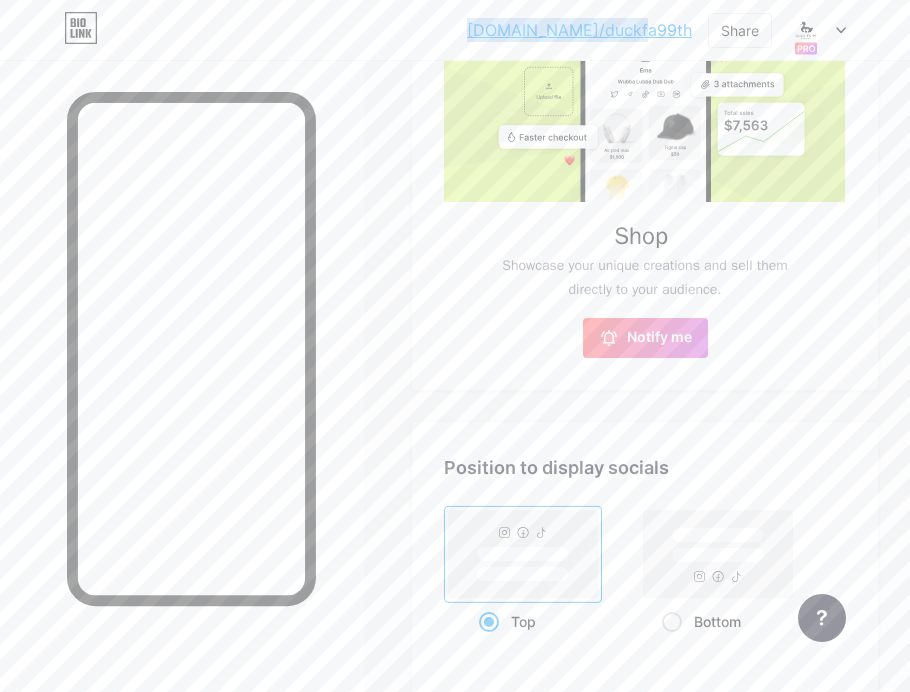 drag, startPoint x: 541, startPoint y: 24, endPoint x: 692, endPoint y: 27, distance: 151.0298 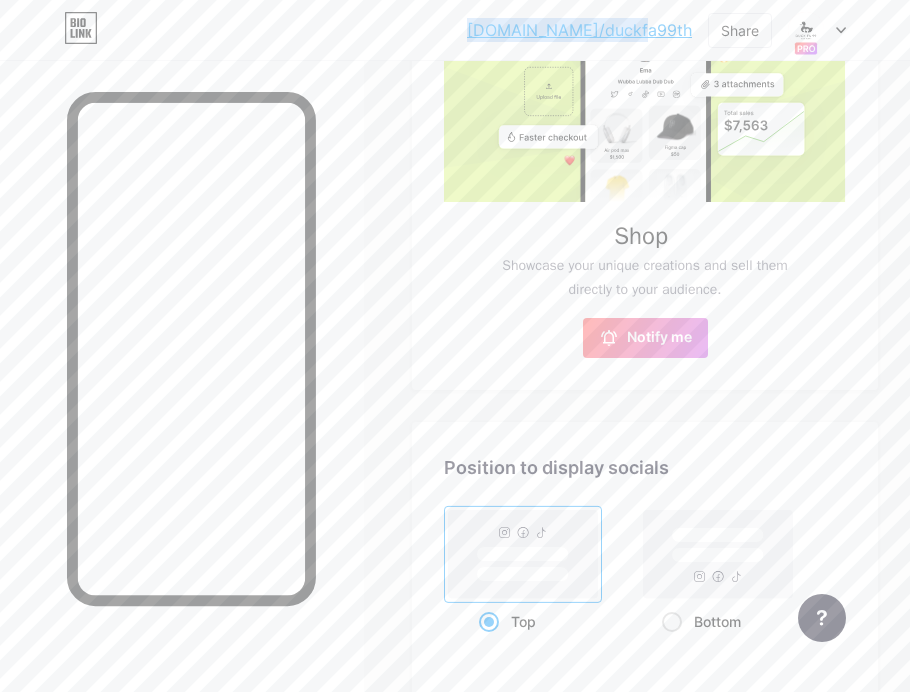 click on "[DOMAIN_NAME]/duckfa...   [DOMAIN_NAME]/duckfa99th   Share                     Switch accounts     SkyWiz [GEOGRAPHIC_DATA]   [DOMAIN_NAME]/duckfa99th       DUCK FA 99   [DOMAIN_NAME]/duckfa99     + Add a new page        Account settings   Logout" at bounding box center [455, 30] 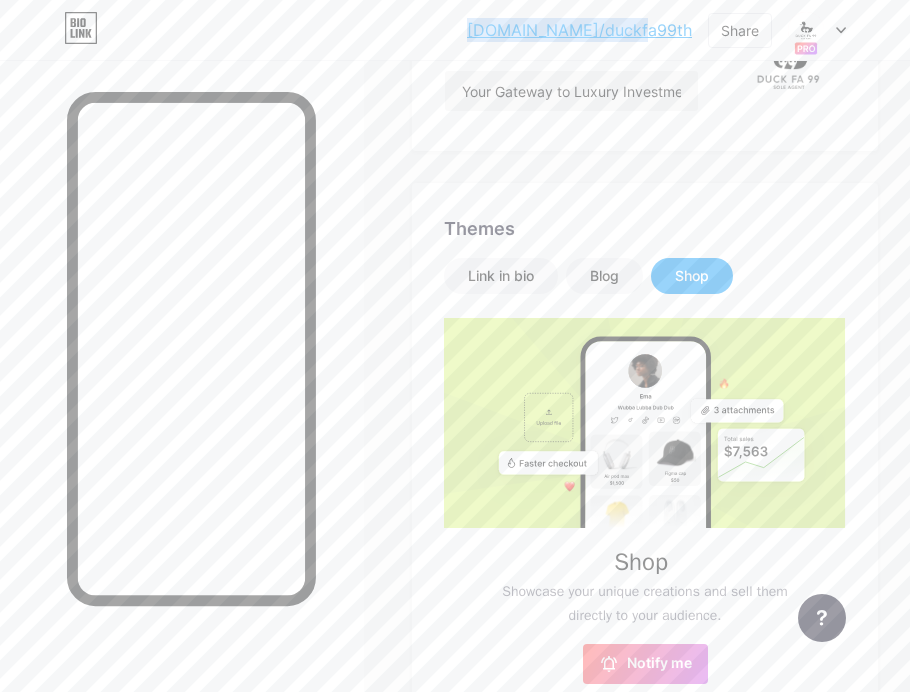scroll, scrollTop: 237, scrollLeft: 0, axis: vertical 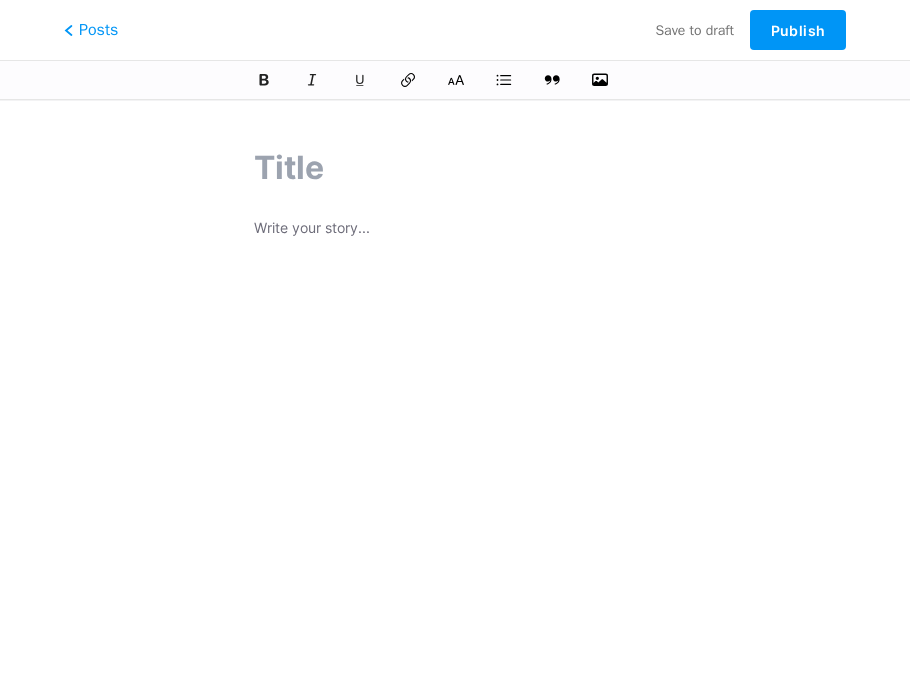 paste on "Why Invest with SkyWiz?" 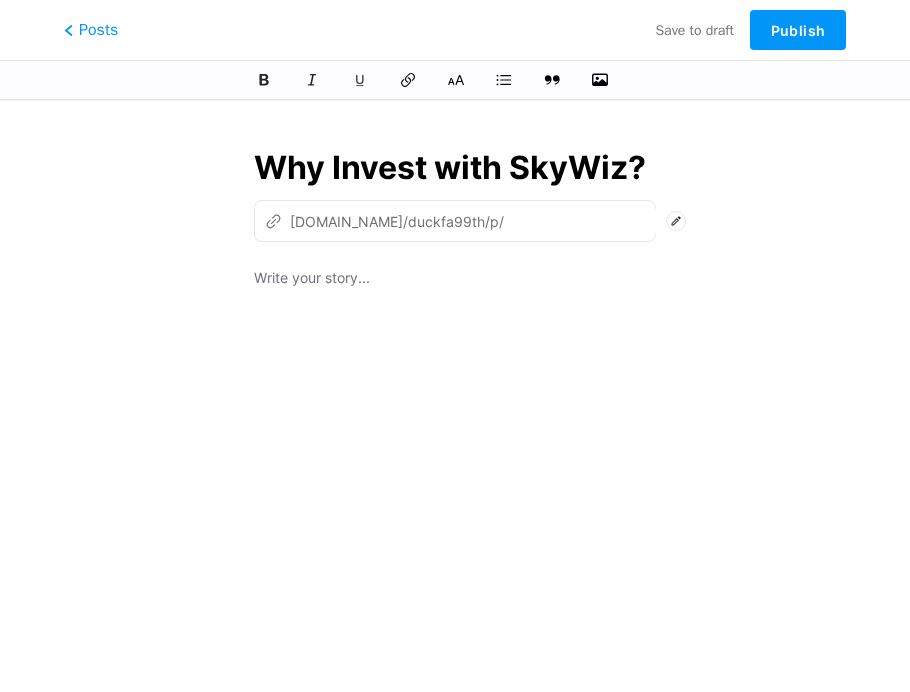 type on "Why Invest with SkyWiz?" 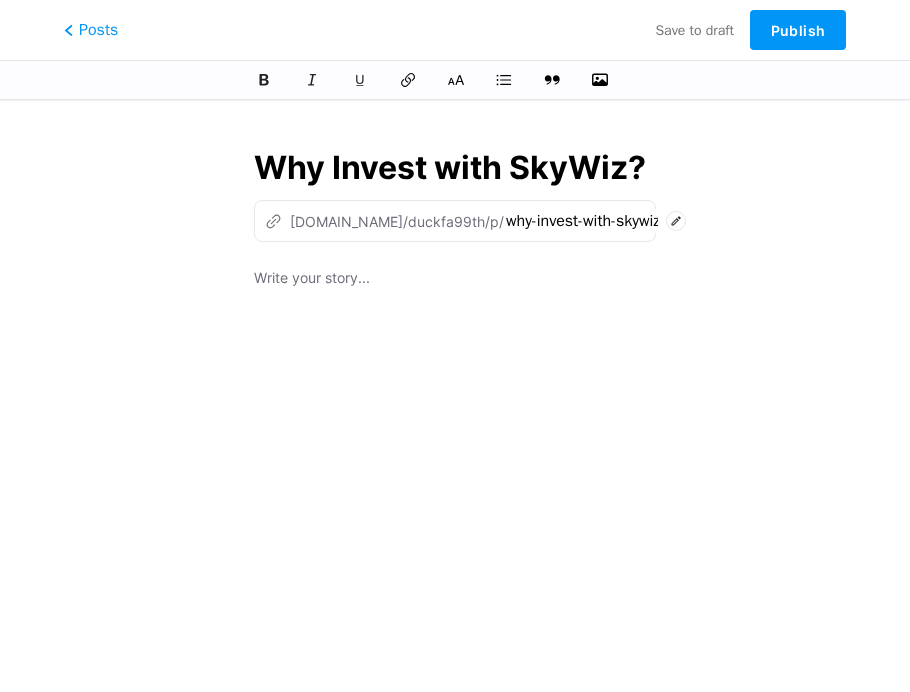 click at bounding box center (455, 280) 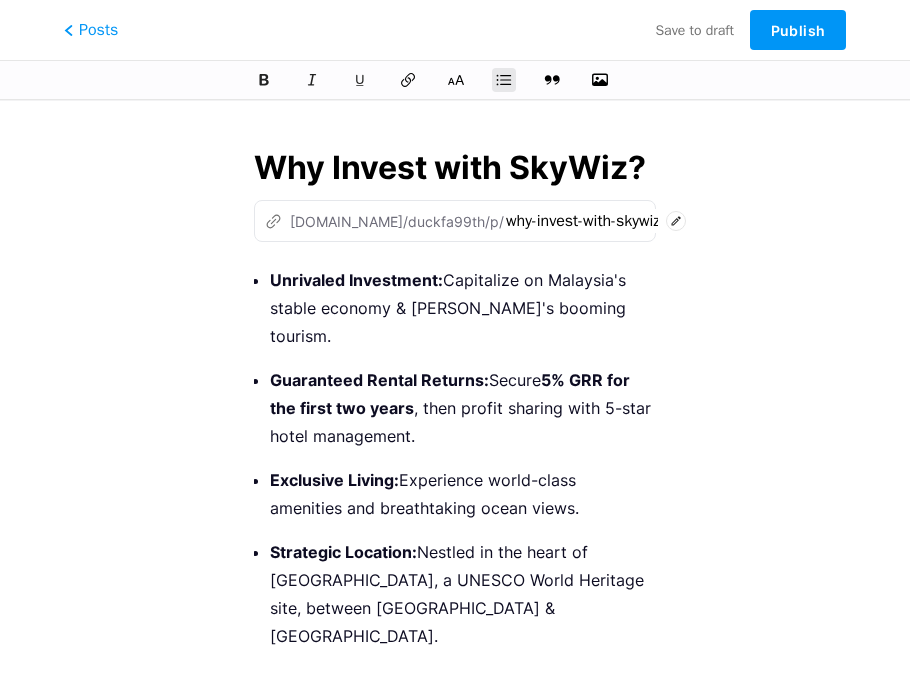 click on "Why Invest with SkyWiz?         z
bio.link/duckfa99th/p/
why-invest-with-skywiz             Unrivaled Investment:  Capitalize on Malaysia's stable economy & Malacca's booming tourism. Guaranteed Rental Returns:  Secure  5% GRR for the first two years , then profit sharing with 5-star hotel management. Exclusive Living:  Experience world-class amenities and breathtaking ocean views. Strategic Location:  Nestled in the heart of Malacca, a UNESCO World Heritage site, between Kuala Lumpur & Singapore." at bounding box center [455, 459] 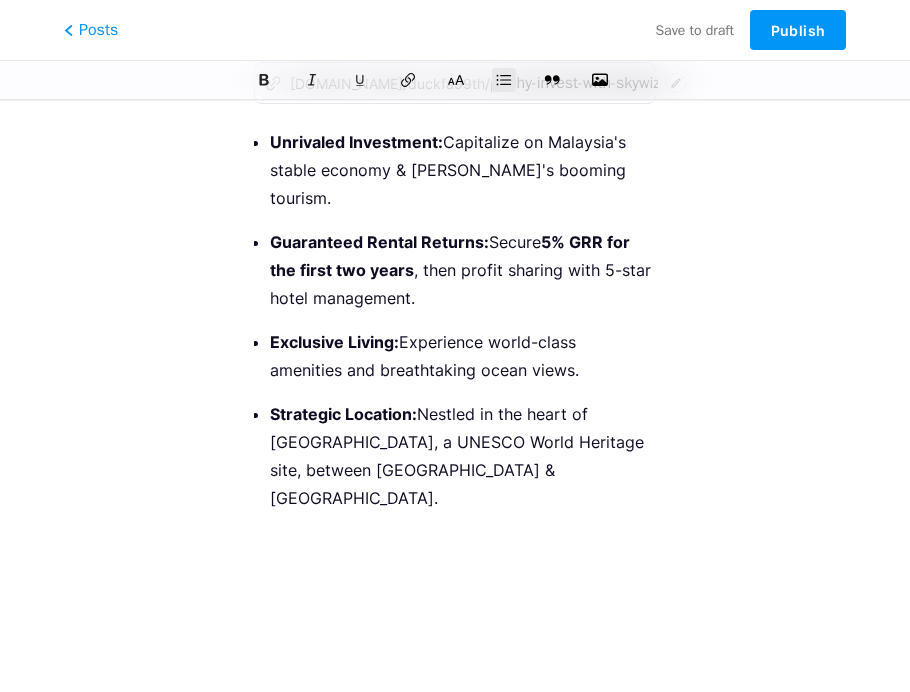 scroll, scrollTop: 0, scrollLeft: 0, axis: both 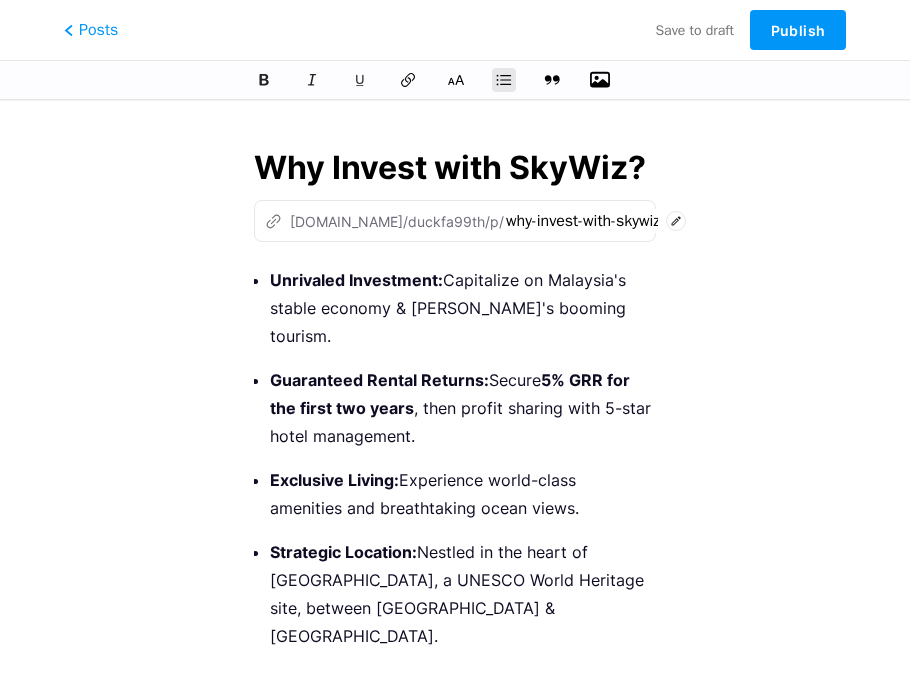 click 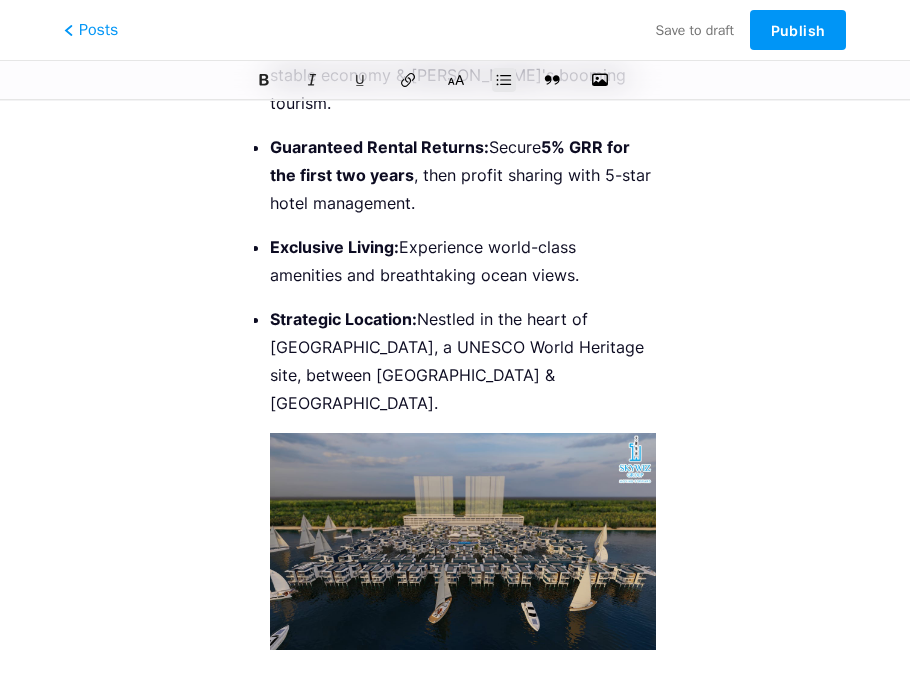 scroll, scrollTop: 249, scrollLeft: 0, axis: vertical 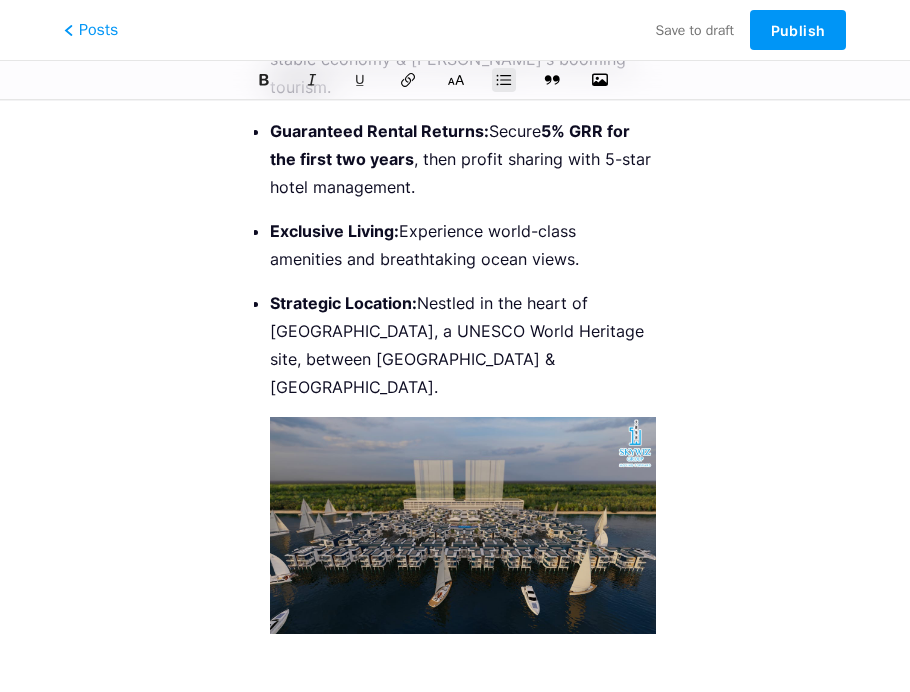 click at bounding box center (463, 525) 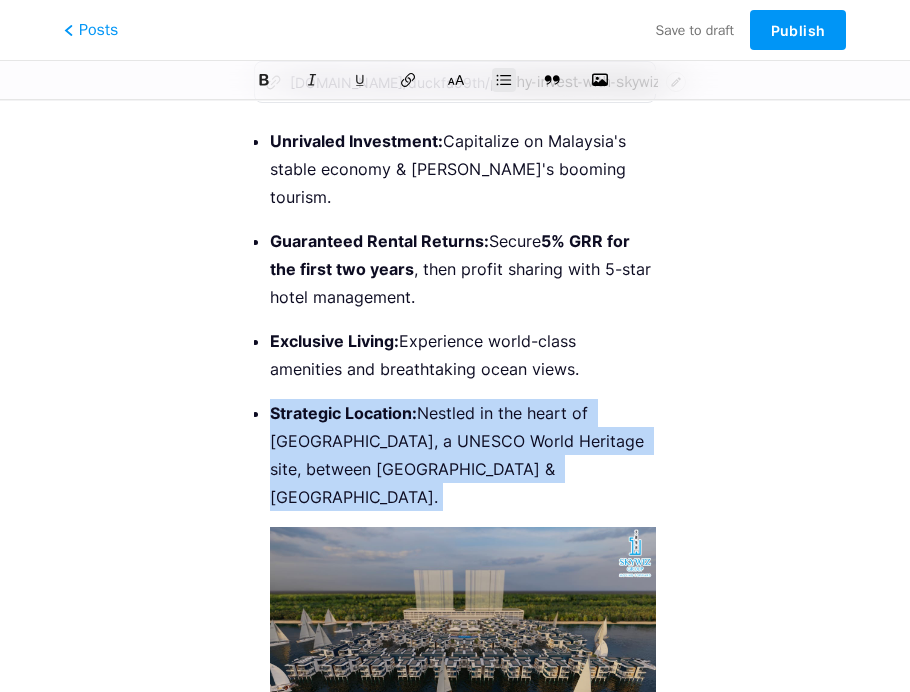 scroll, scrollTop: 0, scrollLeft: 0, axis: both 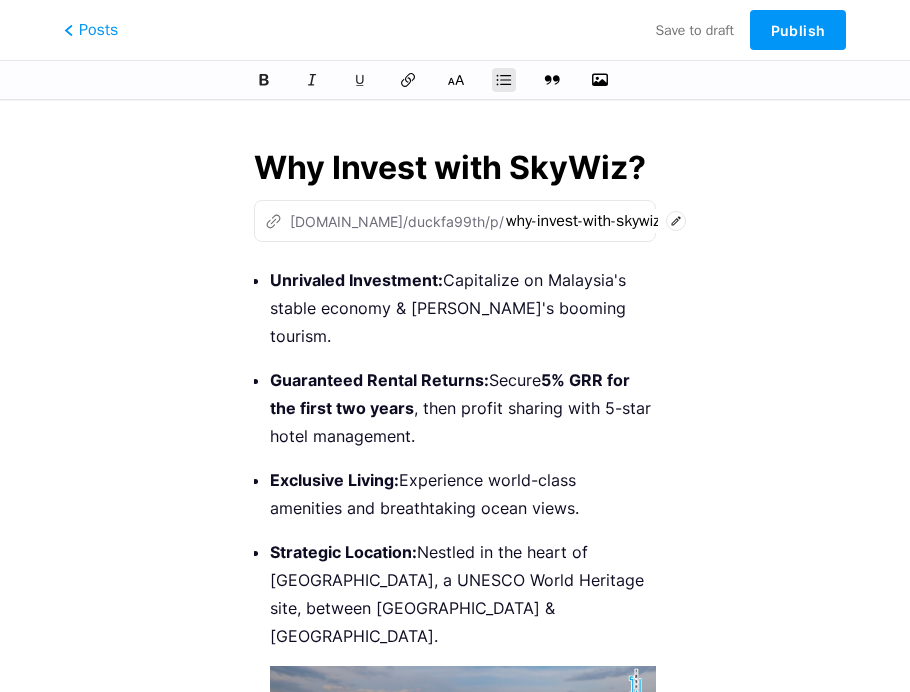 click on "Why Invest with SkyWiz?         z
bio.link/duckfa99th/p/
why-invest-with-skywiz             Unrivaled Investment:  Capitalize on Malaysia's stable economy & Malacca's booming tourism. Guaranteed Rental Returns:  Secure  5% GRR for the first two years , then profit sharing with 5-star hotel management. Exclusive Living:  Experience world-class amenities and breathtaking ocean views. Strategic Location:  Nestled in the heart of Malacca, a UNESCO World Heritage site, between Kuala Lumpur & Singapore." at bounding box center [455, 551] 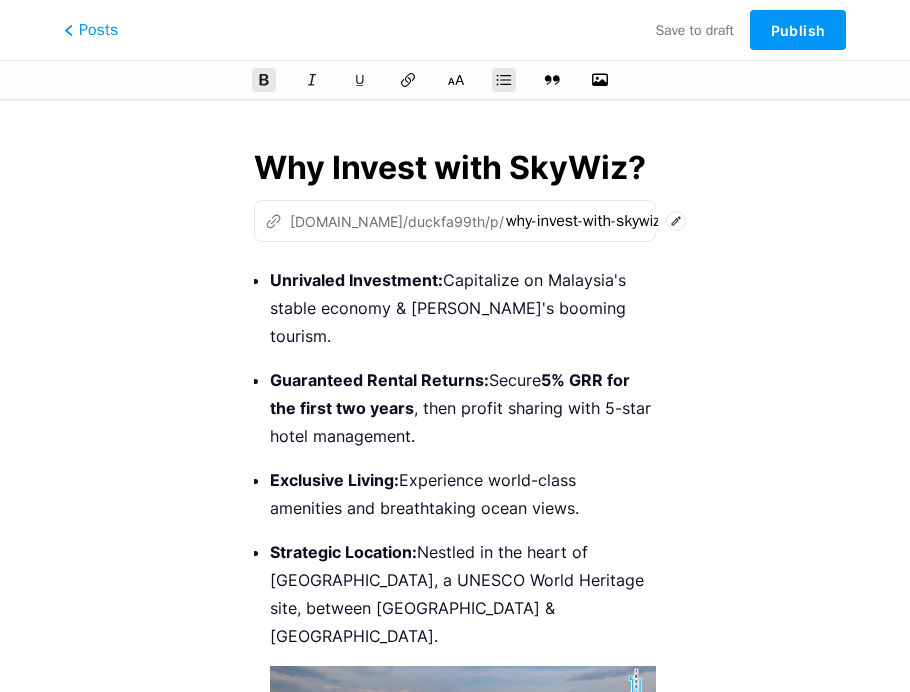 click on "Unrivaled Investment:  Capitalize on Malaysia's stable economy & Malacca's booming tourism. Guaranteed Rental Returns:  Secure  5% GRR for the first two years , then profit sharing with 5-star hotel management. Exclusive Living:  Experience world-class amenities and breathtaking ocean views. Strategic Location:  Nestled in the heart of Malacca, a UNESCO World Heritage site, between Kuala Lumpur & Singapore." at bounding box center [455, 608] 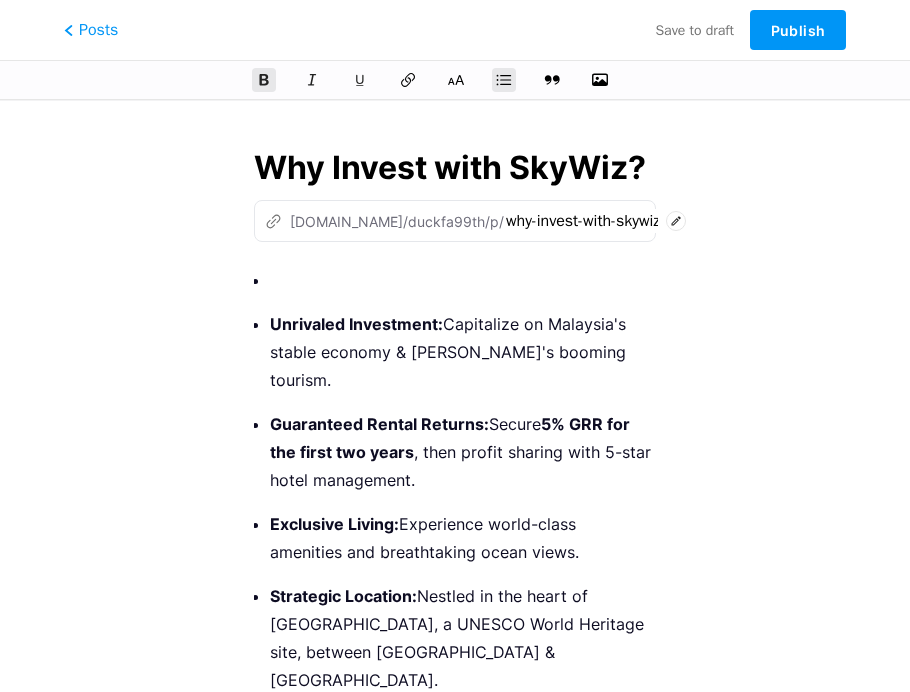 click at bounding box center [463, 280] 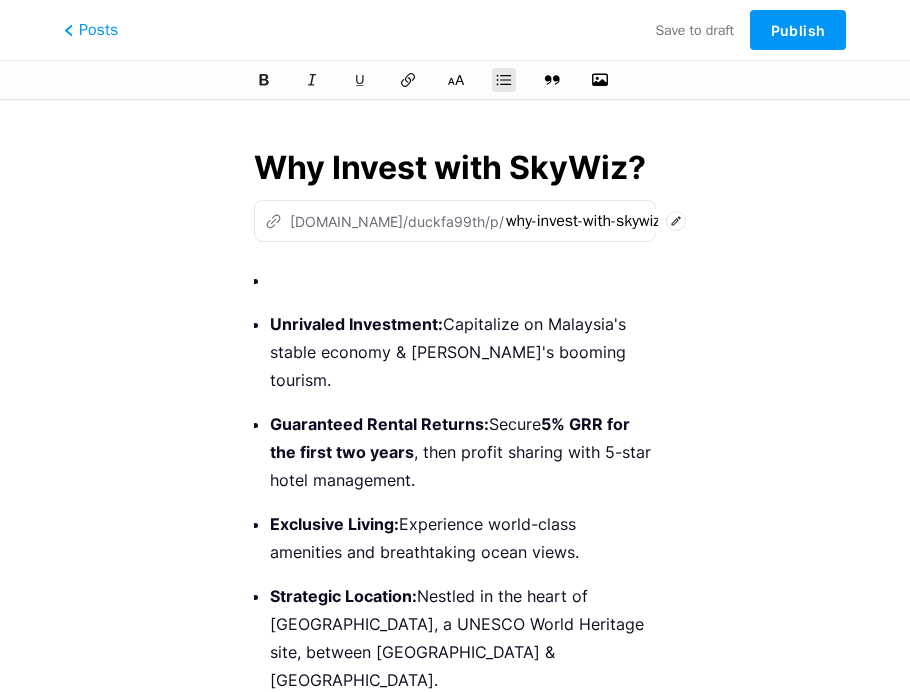 type 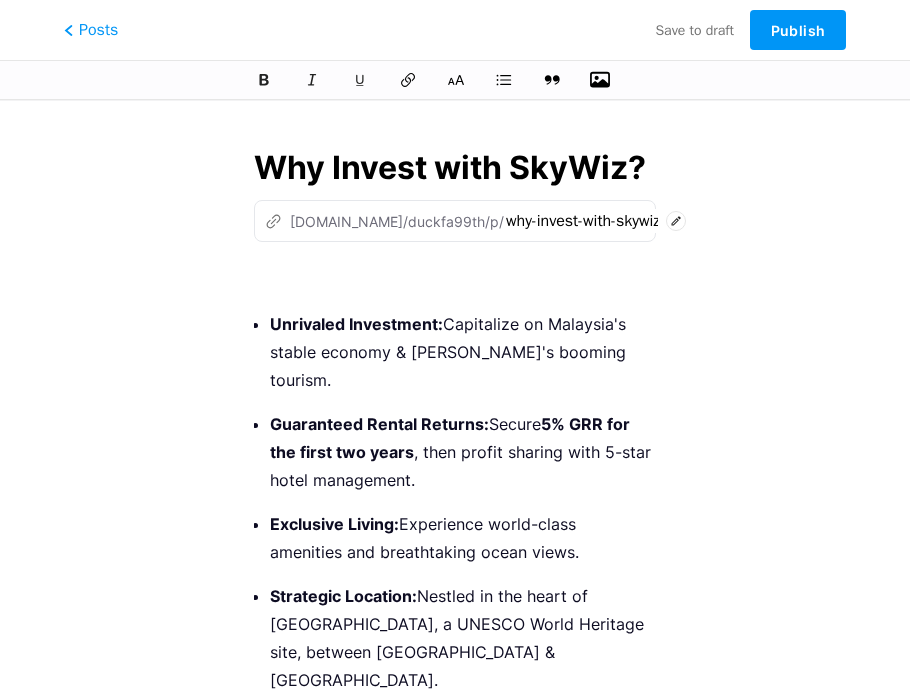click 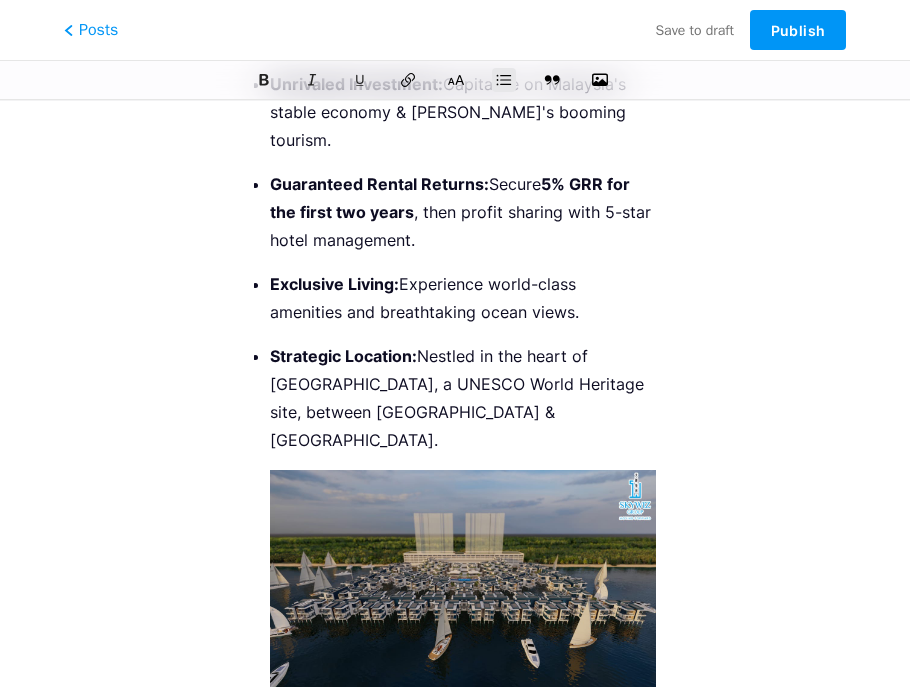 scroll, scrollTop: 561, scrollLeft: 0, axis: vertical 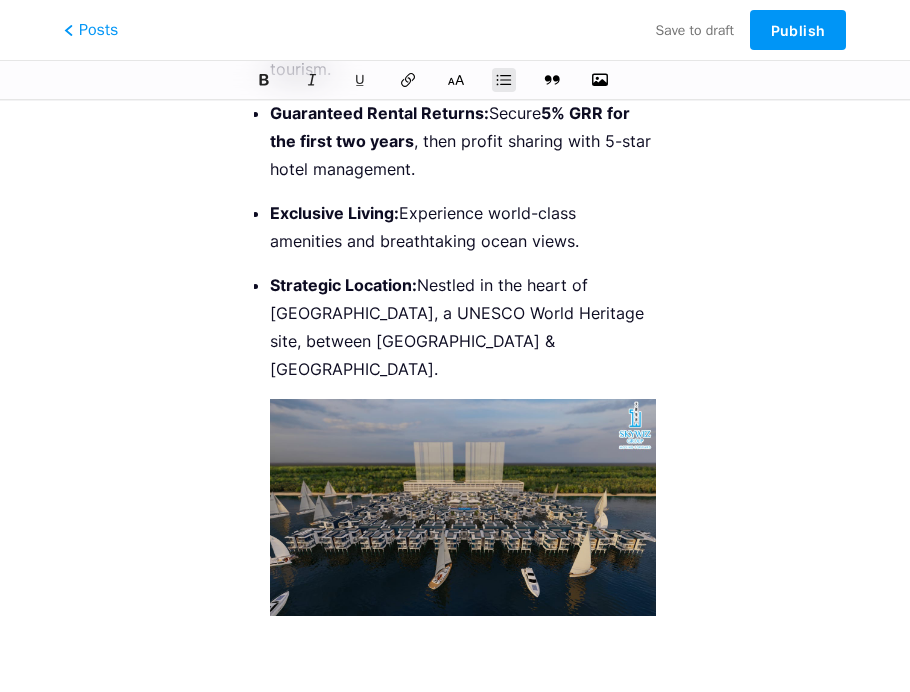 click on "Why Invest with SkyWiz?         z
bio.link/duckfa99th/p/
why-invest-with-skywiz             Unrivaled Investment:  Capitalize on Malaysia's stable economy & Malacca's booming tourism. Guaranteed Rental Returns:  Secure  5% GRR for the first two years , then profit sharing with 5-star hotel management. Exclusive Living:  Experience world-class amenities and breathtaking ocean views. Strategic Location:  Nestled in the heart of Malacca, a UNESCO World Heritage site, between Kuala Lumpur & Singapore." at bounding box center (455, 137) 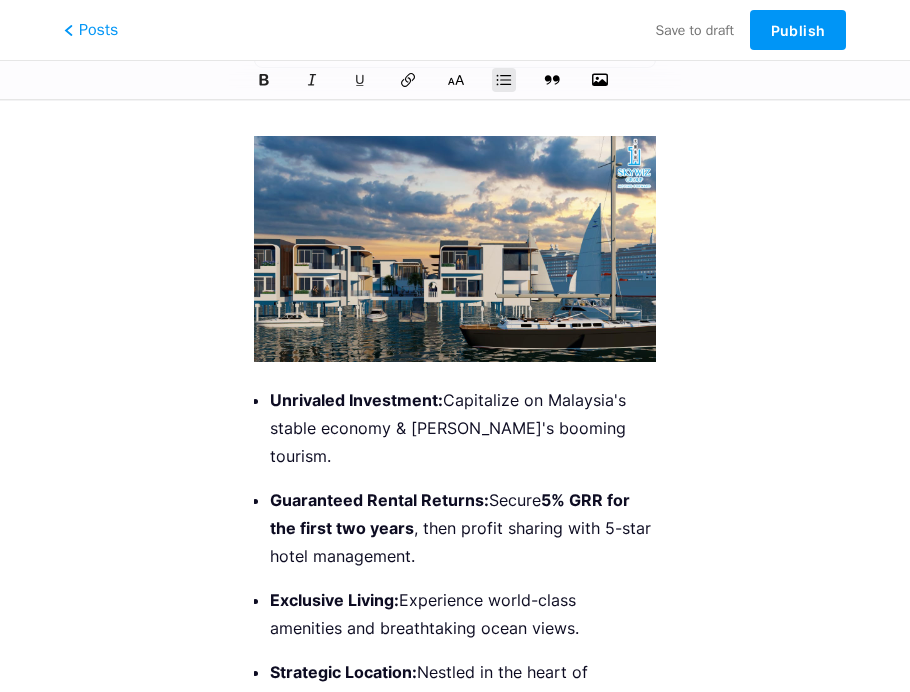 scroll, scrollTop: 0, scrollLeft: 0, axis: both 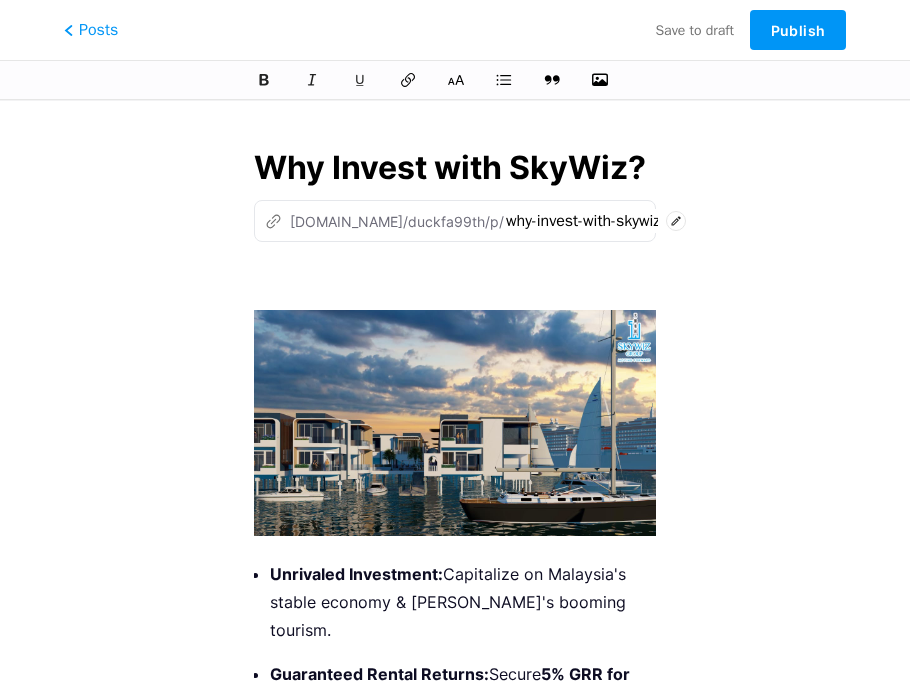 click at bounding box center (455, 280) 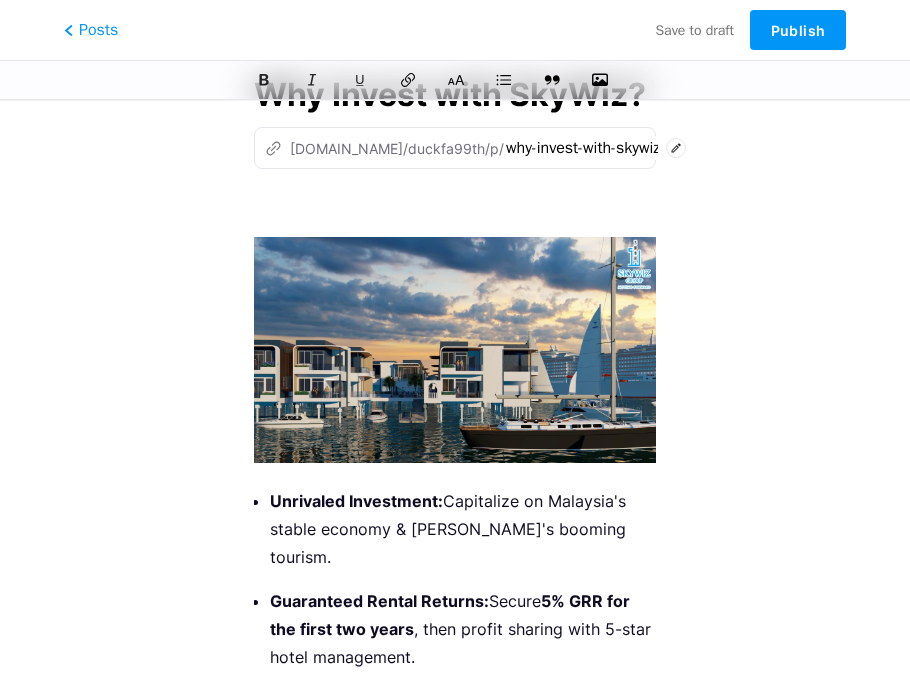 scroll, scrollTop: 0, scrollLeft: 0, axis: both 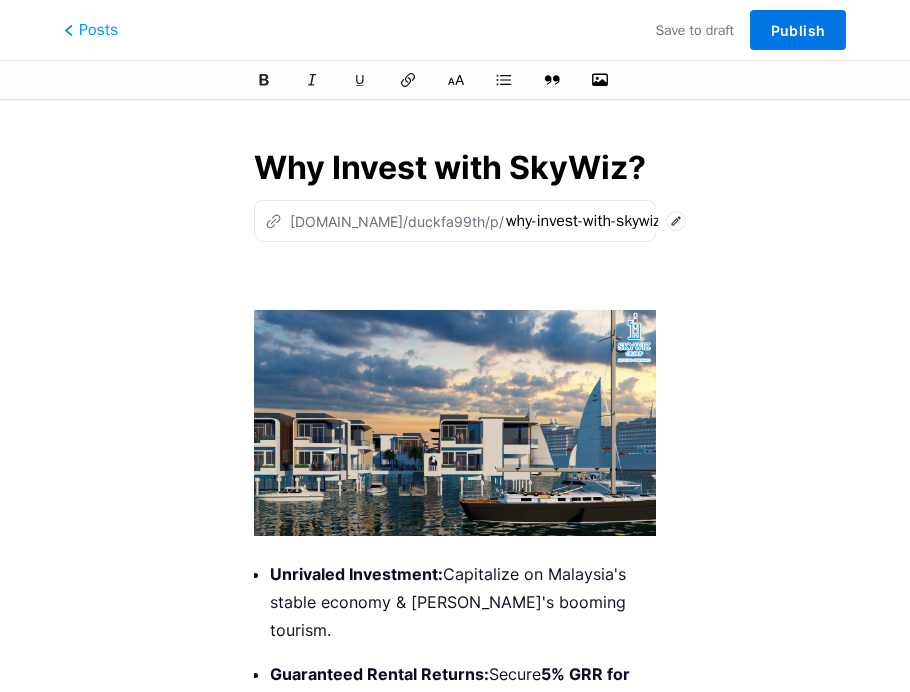 click on "Publish" at bounding box center [798, 30] 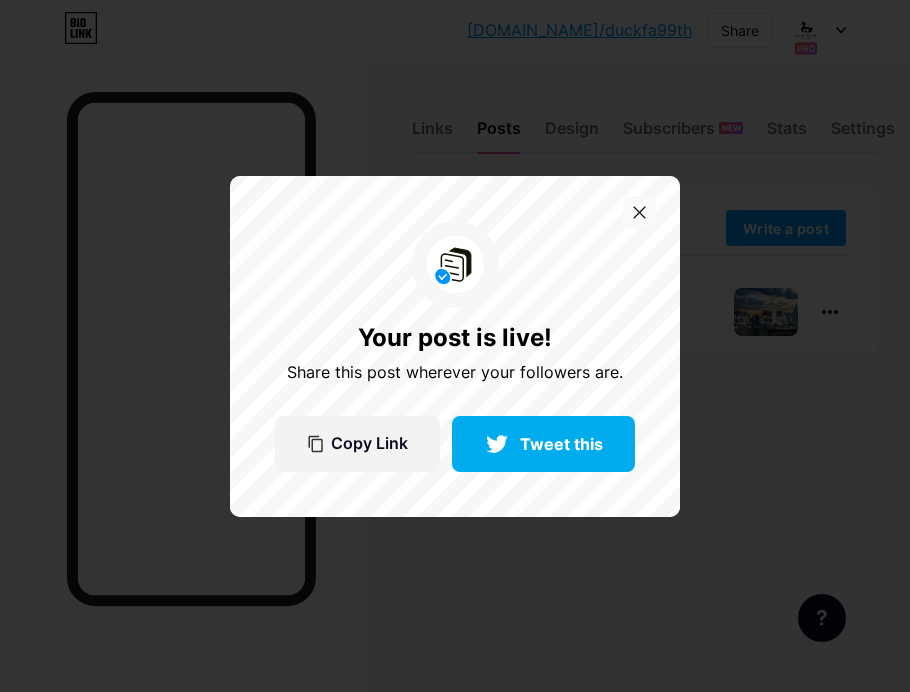 click 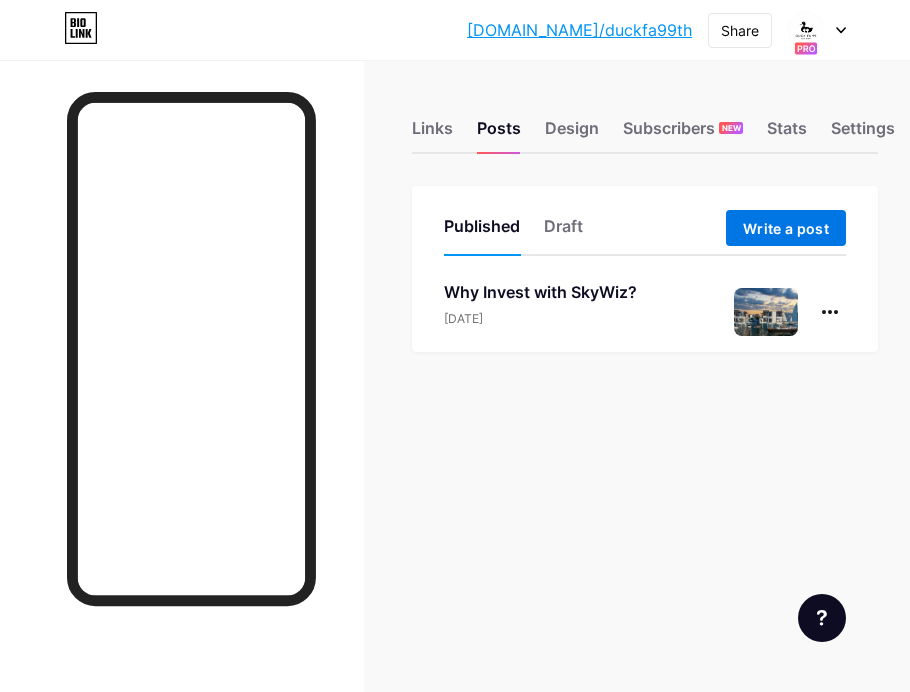 click on "Write a post" at bounding box center (786, 228) 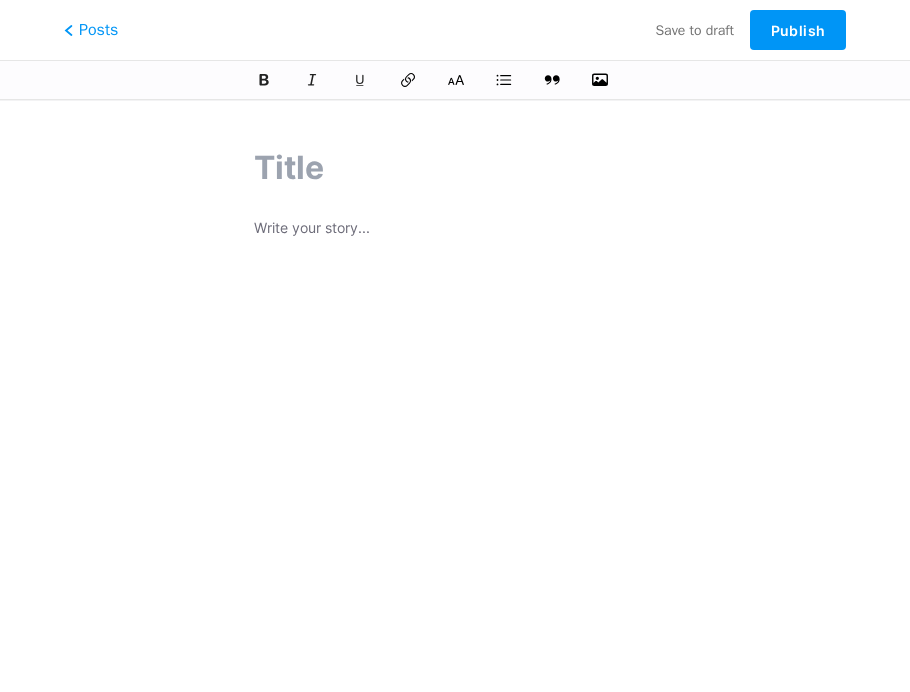 click at bounding box center (455, 168) 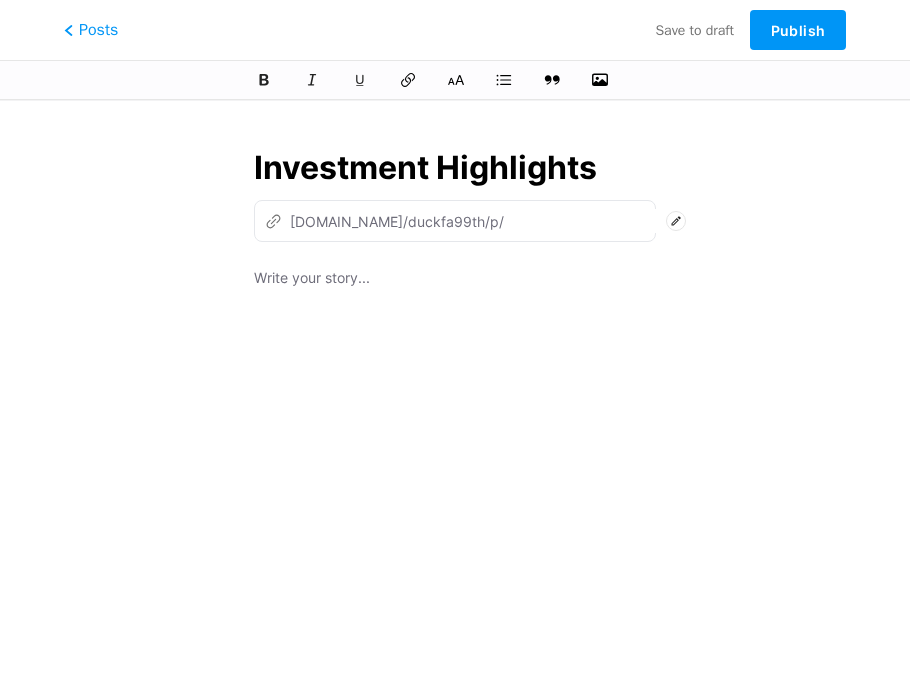 type on "Investment Highlights" 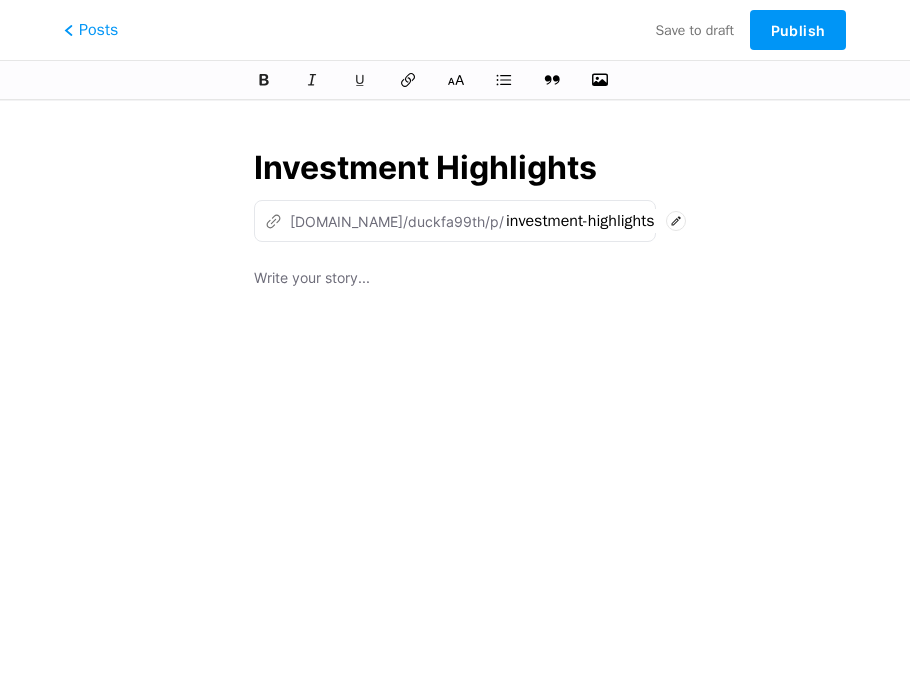 click at bounding box center [455, 280] 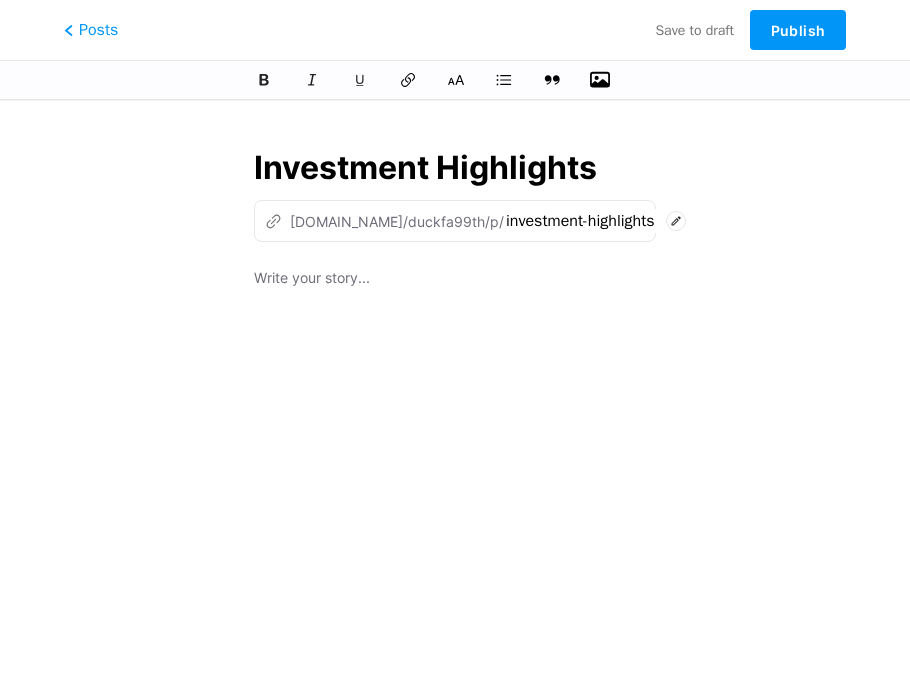 click 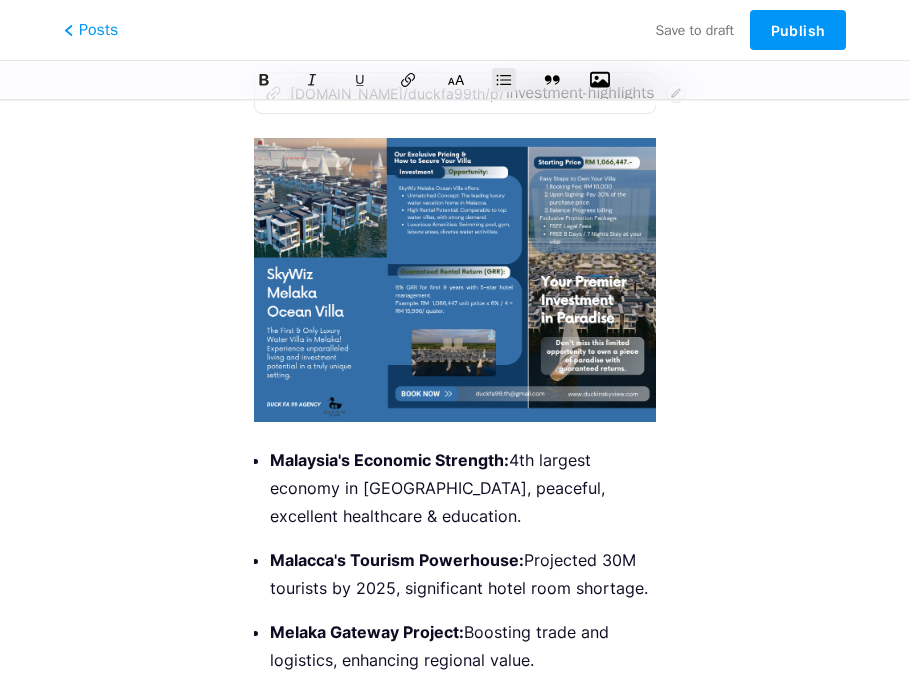scroll, scrollTop: 0, scrollLeft: 0, axis: both 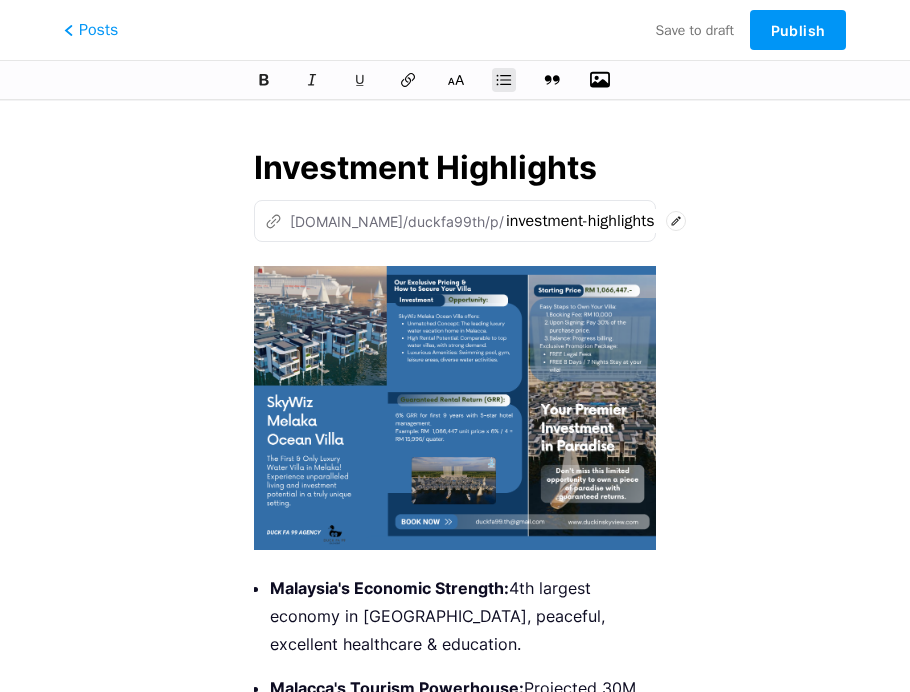 drag, startPoint x: 596, startPoint y: 162, endPoint x: 290, endPoint y: 139, distance: 306.86316 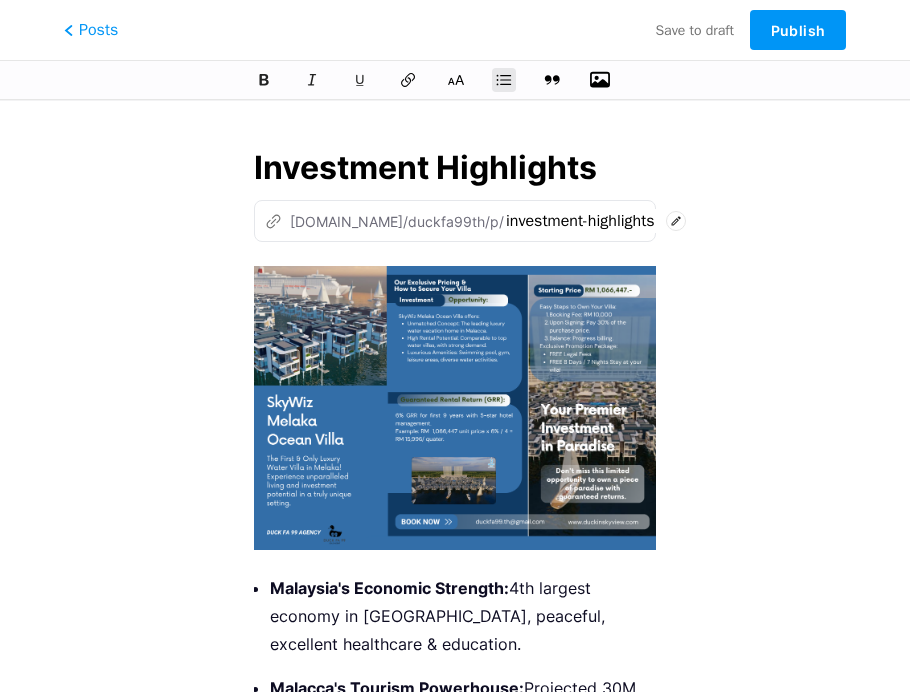 click on "Investment Highlights         z
bio.link/duckfa99th/p/
investment-highlights             Malaysia's Economic Strength:  4th largest economy in SE Asia, peaceful, excellent healthcare & education. Malacca's Tourism Powerhouse:  Projected 30M tourists by 2025, significant hotel room shortage. Melaka Gateway Project:  Boosting trade and logistics, enhancing regional value." at bounding box center (455, 507) 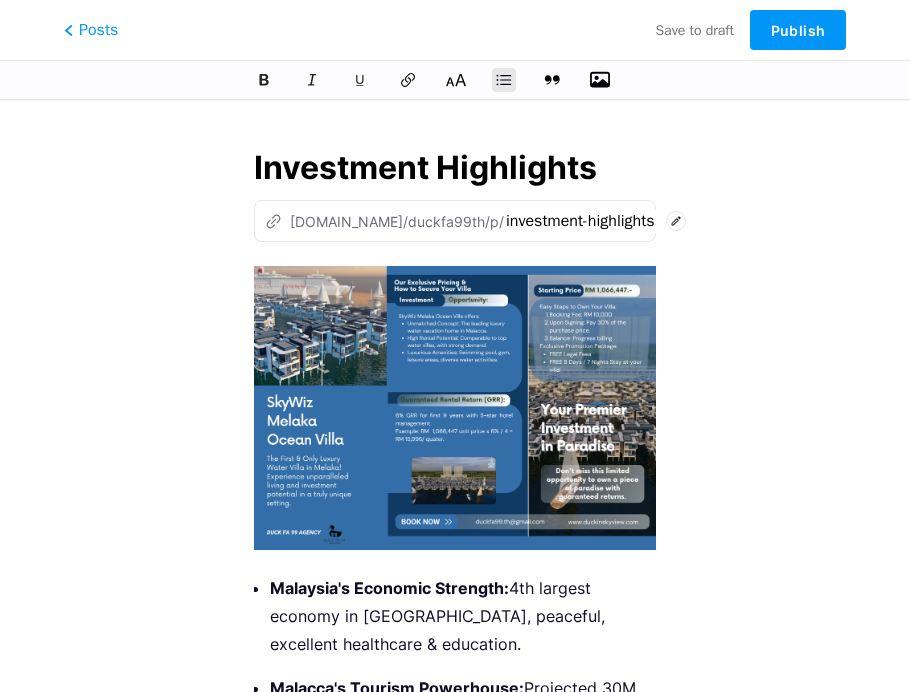 click 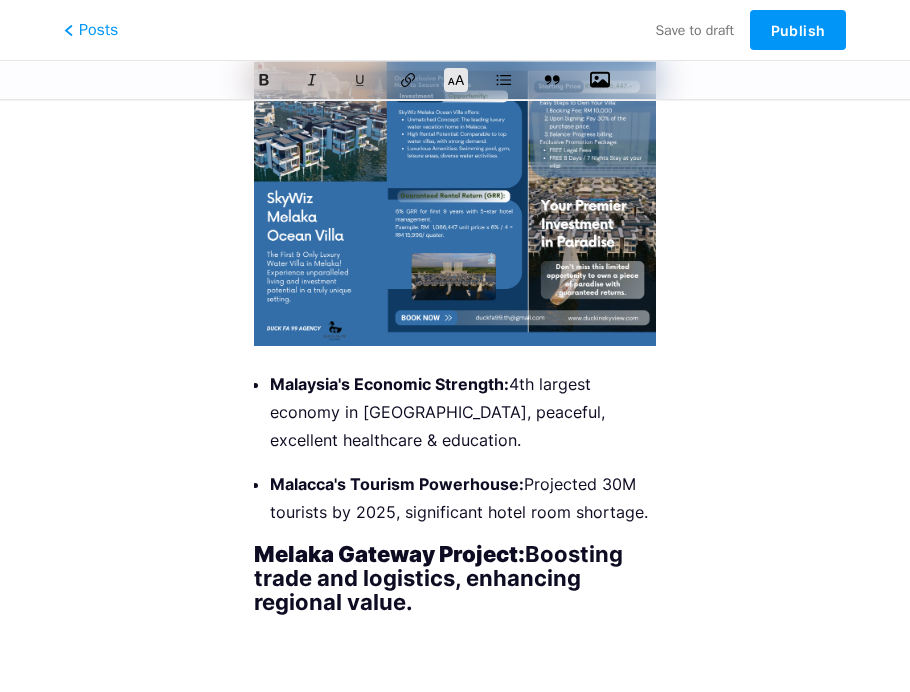 scroll, scrollTop: 250, scrollLeft: 0, axis: vertical 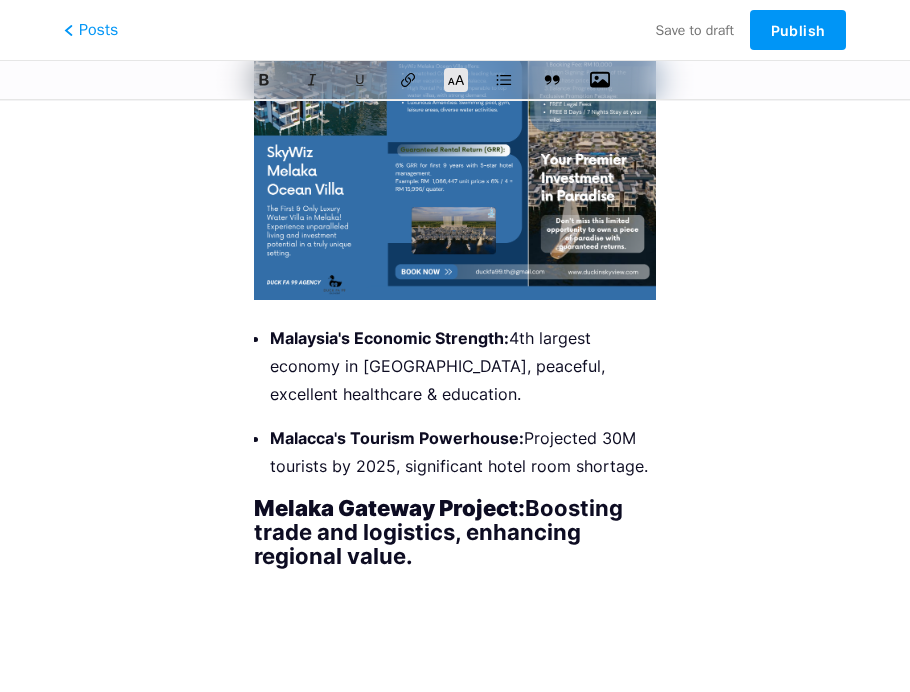 drag, startPoint x: 494, startPoint y: 563, endPoint x: 230, endPoint y: 507, distance: 269.87405 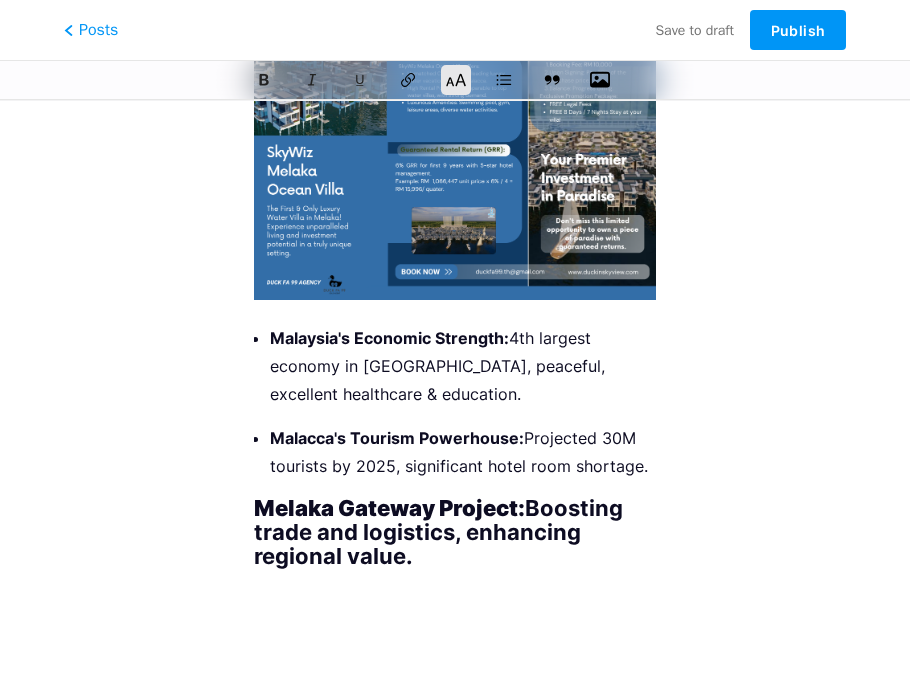 click 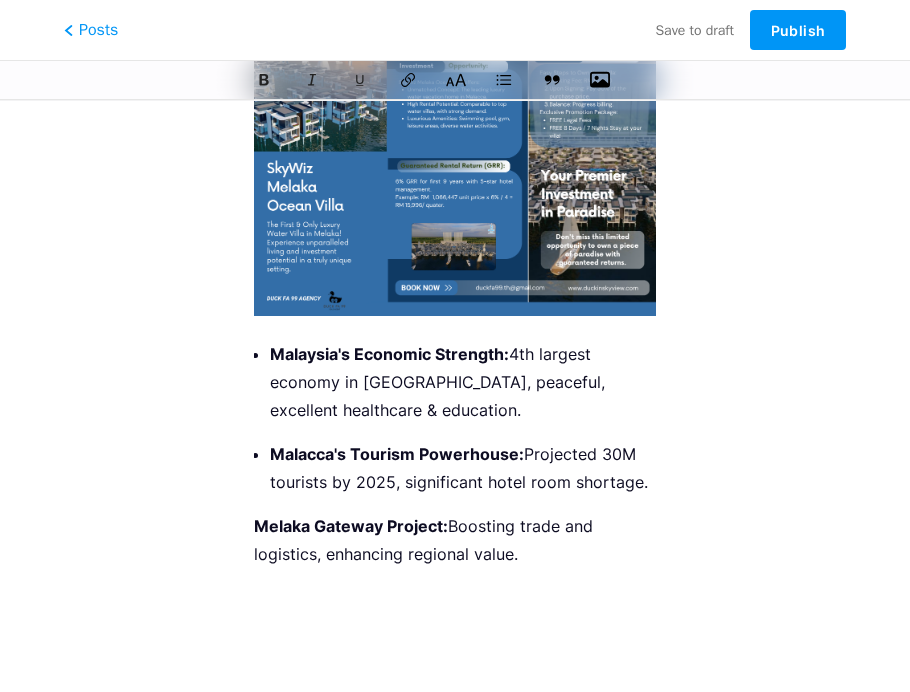 scroll, scrollTop: 234, scrollLeft: 0, axis: vertical 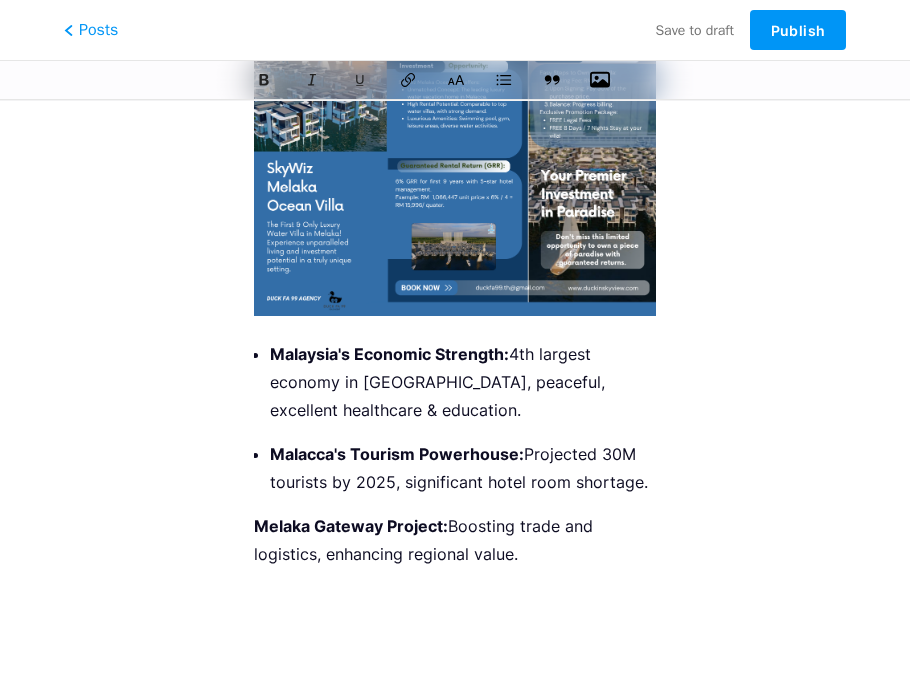 click on "Investment Highlights         z
bio.link/duckfa99th/p/
investment-highlights             Malaysia's Economic Strength:  4th largest economy in SE Asia, peaceful, excellent healthcare & education. Malacca's Tourism Powerhouse:  Projected 30M tourists by 2025, significant hotel room shortage. Melaka Gateway Project:  Boosting trade and logistics, enhancing regional value." at bounding box center (455, 273) 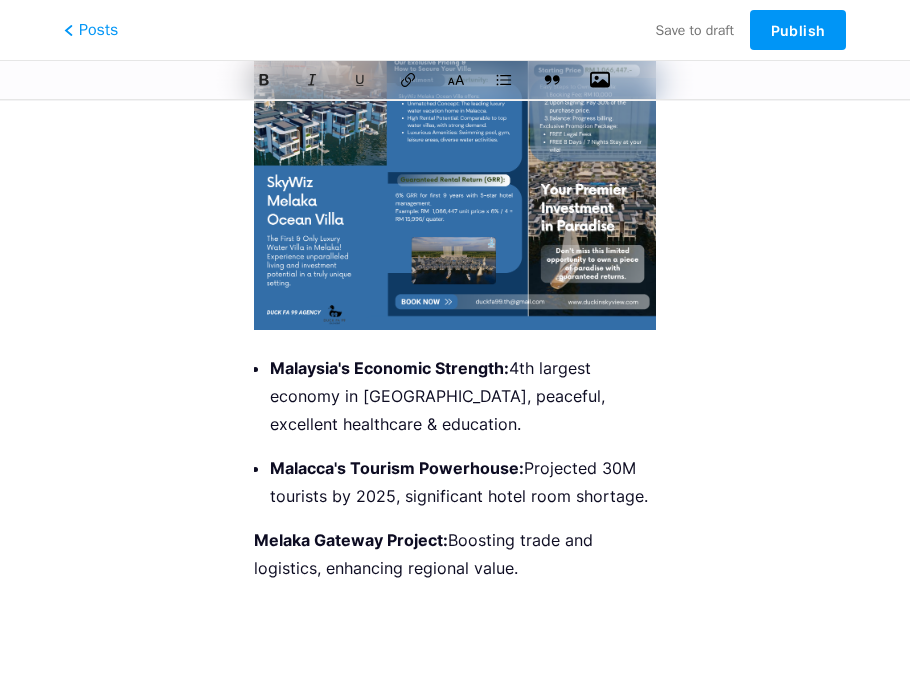 click on "Investment Highlights         z
bio.link/duckfa99th/p/
investment-highlights             Malaysia's Economic Strength:  4th largest economy in SE Asia, peaceful, excellent healthcare & education. Malacca's Tourism Powerhouse:  Projected 30M tourists by 2025, significant hotel room shortage. Melaka Gateway Project:  Boosting trade and logistics, enhancing regional value." at bounding box center [455, 287] 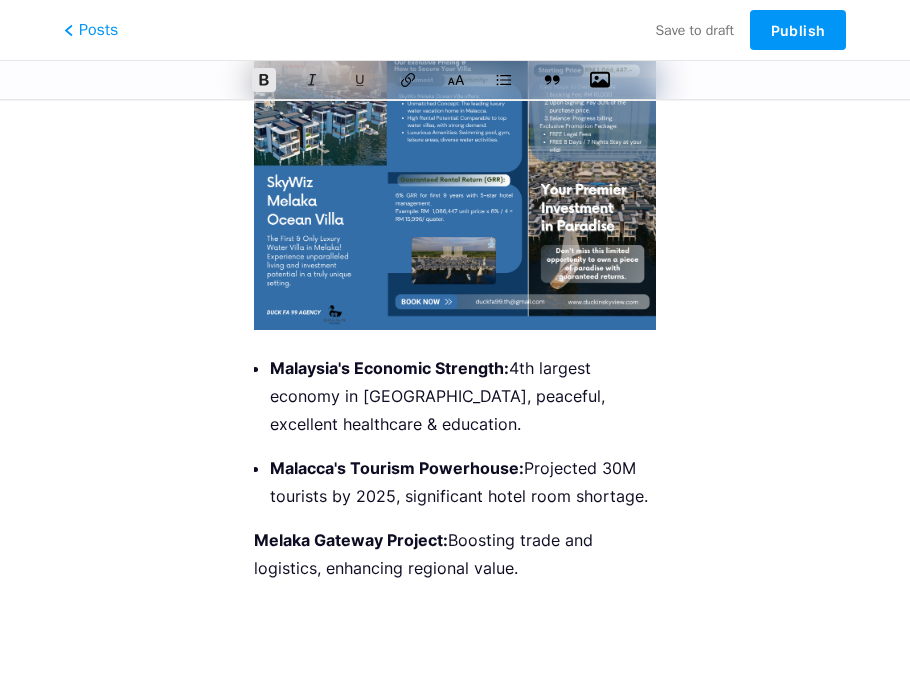 click on "Melaka Gateway Project:" at bounding box center [351, 540] 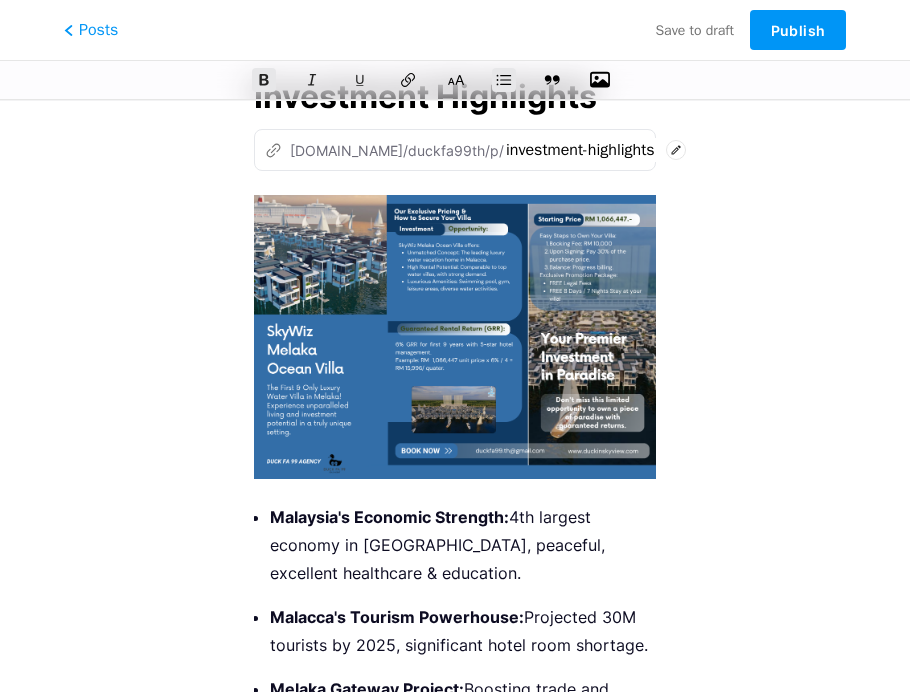 scroll, scrollTop: 0, scrollLeft: 0, axis: both 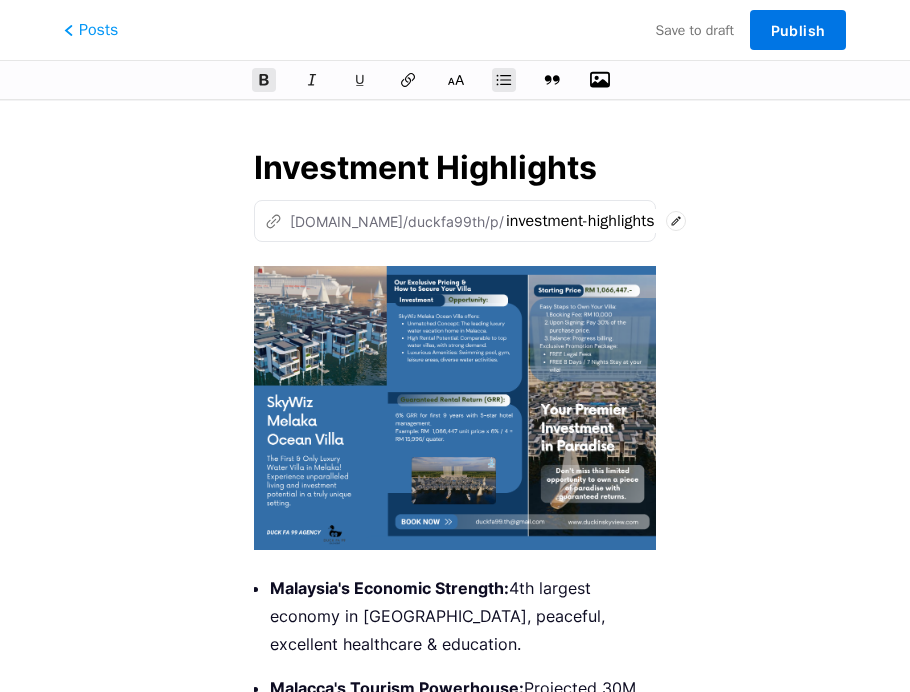 click on "Publish" at bounding box center [798, 30] 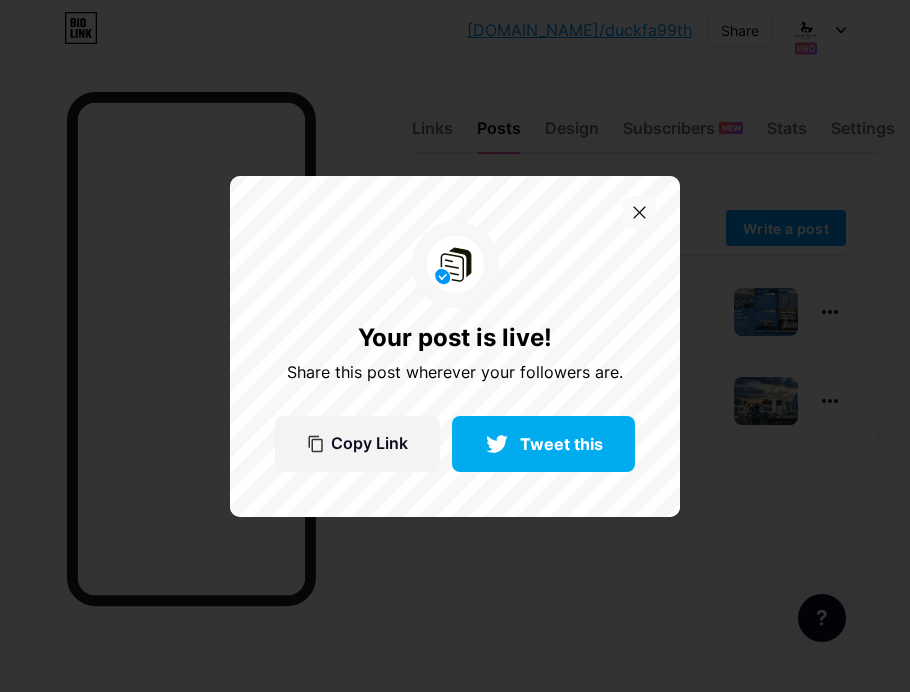 click 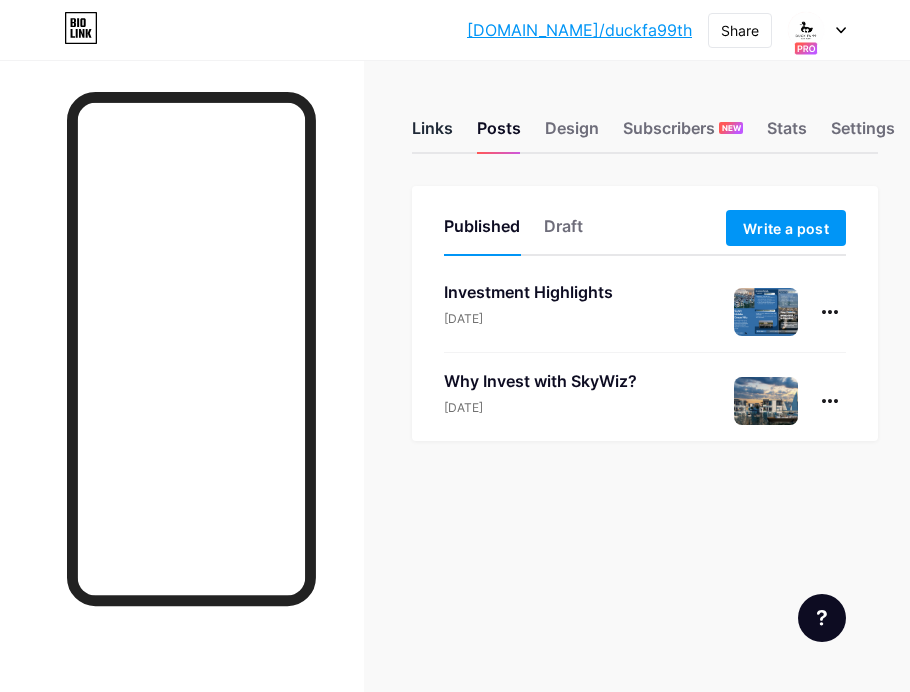 click on "Links" at bounding box center (432, 134) 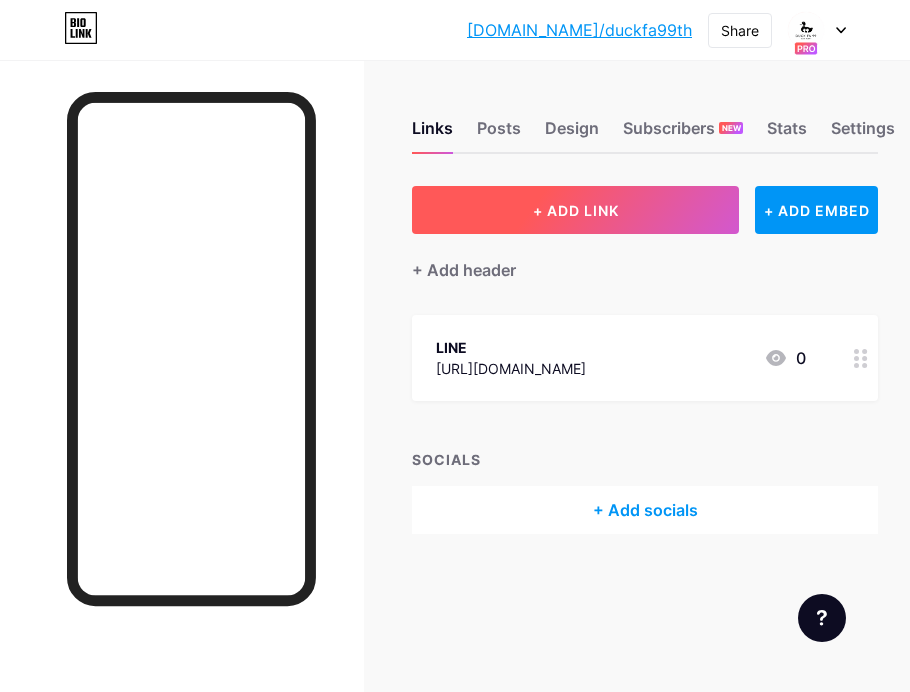 click on "+ ADD LINK" at bounding box center [576, 210] 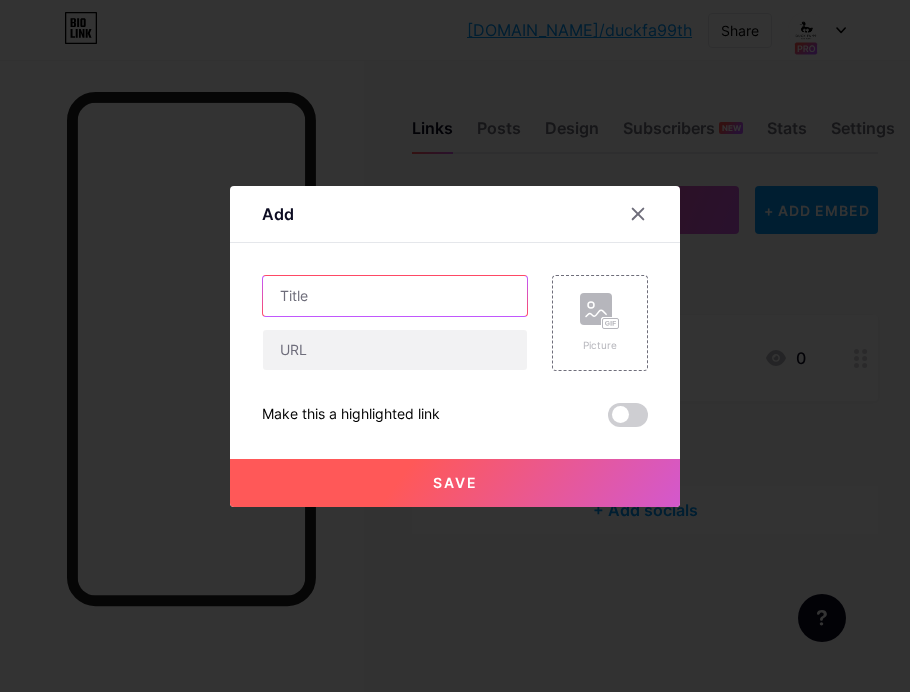 click at bounding box center (395, 296) 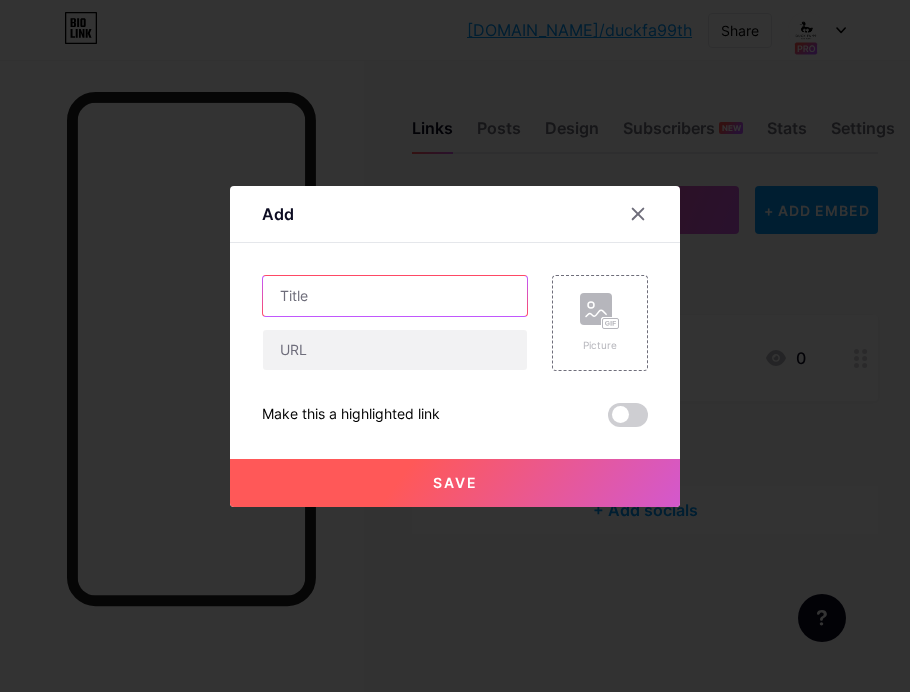 paste on "Your Luxury Villa Awaits" 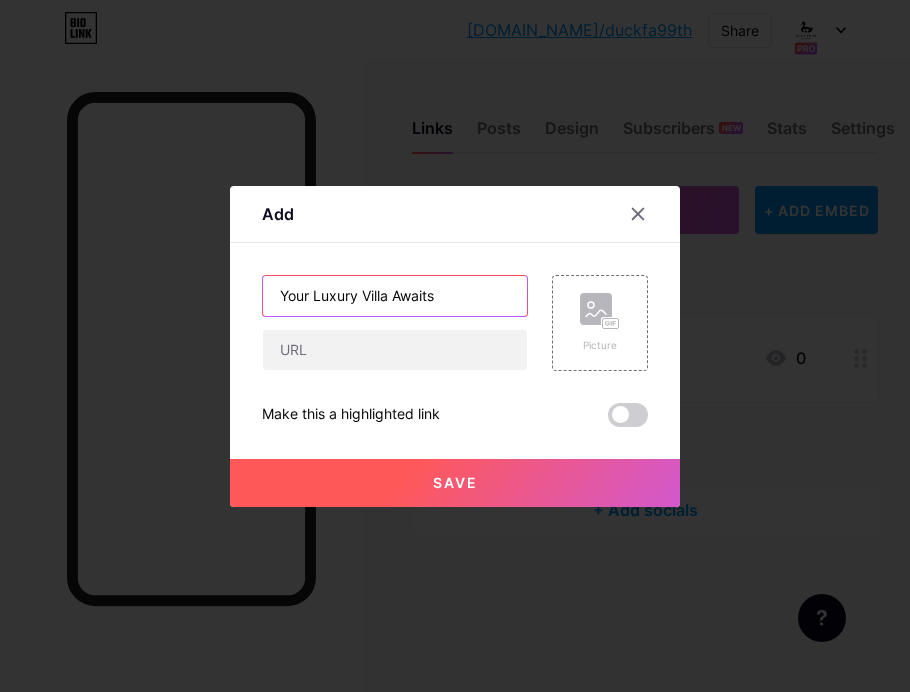 drag, startPoint x: 466, startPoint y: 299, endPoint x: 260, endPoint y: 289, distance: 206.24257 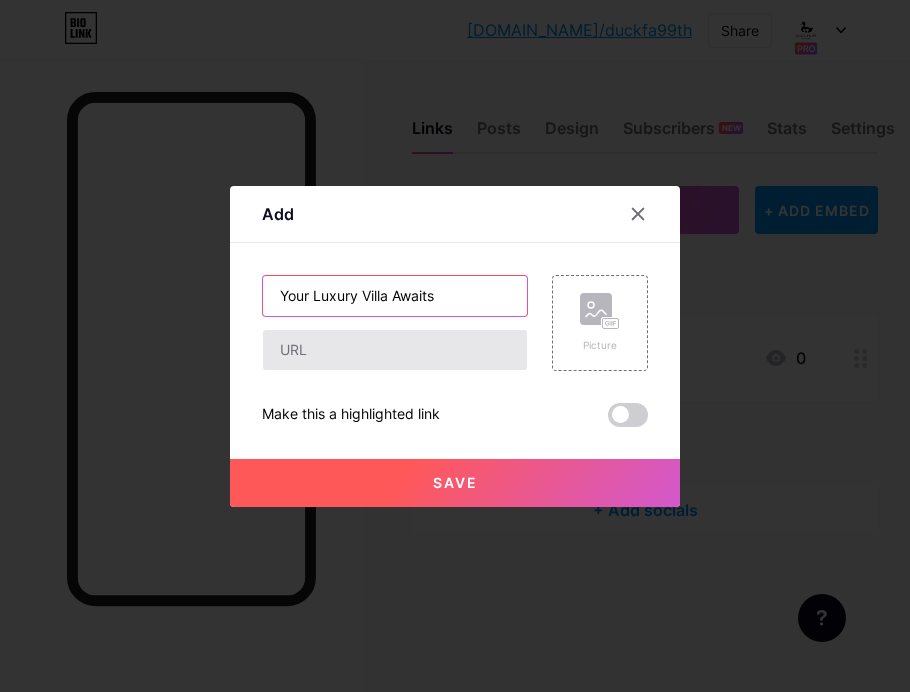 type on "Your Luxury Villa Awaits" 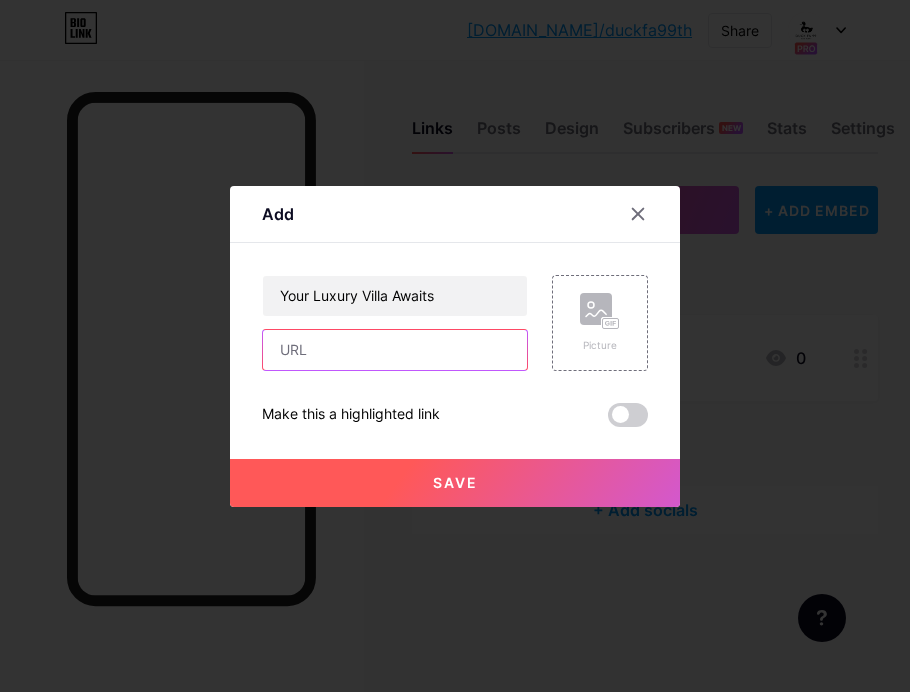click at bounding box center [395, 350] 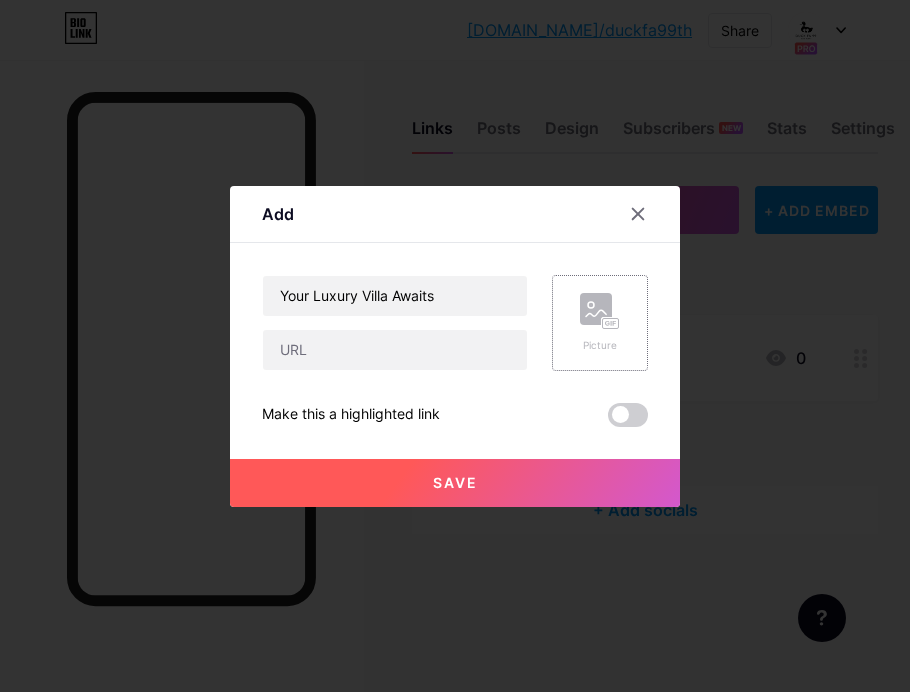 click on "Picture" at bounding box center [600, 345] 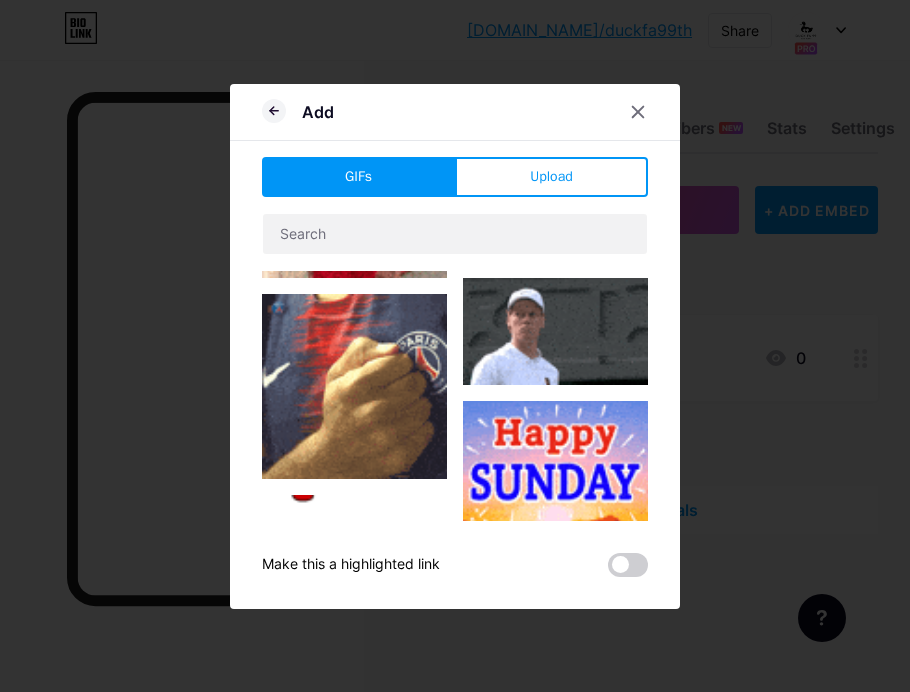 scroll, scrollTop: 1172, scrollLeft: 0, axis: vertical 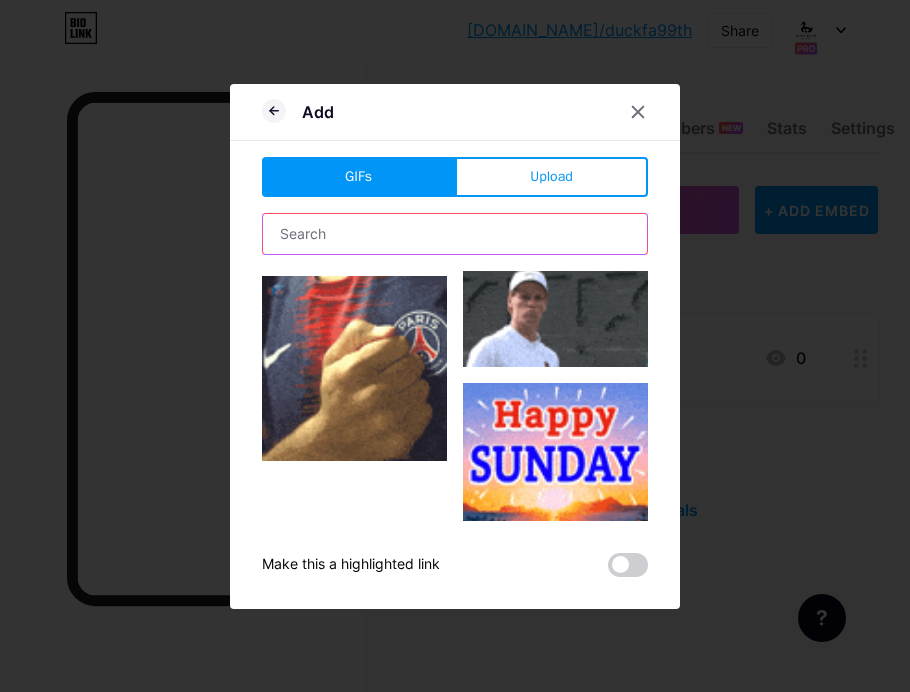 click at bounding box center (455, 234) 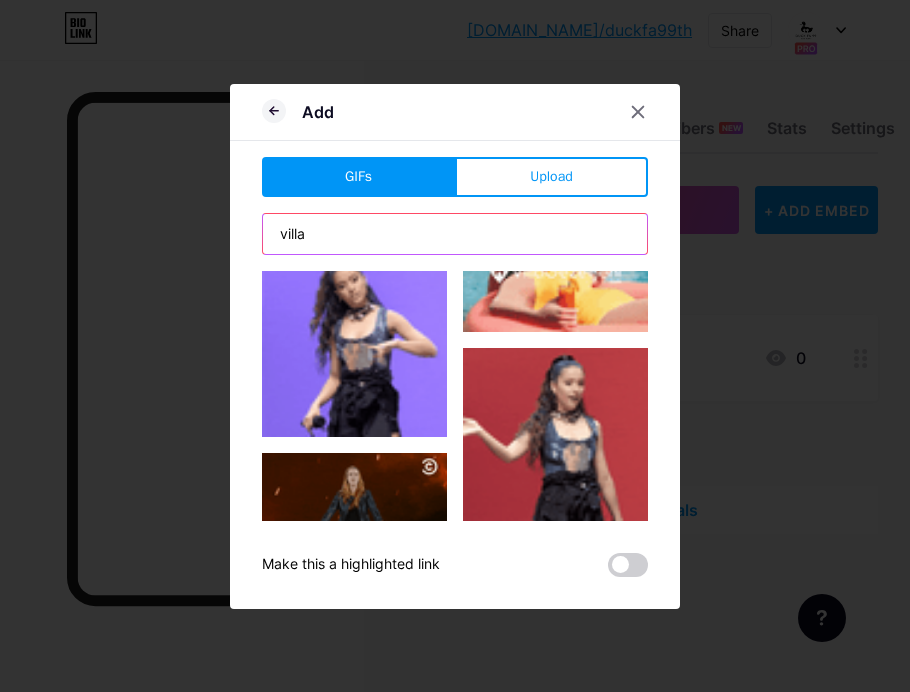 scroll, scrollTop: 5066, scrollLeft: 0, axis: vertical 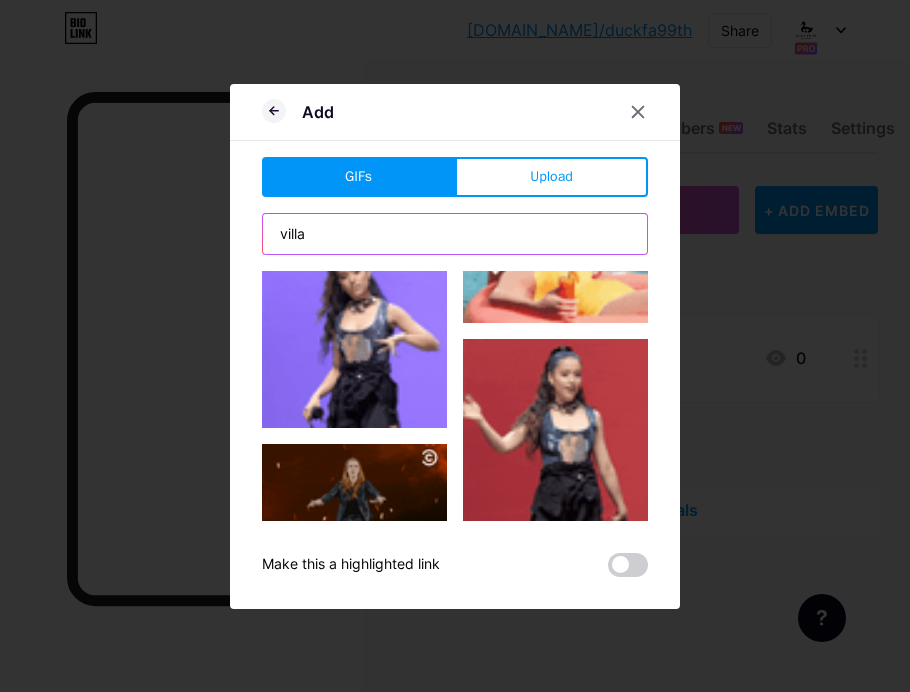 drag, startPoint x: 347, startPoint y: 229, endPoint x: 235, endPoint y: 226, distance: 112.04017 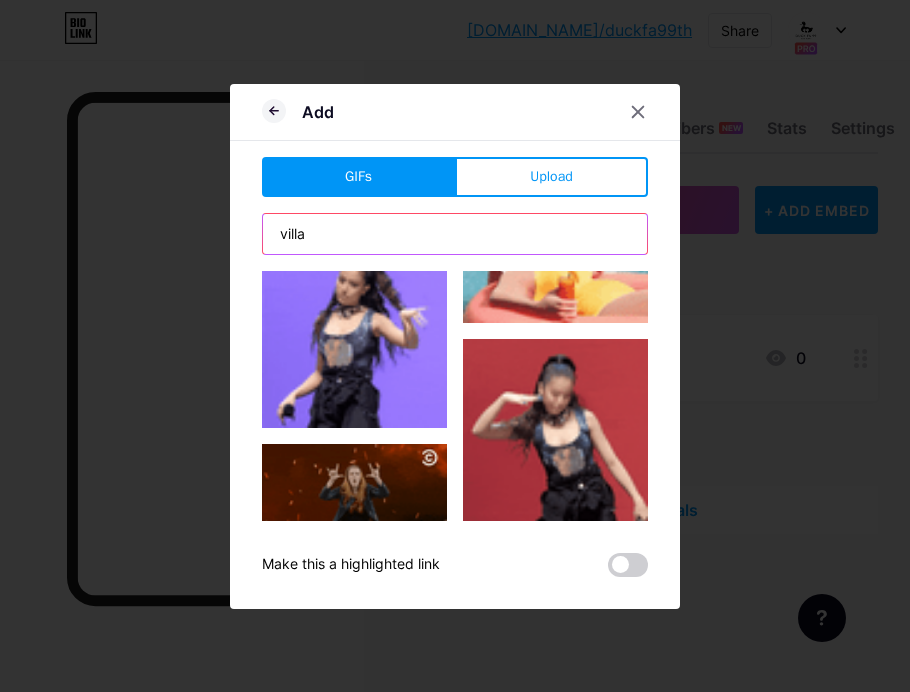 click on "Add       GIFs     Upload       Content
YouTube
Play YouTube video without leaving your page.
ADD
Vimeo
Play Vimeo video without leaving your page.
ADD
Tiktok
Grow your TikTok following
ADD
Tweet
Embed a tweet.
ADD
Reddit
Showcase your Reddit profile
ADD
Spotify
Embed Spotify to play the preview of a track.
ADD
Twitch
Play Twitch video without leaving your page.
ADD
ADD" at bounding box center [455, 346] 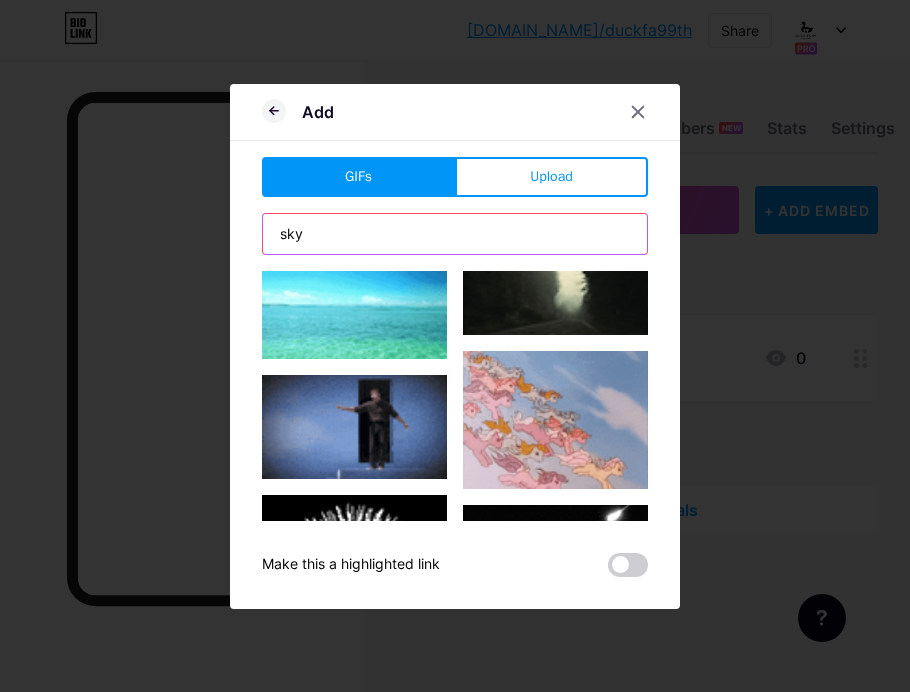 scroll, scrollTop: 284, scrollLeft: 0, axis: vertical 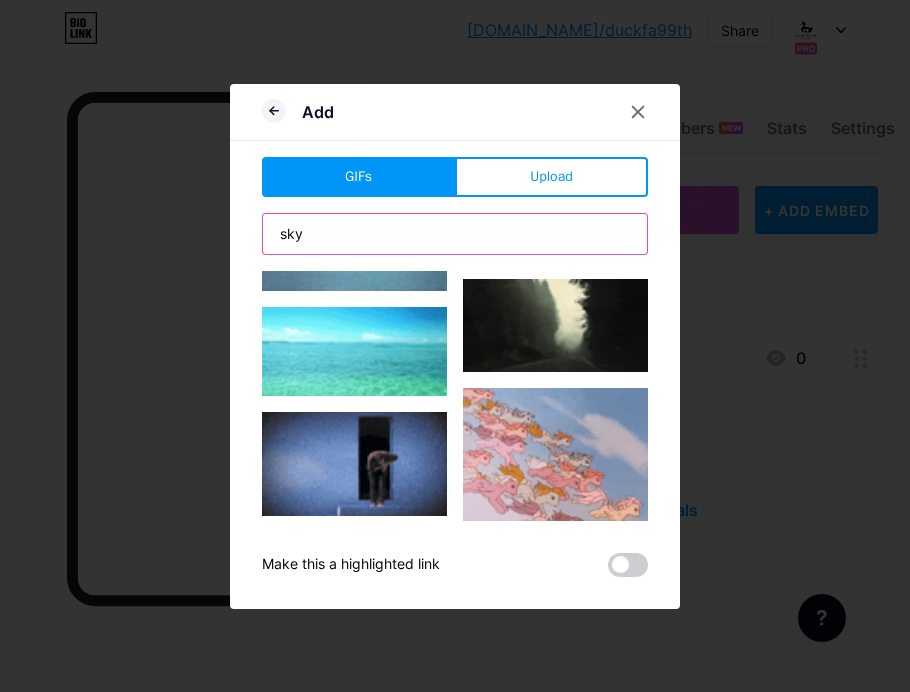type on "sky" 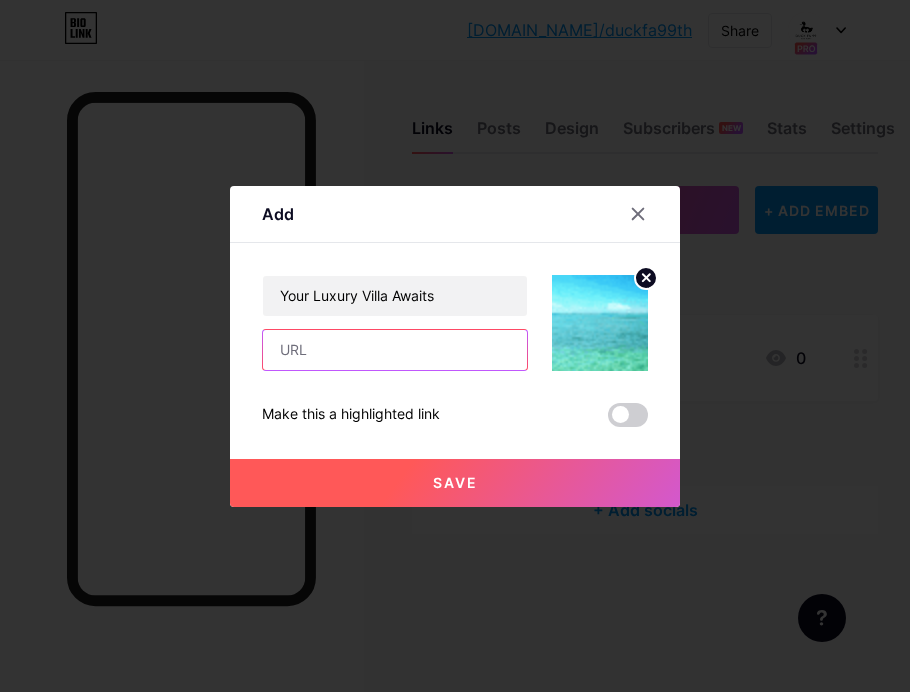 click at bounding box center [395, 350] 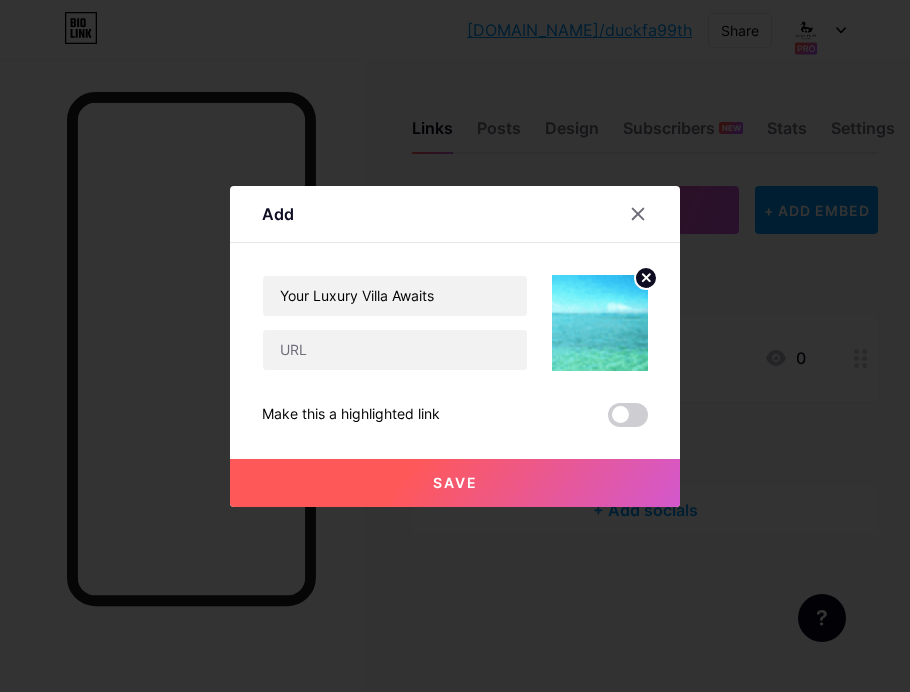 click on "Save" at bounding box center (455, 482) 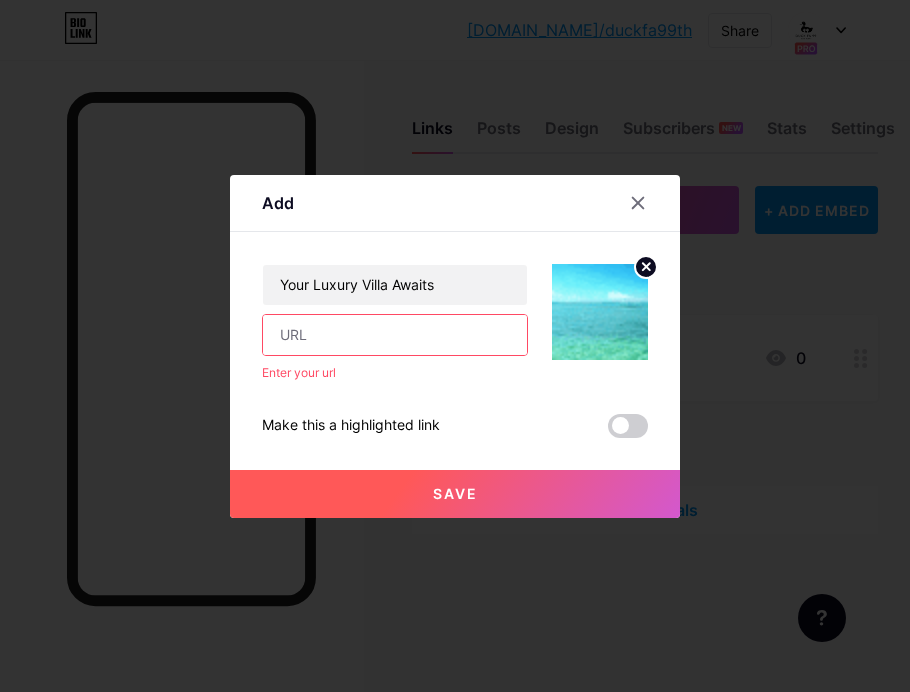 click at bounding box center [395, 335] 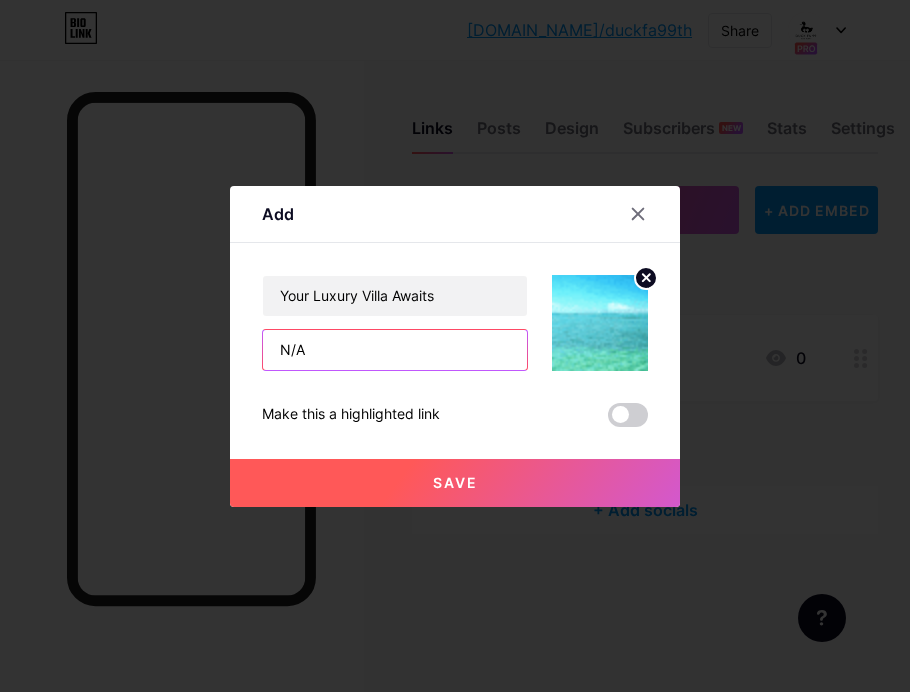 type on "N/A" 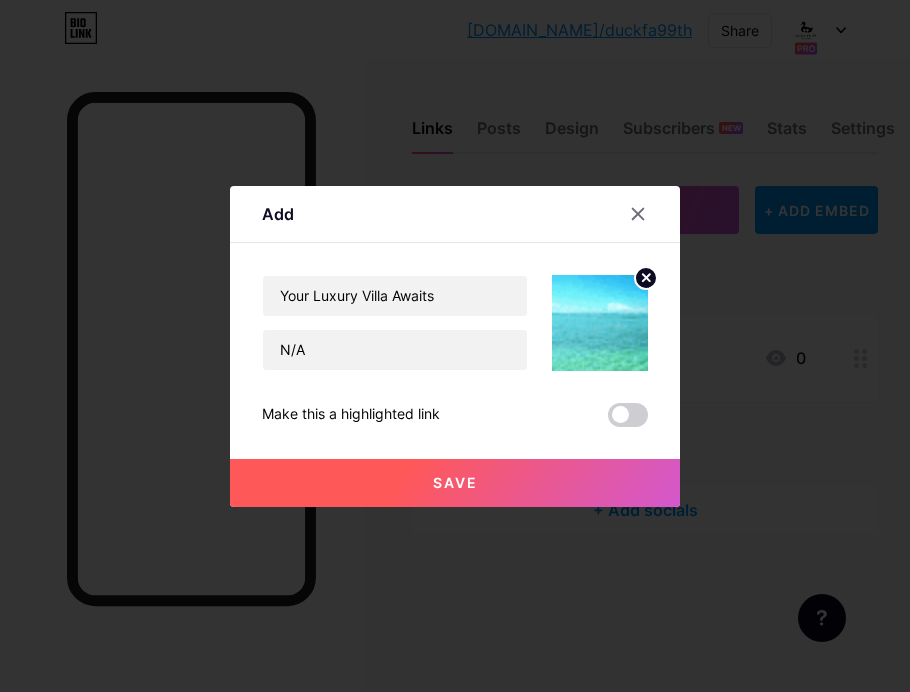 click on "Save" at bounding box center (455, 482) 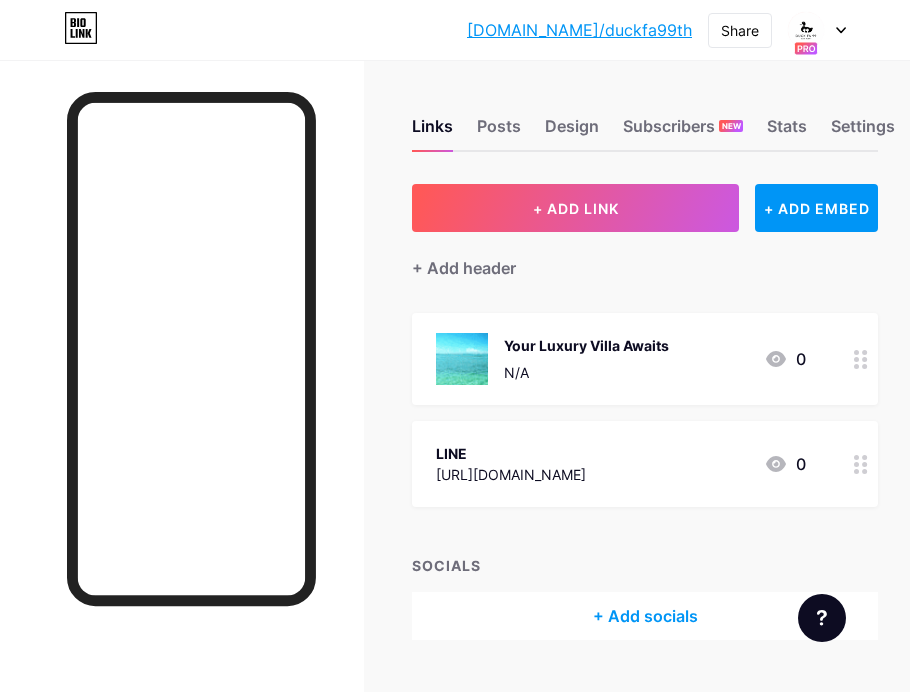 scroll, scrollTop: 0, scrollLeft: 0, axis: both 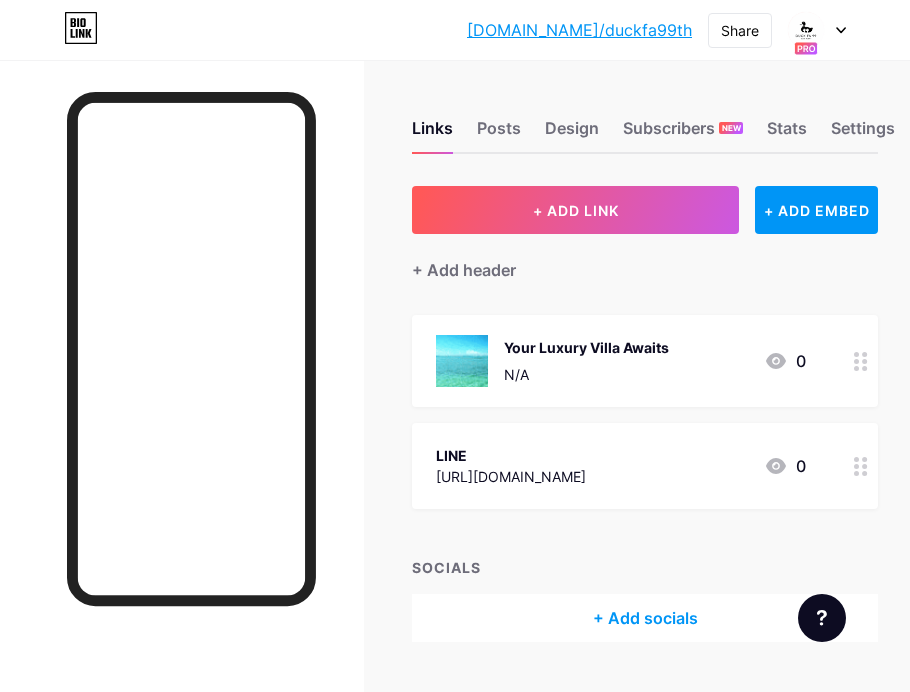 click 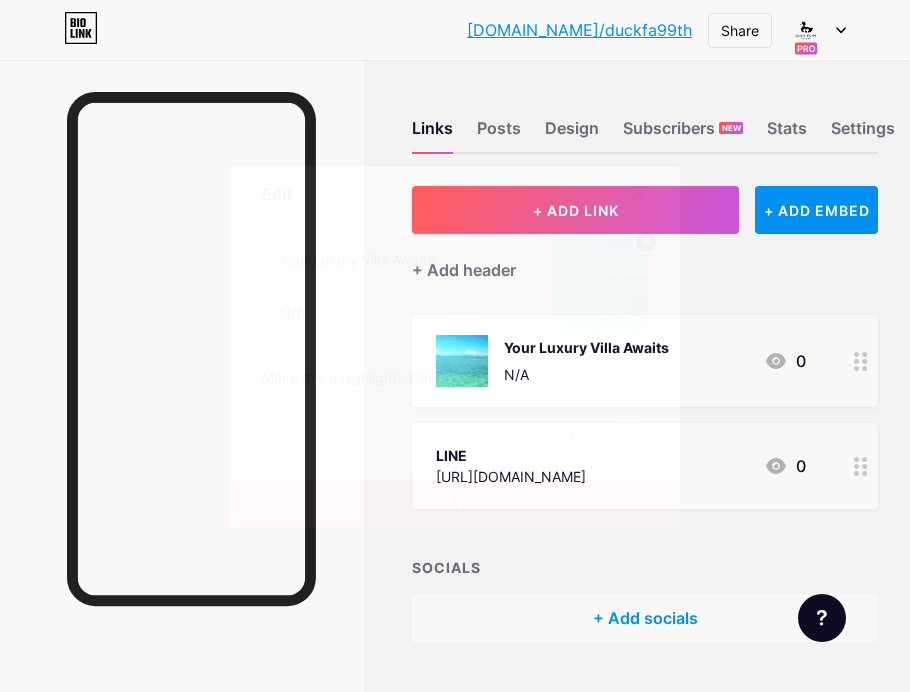 click 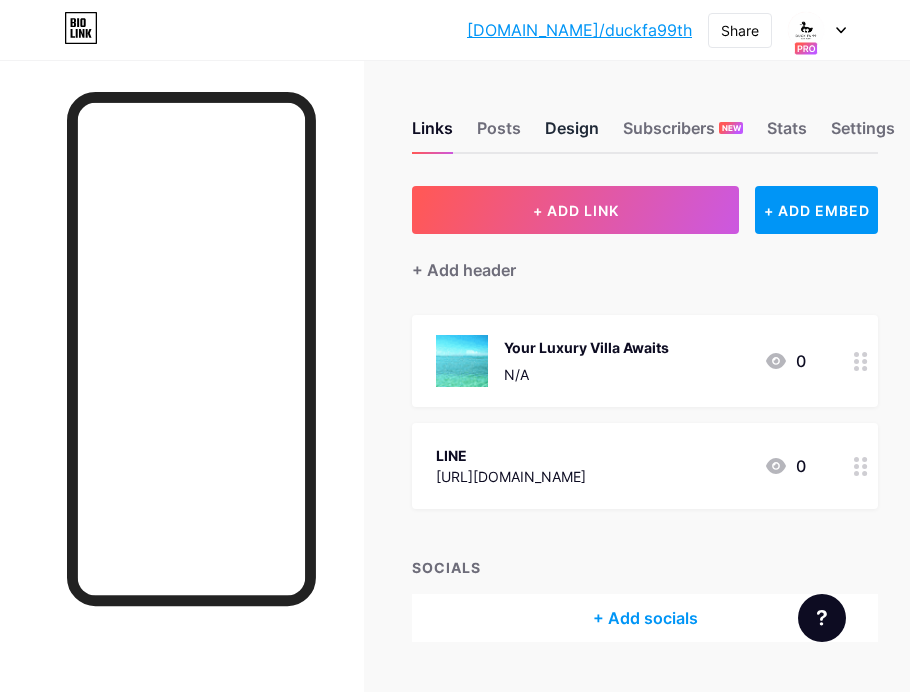 click on "Design" at bounding box center [572, 134] 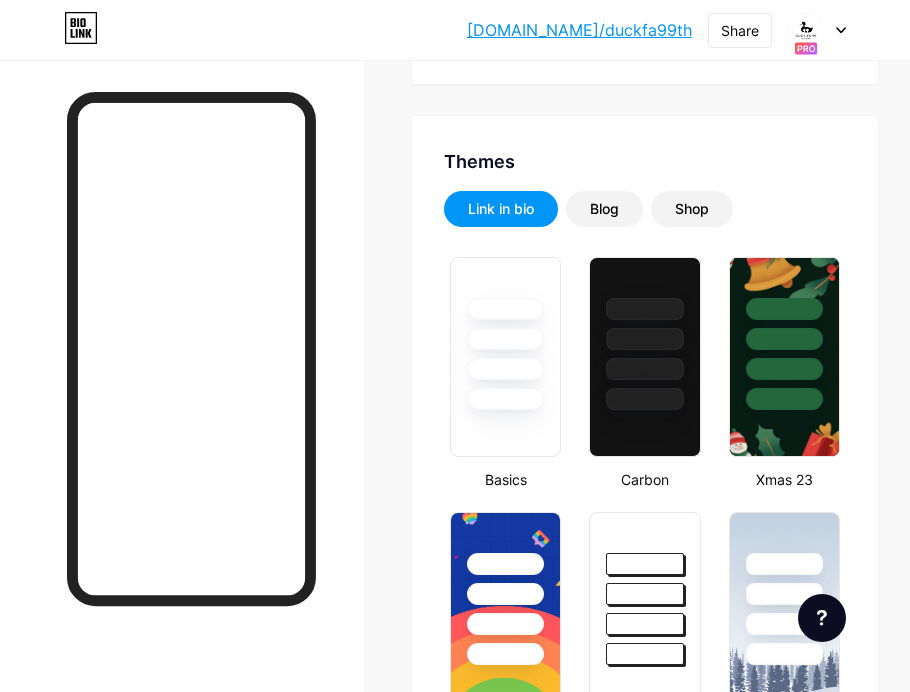 scroll, scrollTop: 289, scrollLeft: 0, axis: vertical 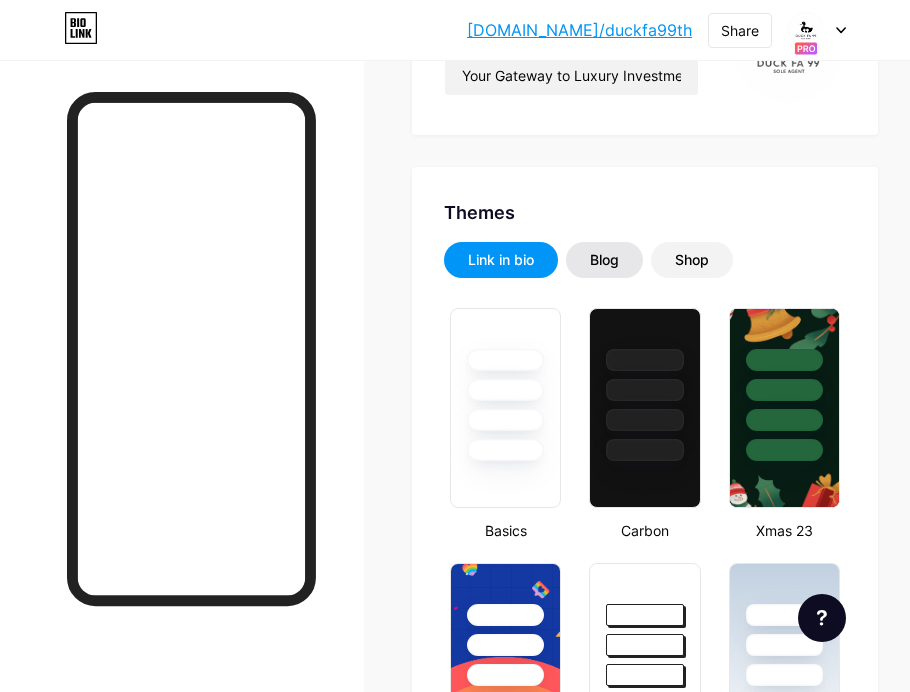 click on "Blog" at bounding box center [604, 260] 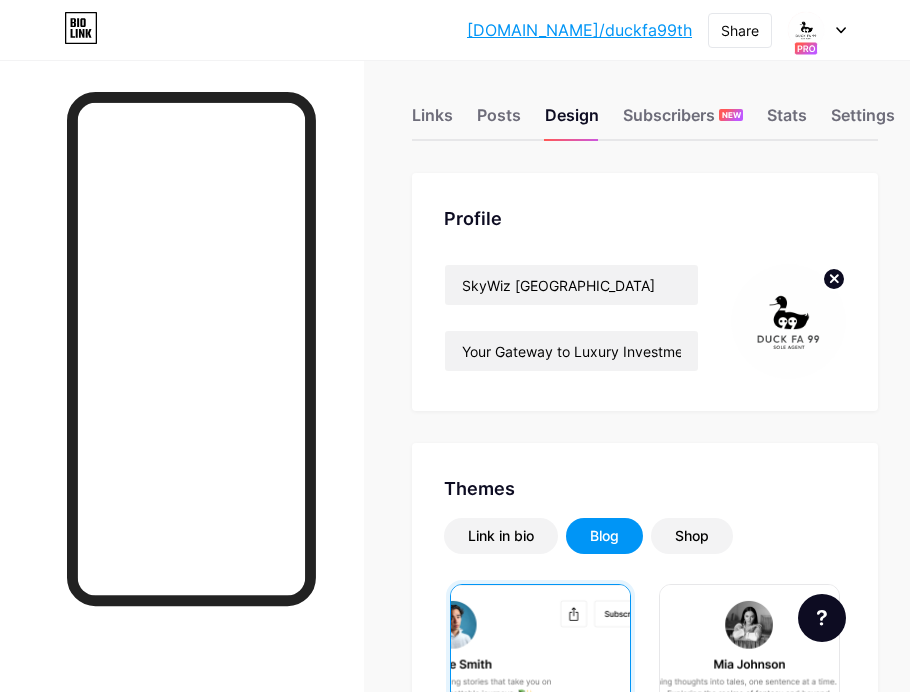scroll, scrollTop: 0, scrollLeft: 0, axis: both 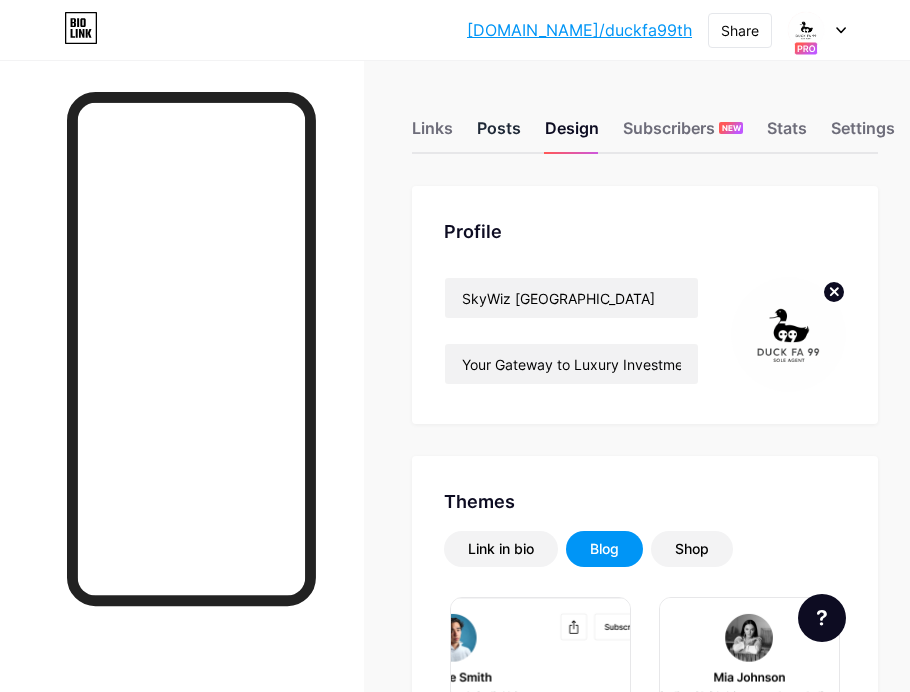 click on "Posts" at bounding box center (499, 134) 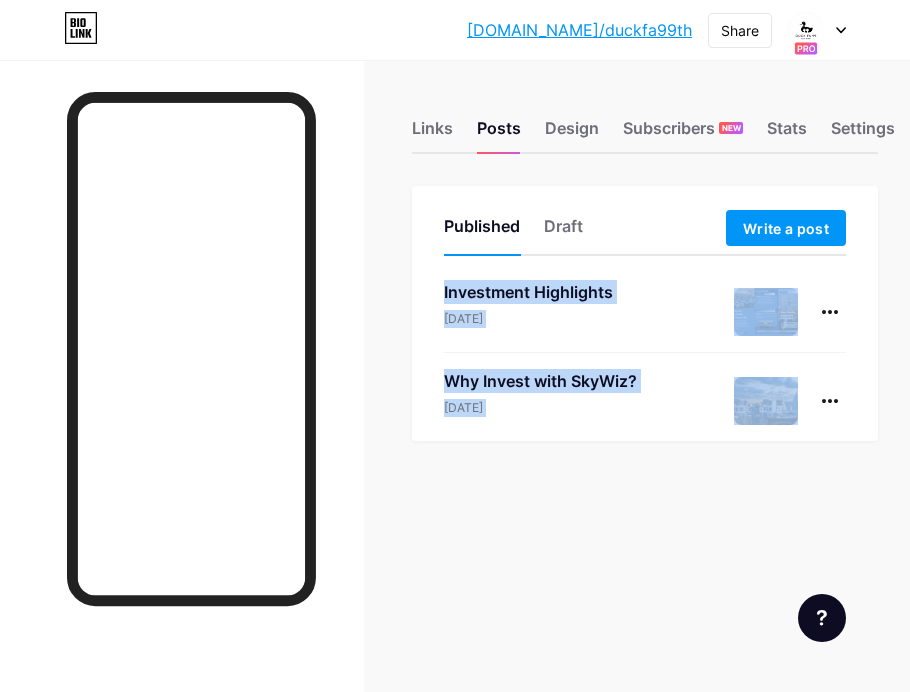 drag, startPoint x: 830, startPoint y: 397, endPoint x: 813, endPoint y: 250, distance: 147.97972 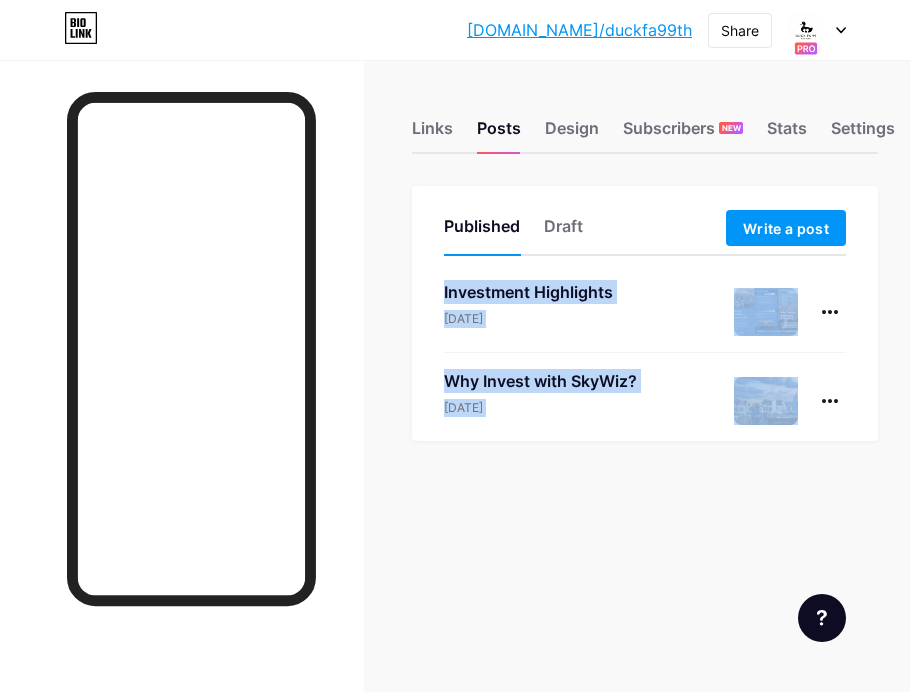 click on "Published
Draft     Write a post     Investment Highlights   Jul 13, 2025          Why Invest with SkyWiz?   Jul 13, 2025" at bounding box center [645, 313] 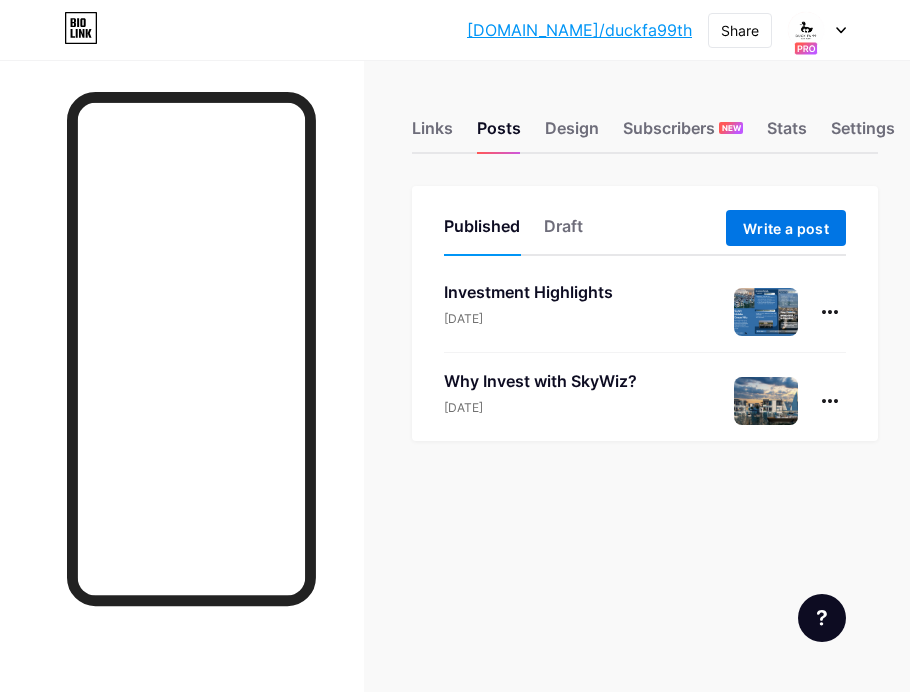 click on "Write a post" at bounding box center (786, 228) 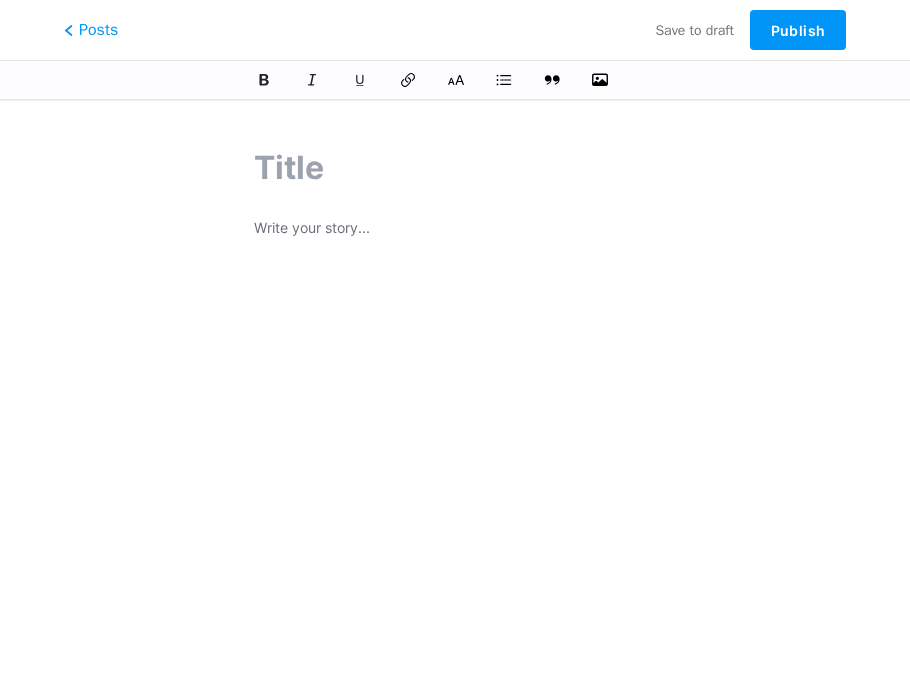 click at bounding box center (455, 230) 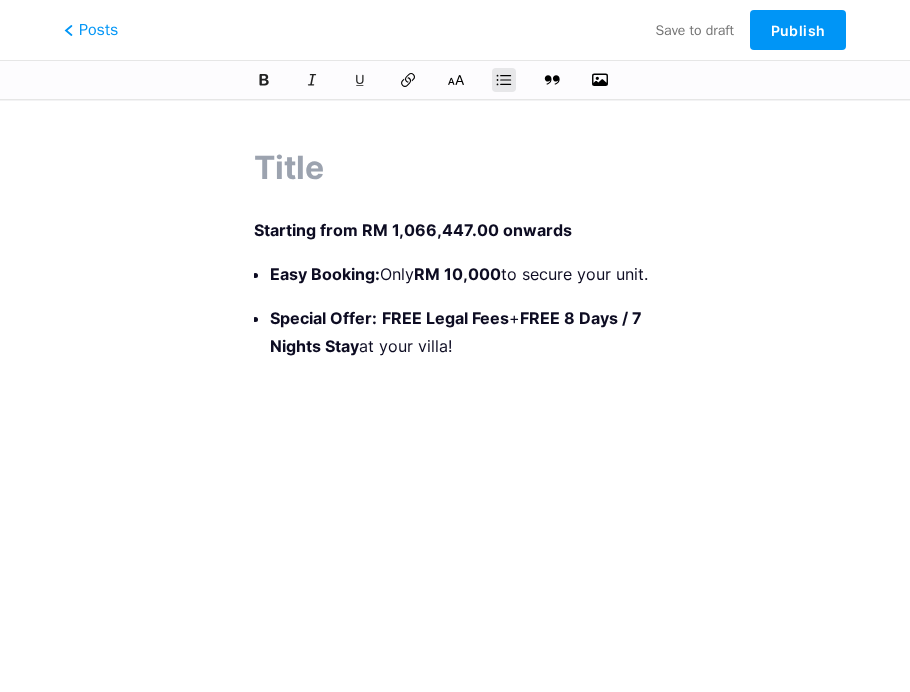 click at bounding box center [455, 168] 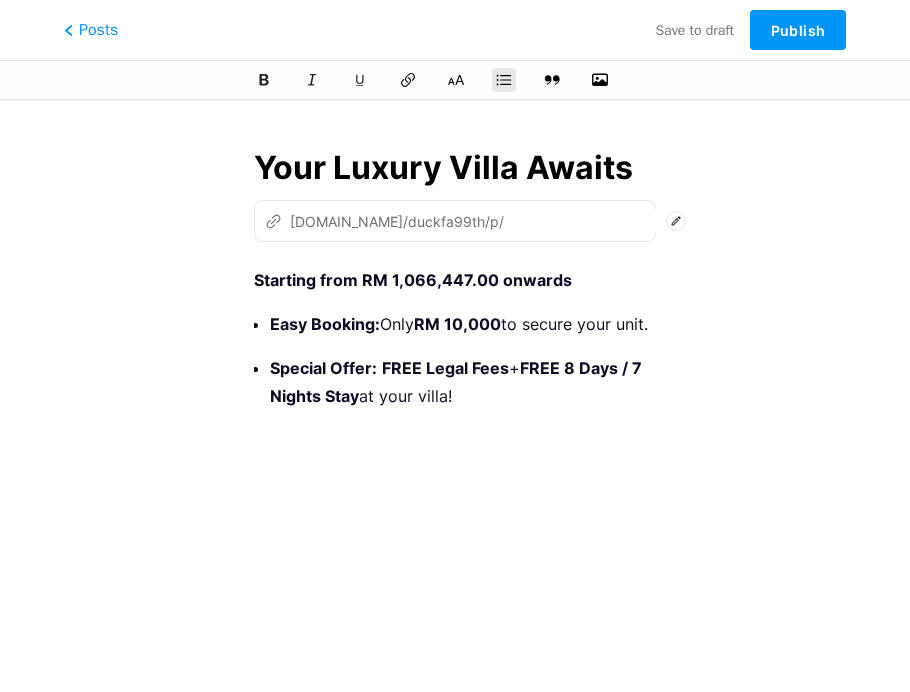 type on "Your Luxury Villa Awaits" 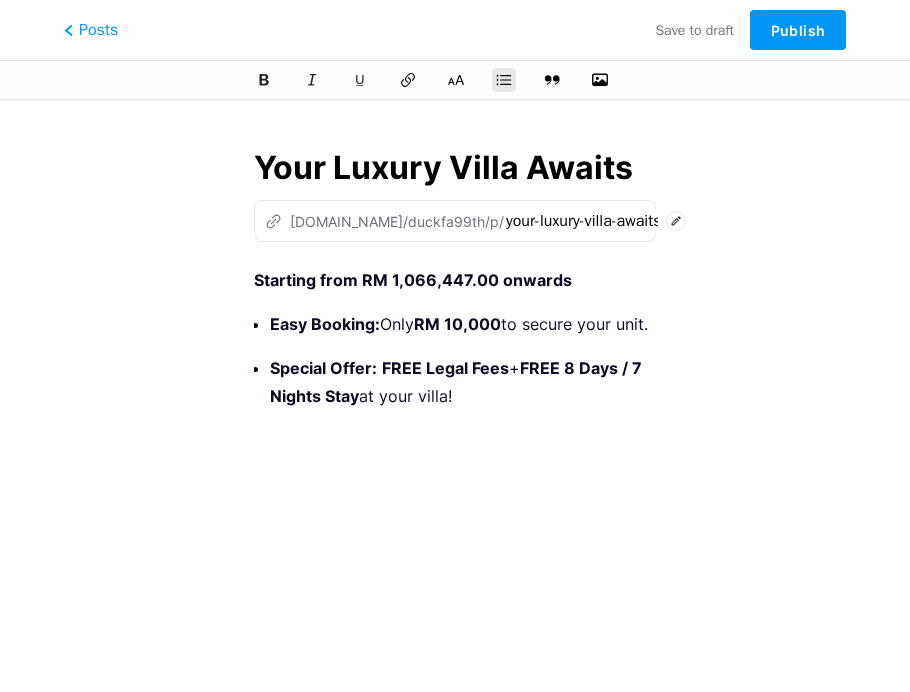 click on "Special Offer:   FREE Legal Fees  +  FREE 8 Days / 7 Nights Stay  at your villa!" at bounding box center (463, 382) 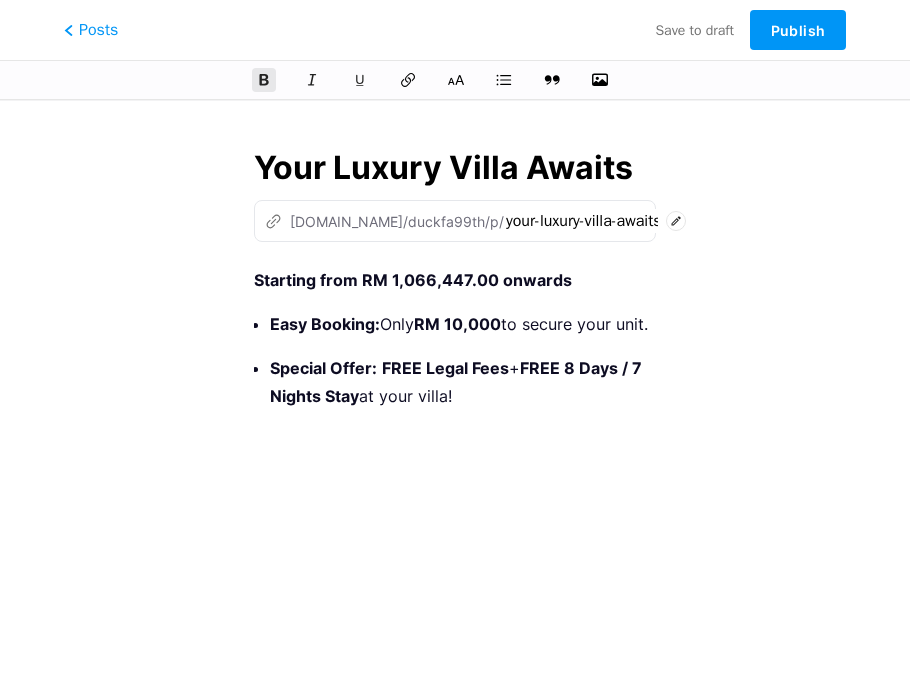click on "Starting from RM 1,066,447.00 onwards" at bounding box center [413, 280] 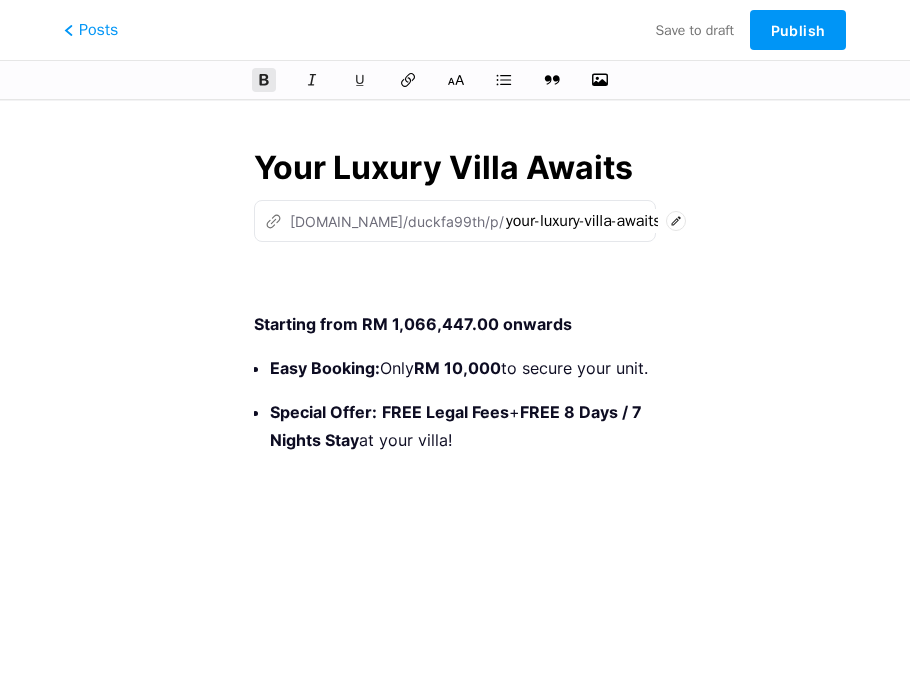click at bounding box center [455, 280] 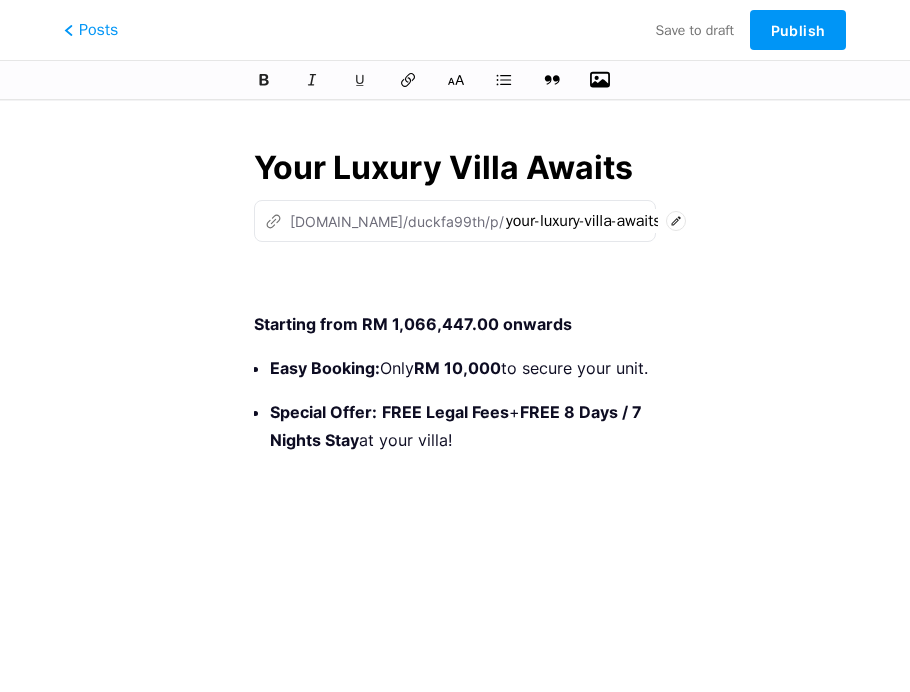 click at bounding box center (600, 80) 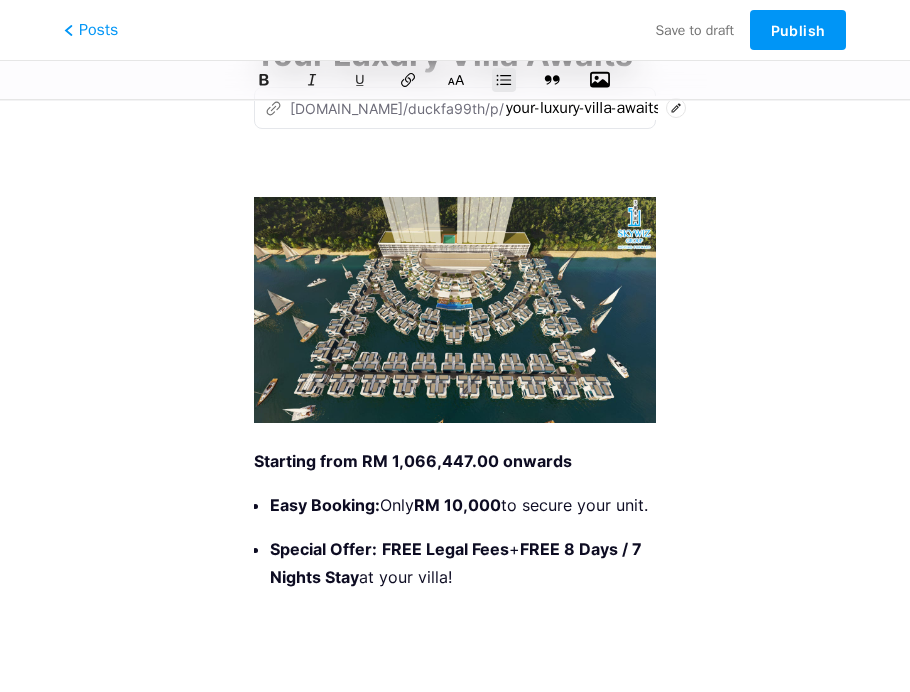 scroll, scrollTop: 138, scrollLeft: 0, axis: vertical 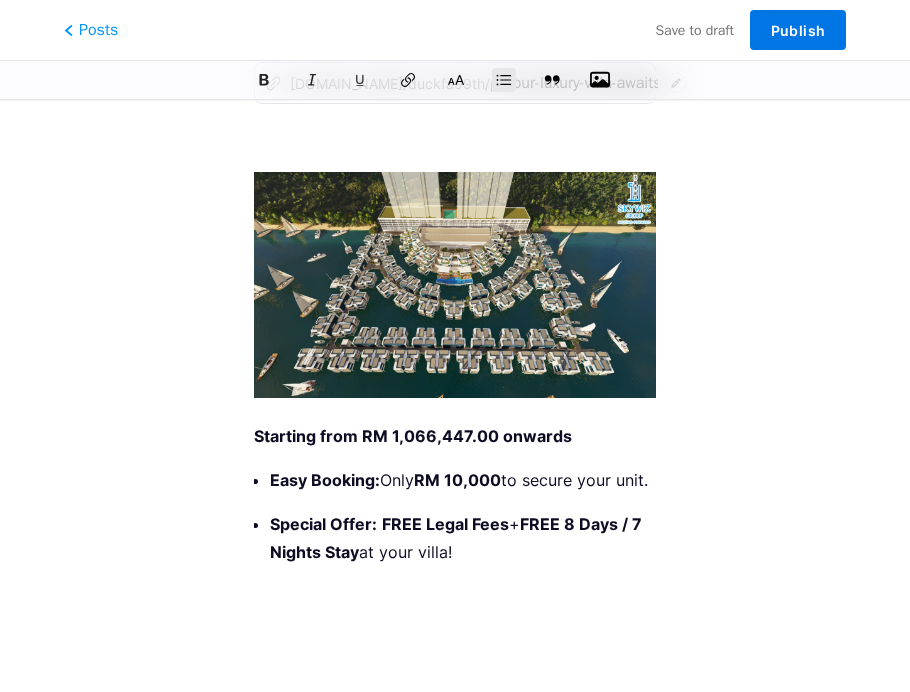 click on "Publish" at bounding box center (798, 30) 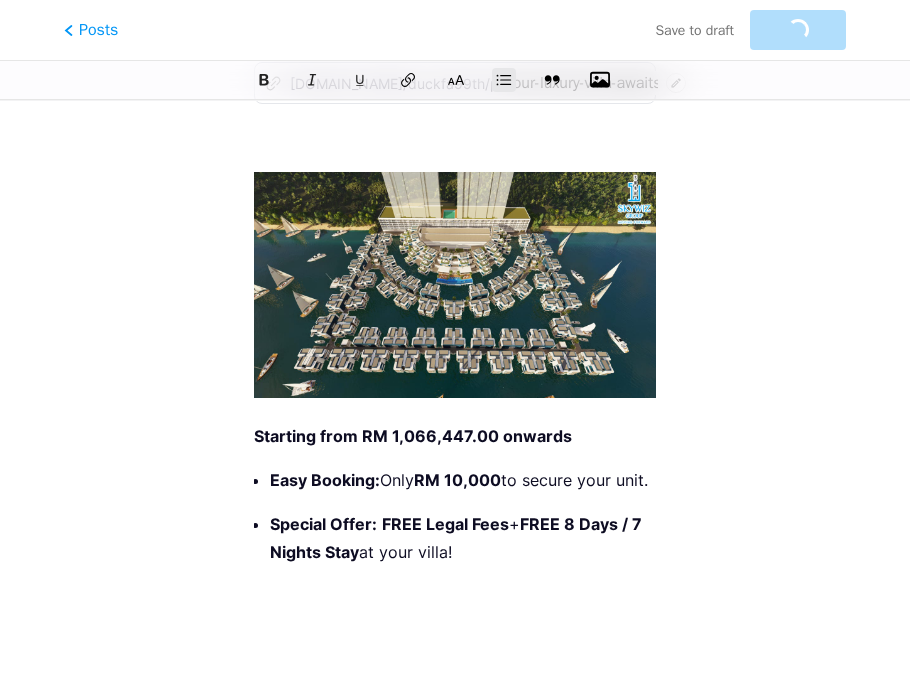 scroll, scrollTop: 0, scrollLeft: 0, axis: both 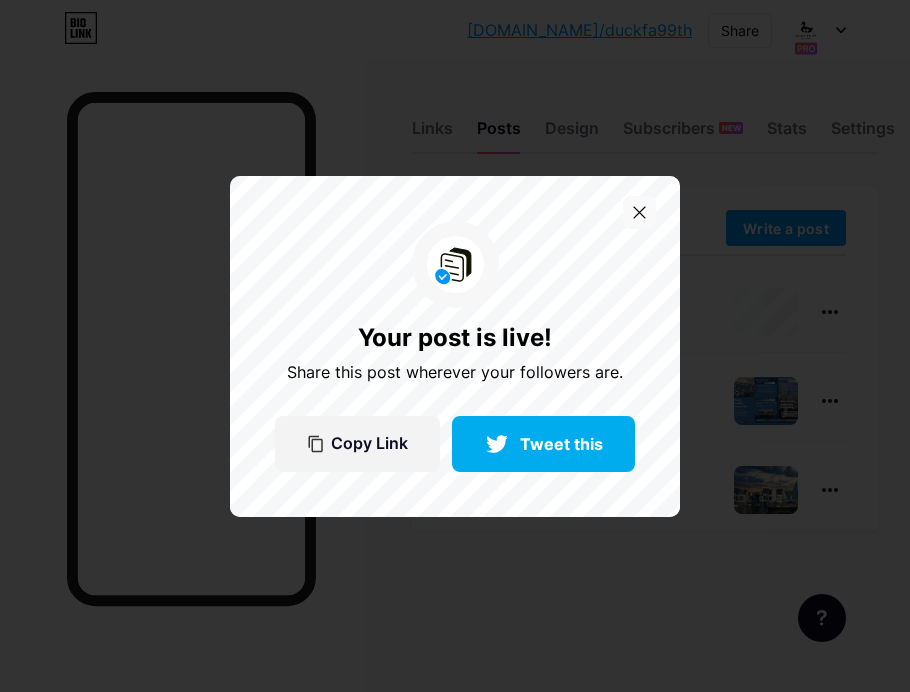 click 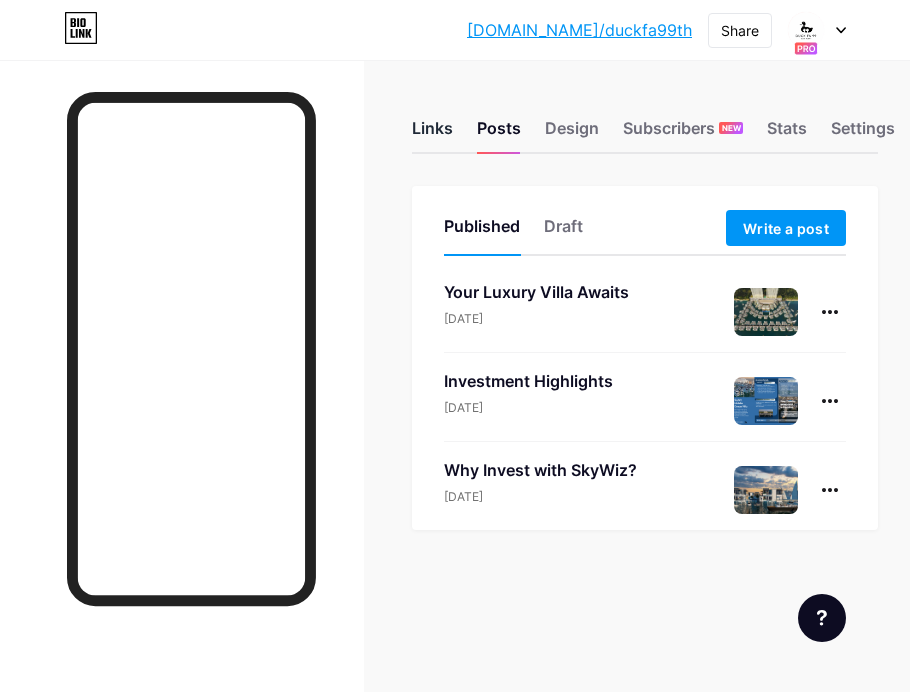 click on "Links" at bounding box center (432, 134) 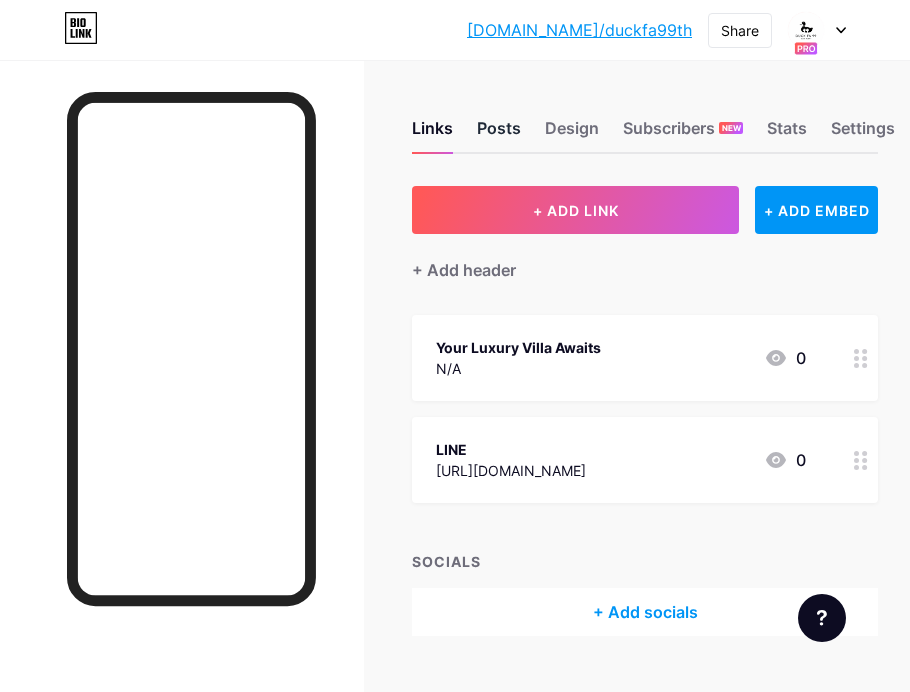 click on "Posts" at bounding box center (499, 134) 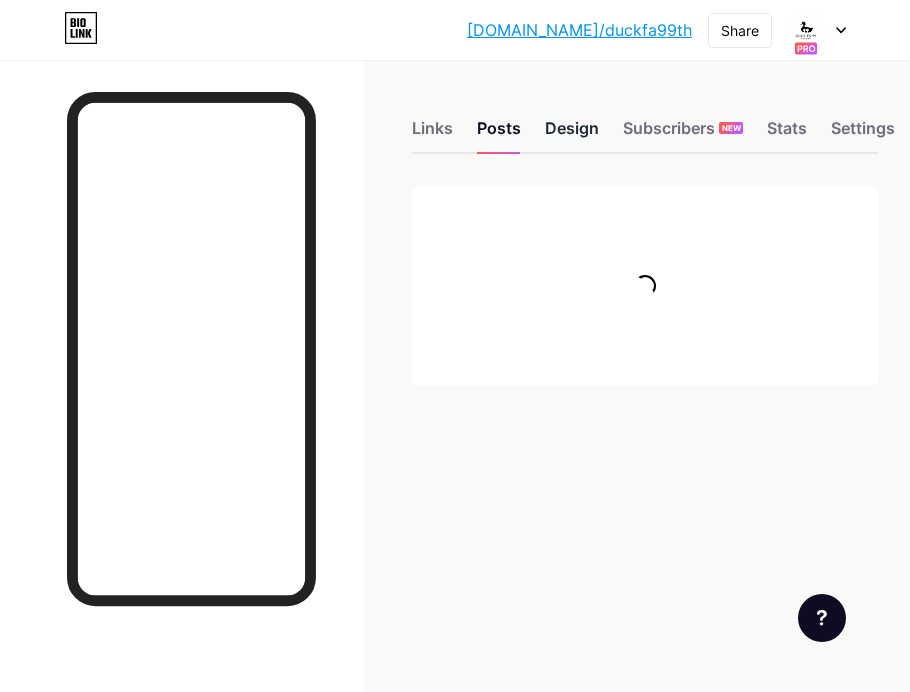 click on "Design" at bounding box center [572, 134] 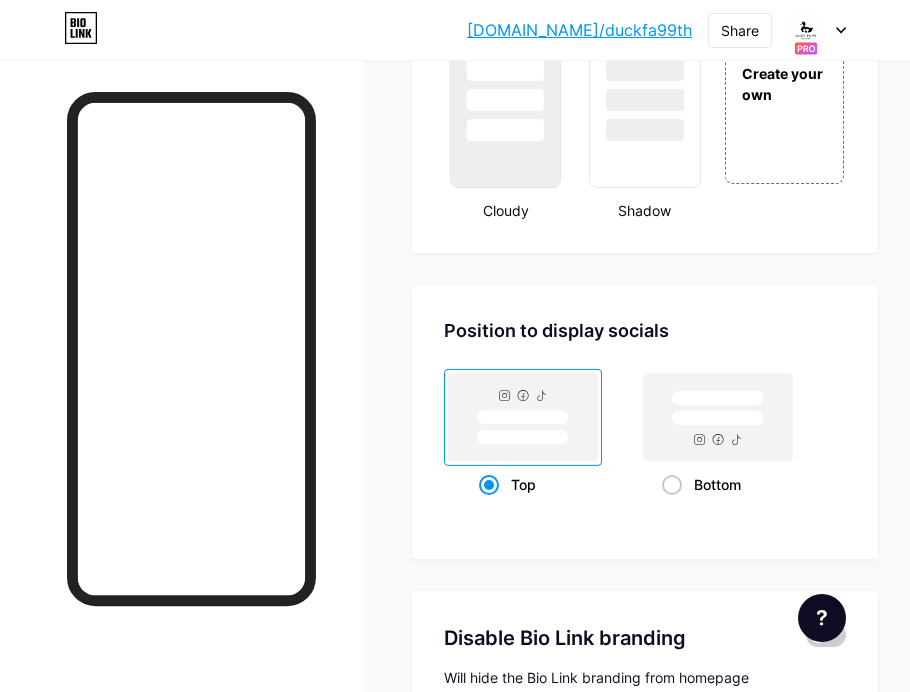 scroll, scrollTop: 2469, scrollLeft: 0, axis: vertical 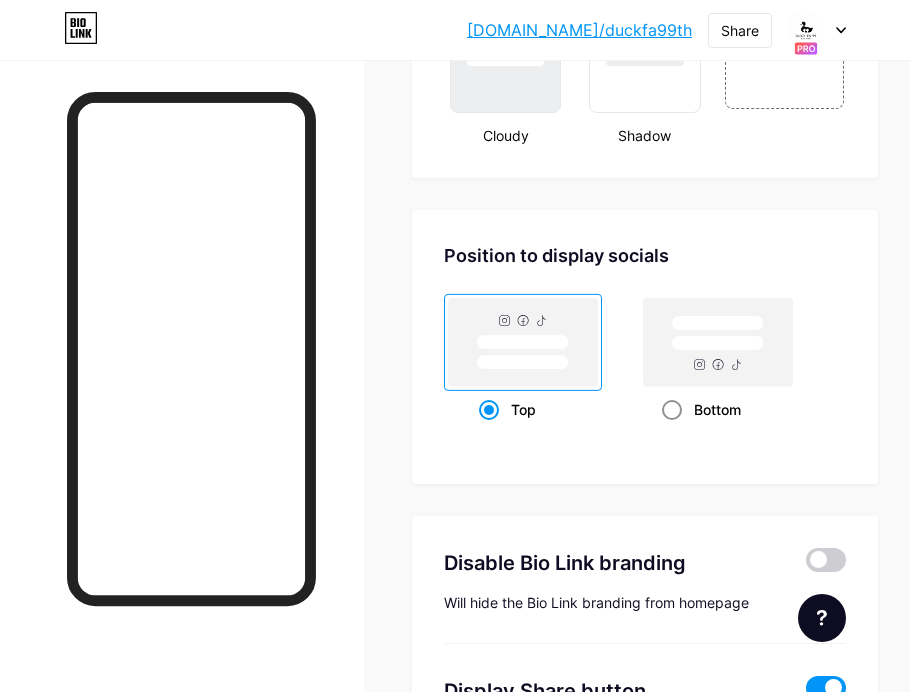 click at bounding box center (672, 410) 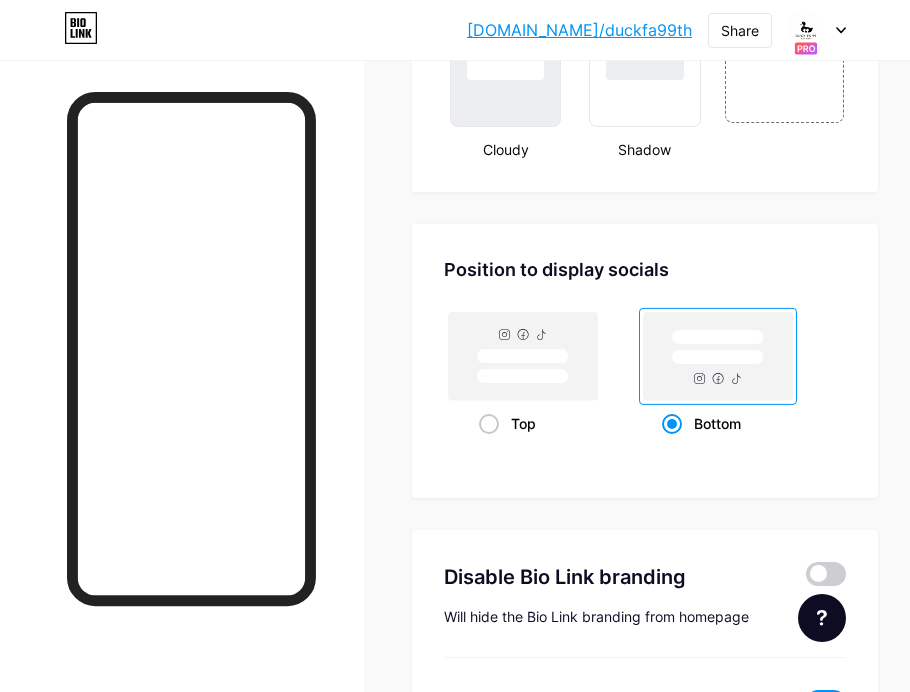 scroll, scrollTop: 2314, scrollLeft: 0, axis: vertical 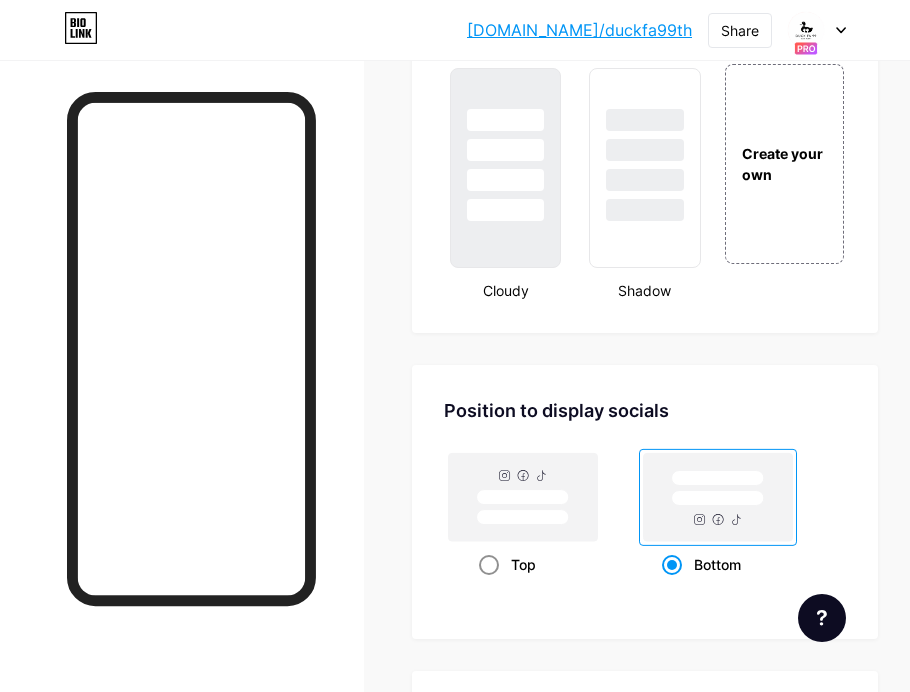 click at bounding box center [489, 565] 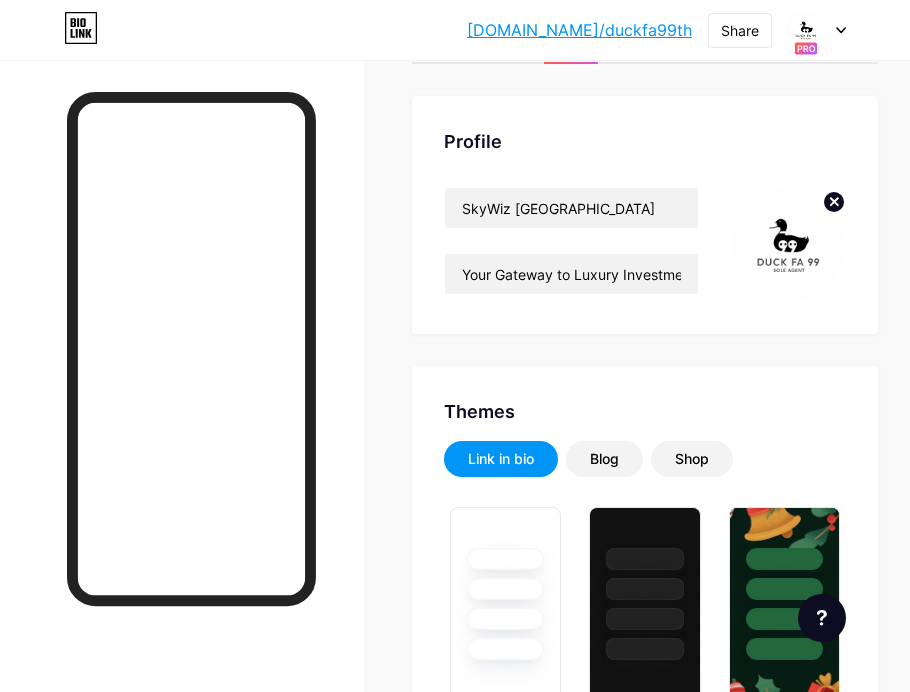 scroll, scrollTop: 82, scrollLeft: 0, axis: vertical 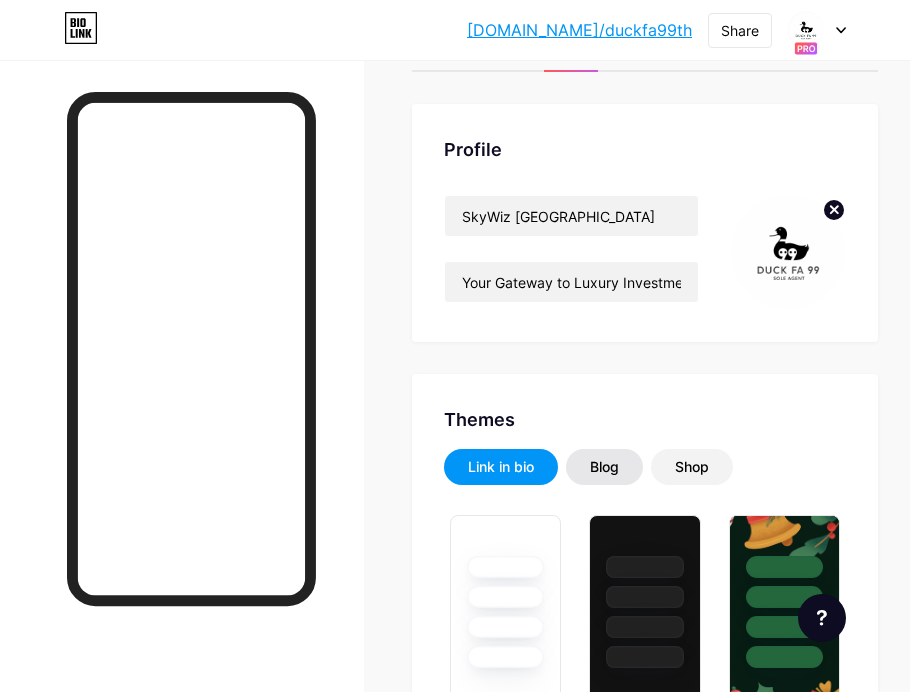 click on "Blog" at bounding box center (604, 467) 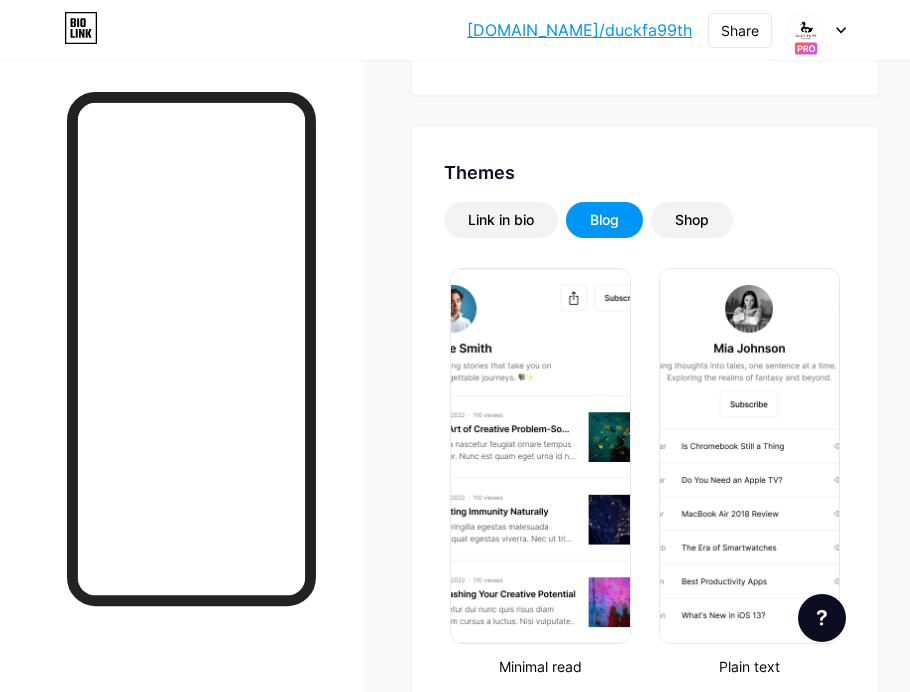 scroll, scrollTop: 443, scrollLeft: 0, axis: vertical 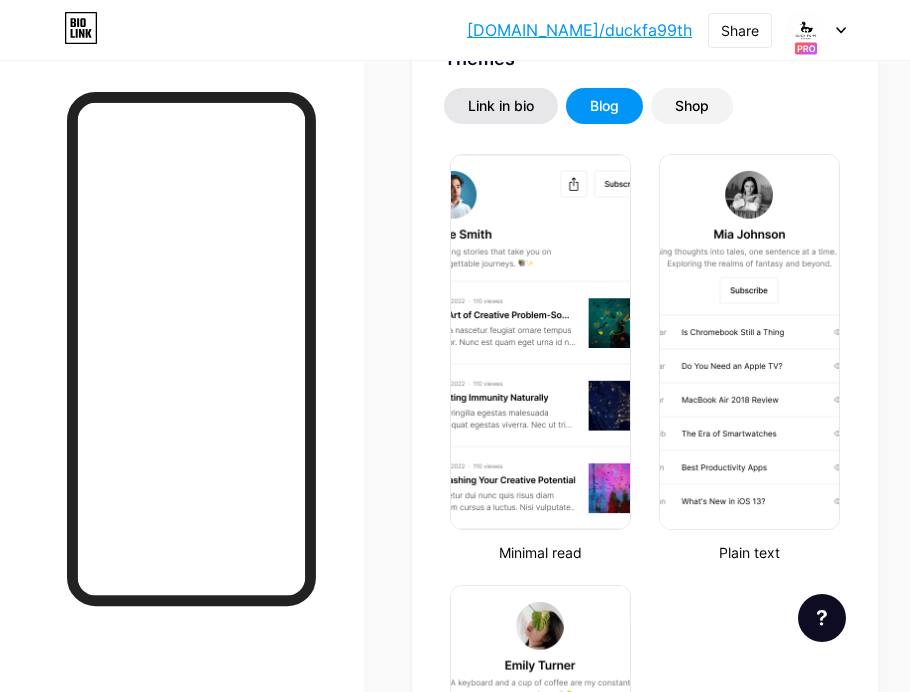 click on "Link in bio" at bounding box center (501, 106) 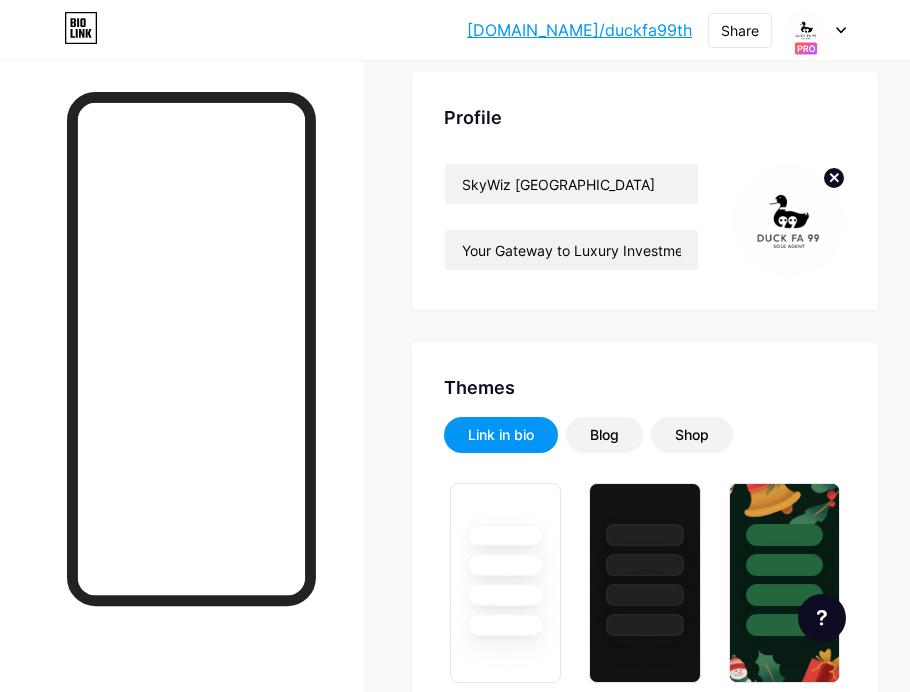 scroll, scrollTop: 101, scrollLeft: 0, axis: vertical 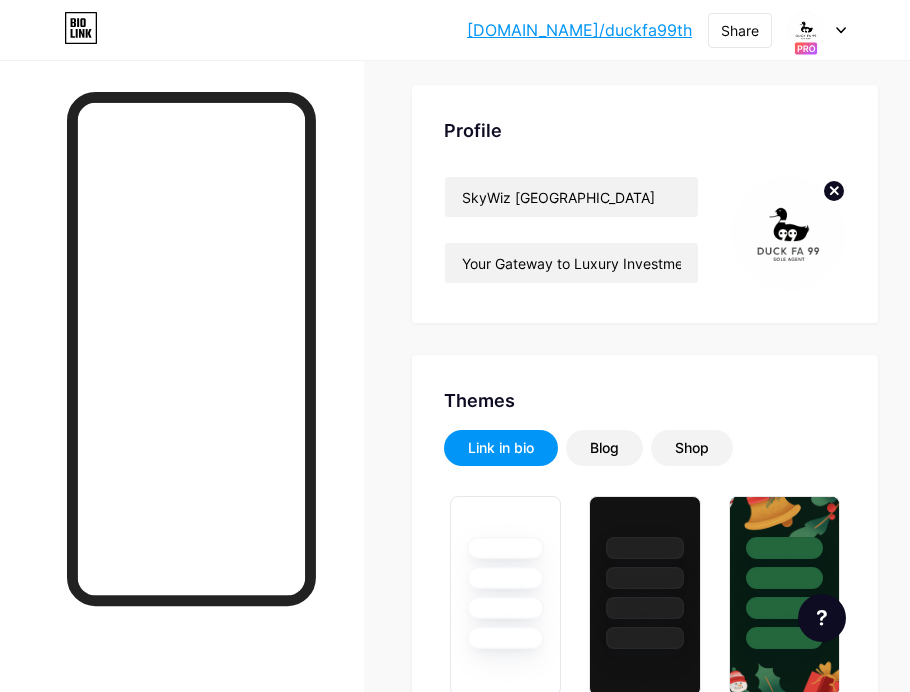 click on "Link in bio" at bounding box center [501, 448] 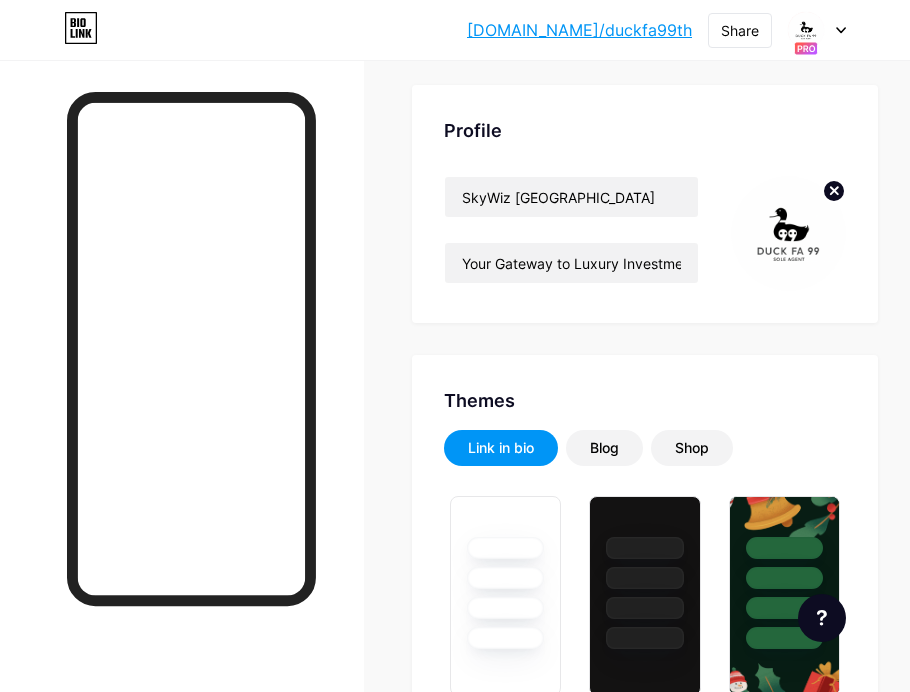 scroll, scrollTop: 0, scrollLeft: 0, axis: both 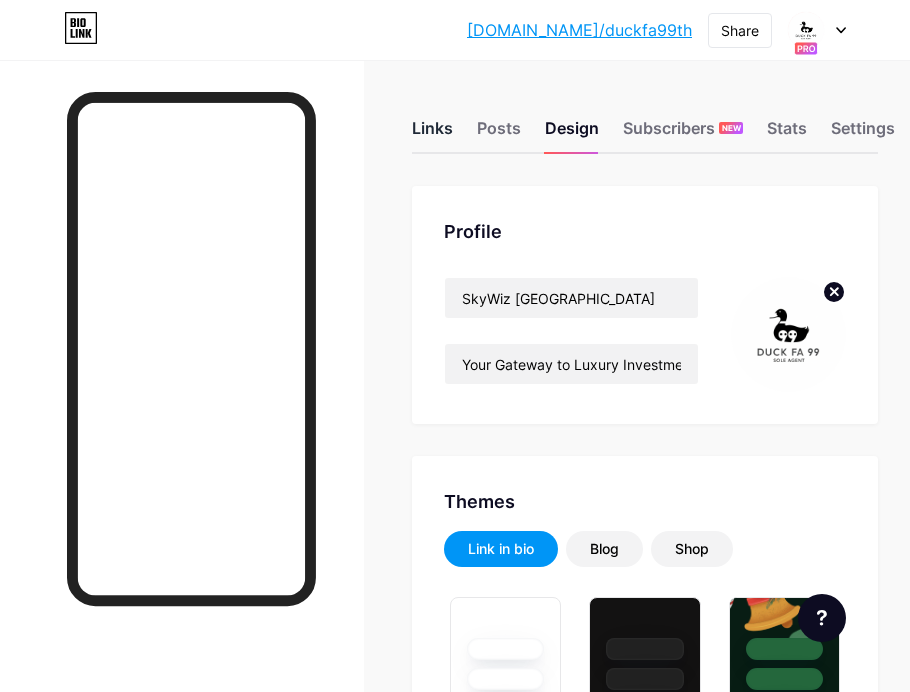 click on "Links" at bounding box center [432, 134] 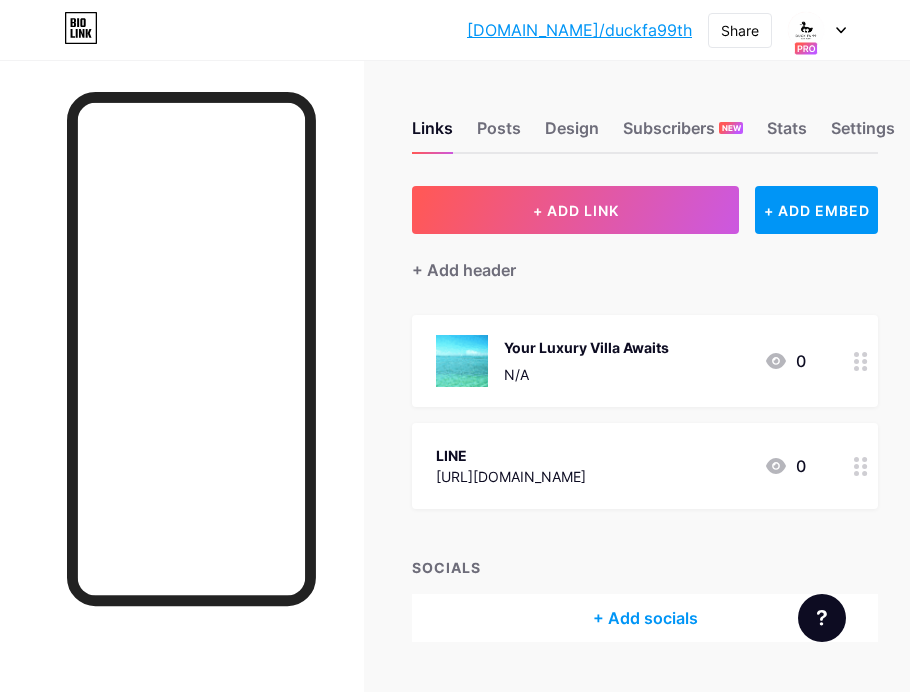 click on "LINE
https://lin.ee/Exrhoqm
0" at bounding box center (621, 466) 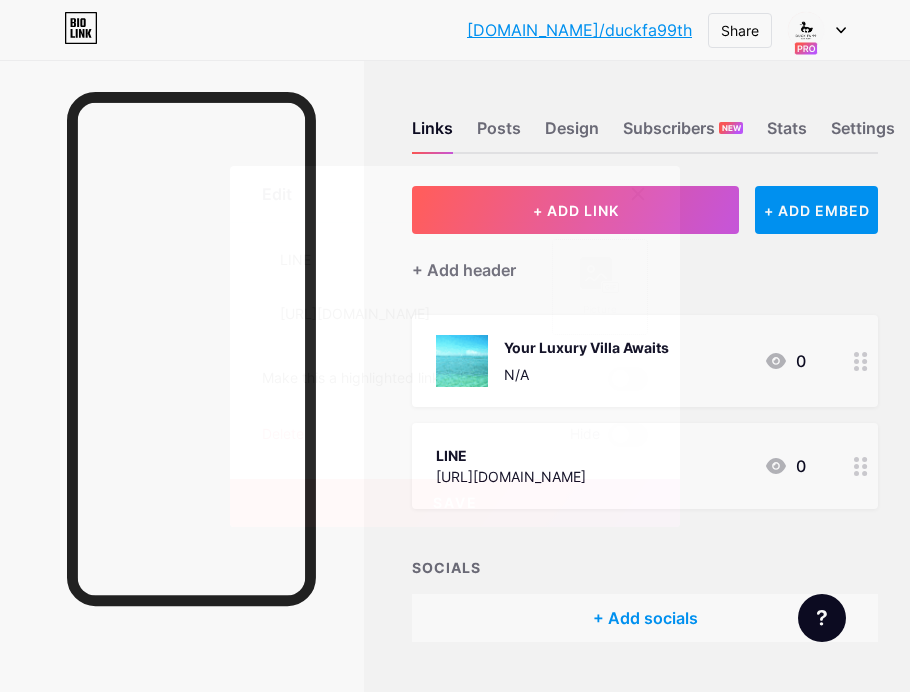 click on "Picture" at bounding box center [600, 287] 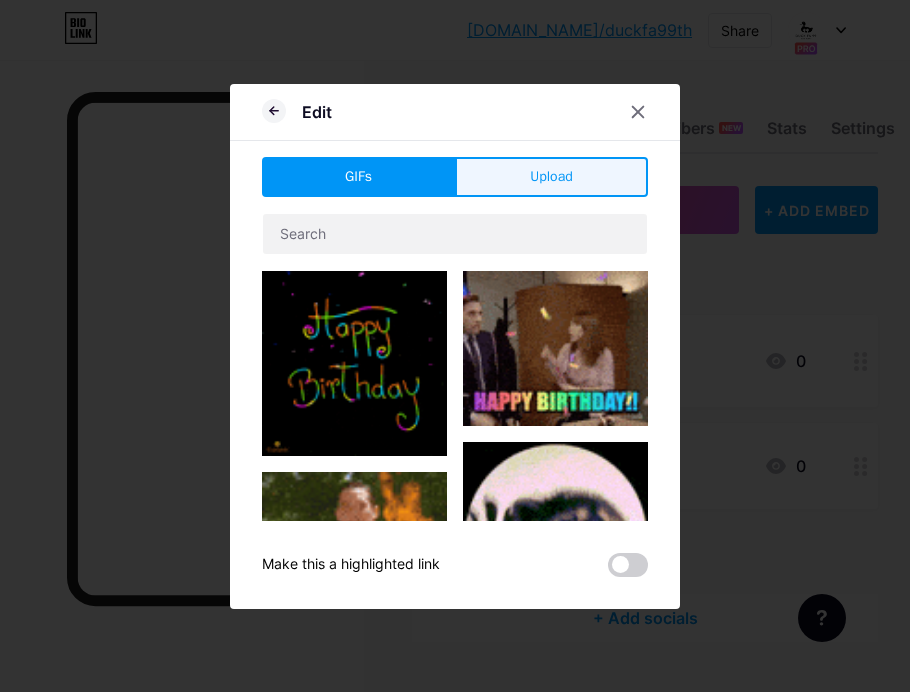 click on "Upload" at bounding box center [551, 177] 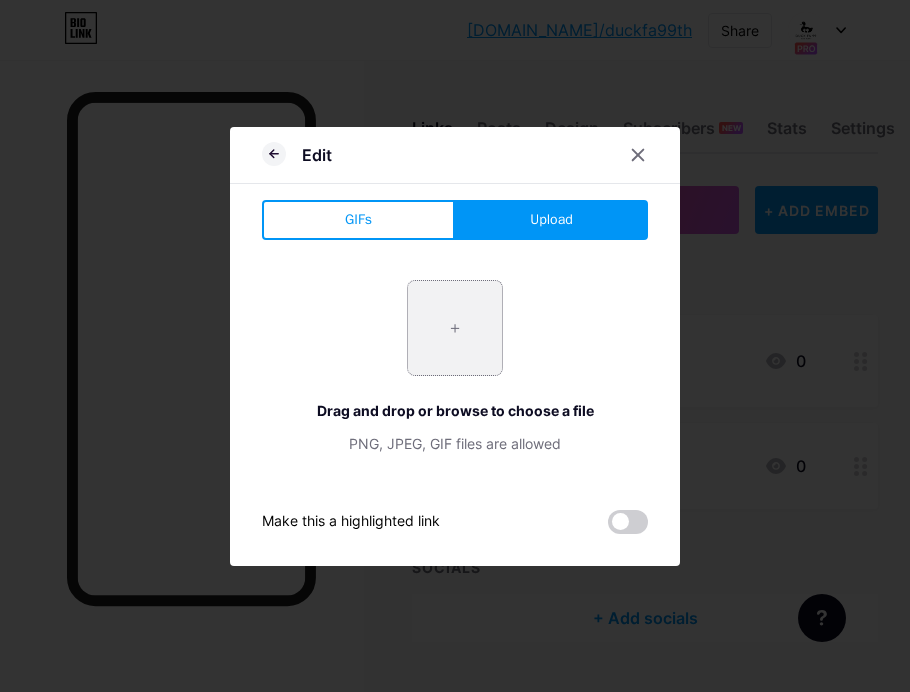click at bounding box center [455, 328] 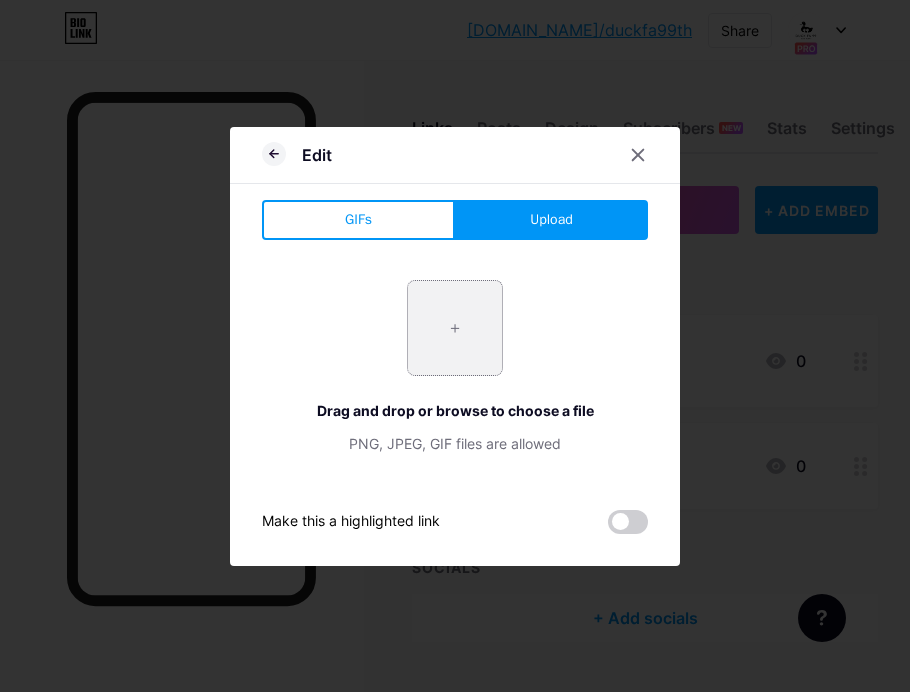 type on "C:\fakepath\LINE_New_App_Icon_(2020-12).png" 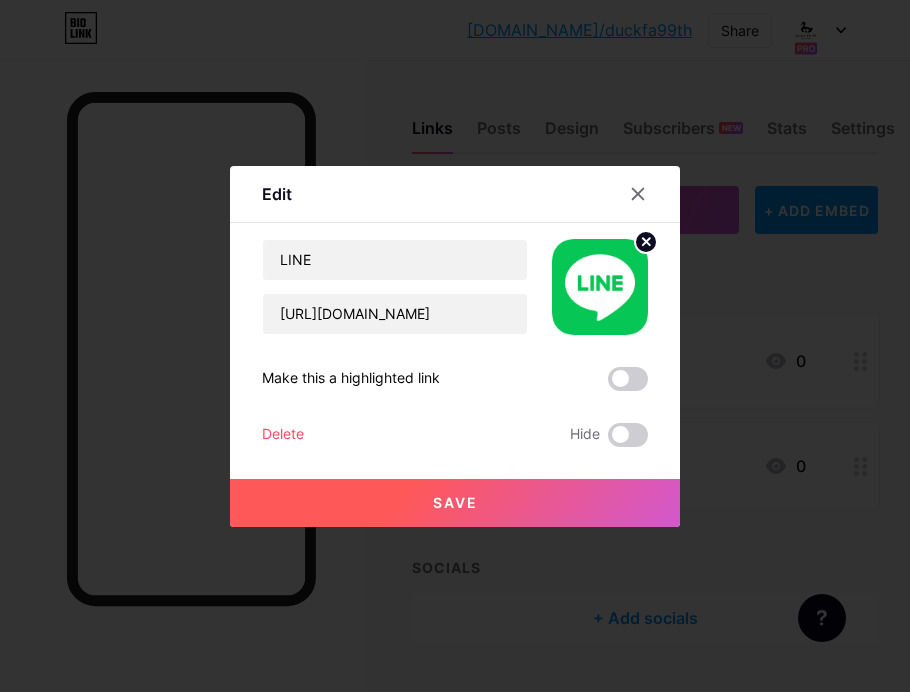 click on "Save" at bounding box center [455, 503] 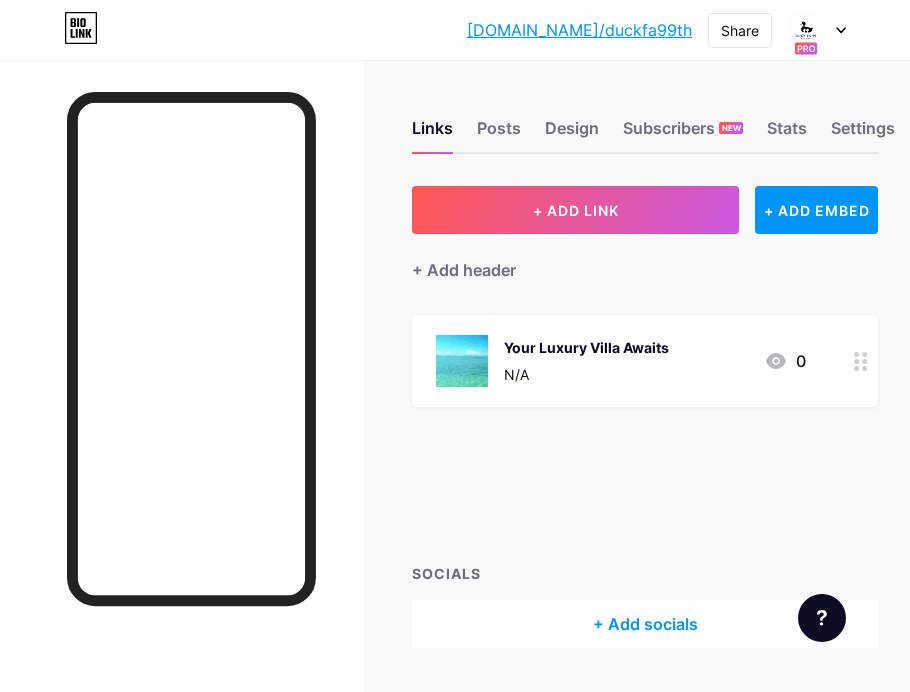 type 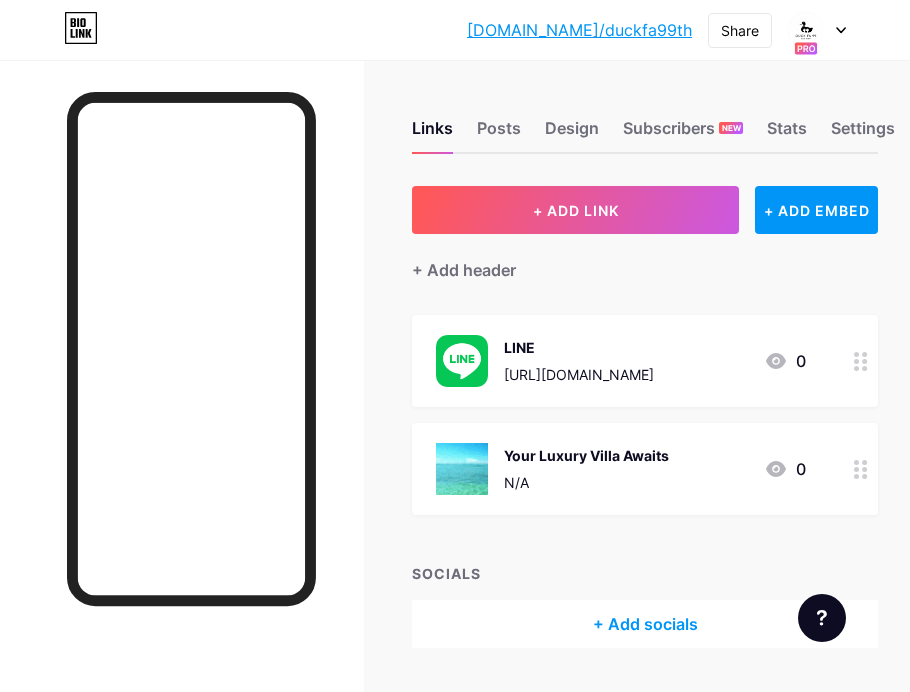 click on "LINE" at bounding box center [579, 347] 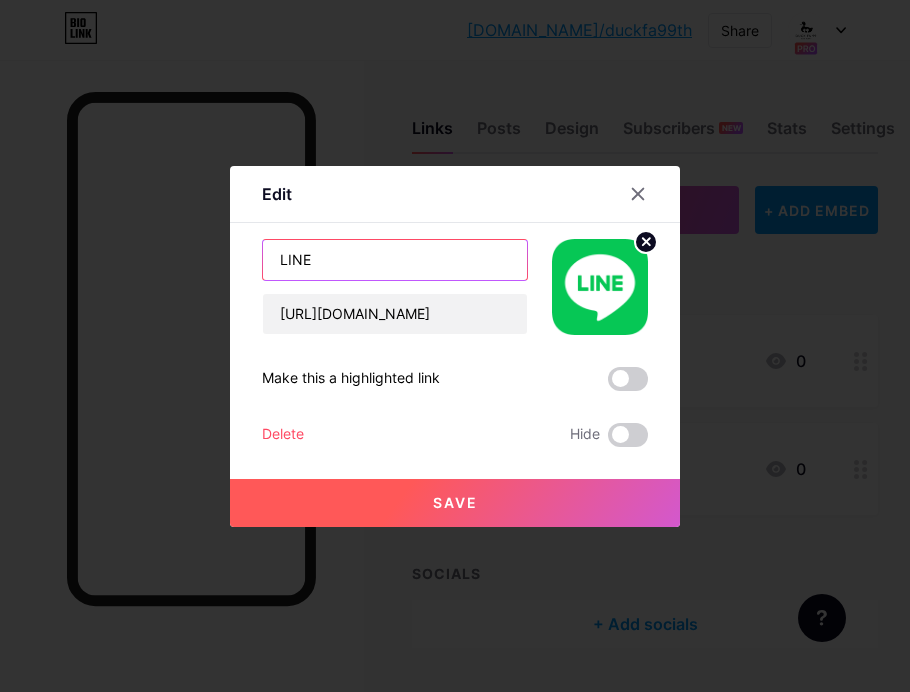 click on "LINE" at bounding box center [395, 260] 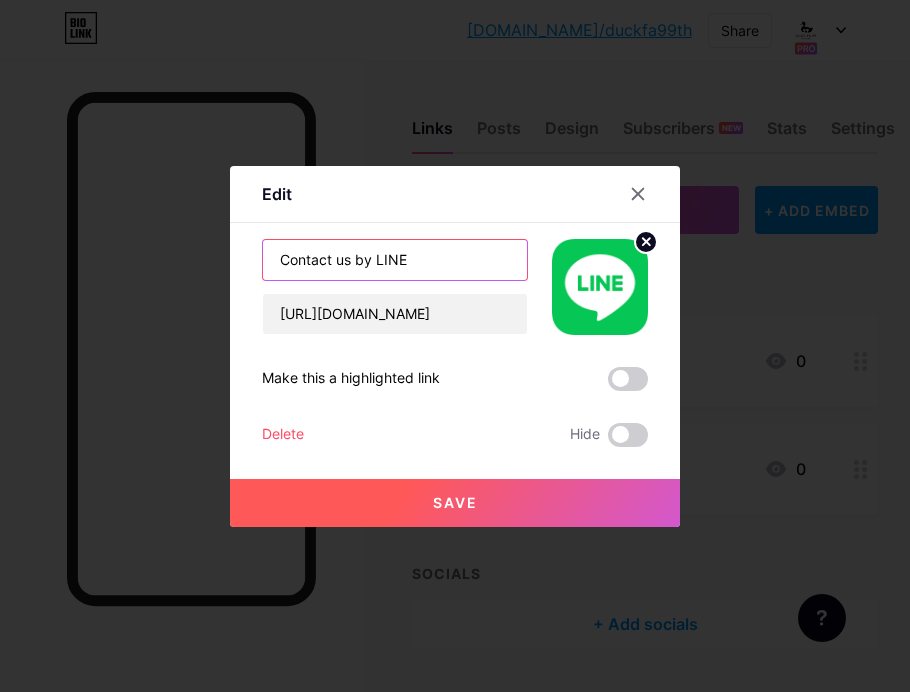 type on "Contact us by LINE" 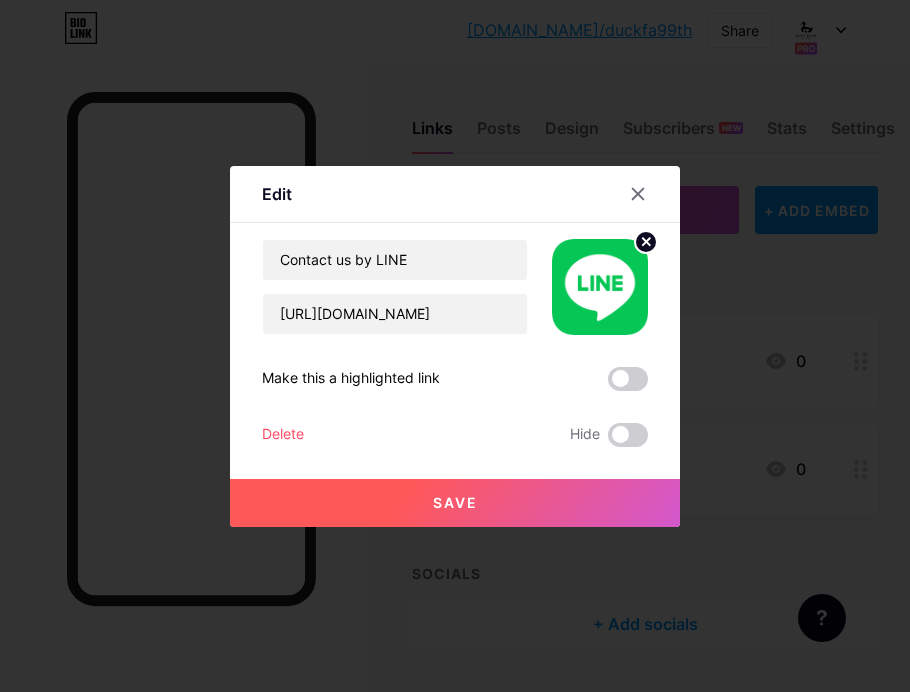 click on "Save" at bounding box center [455, 502] 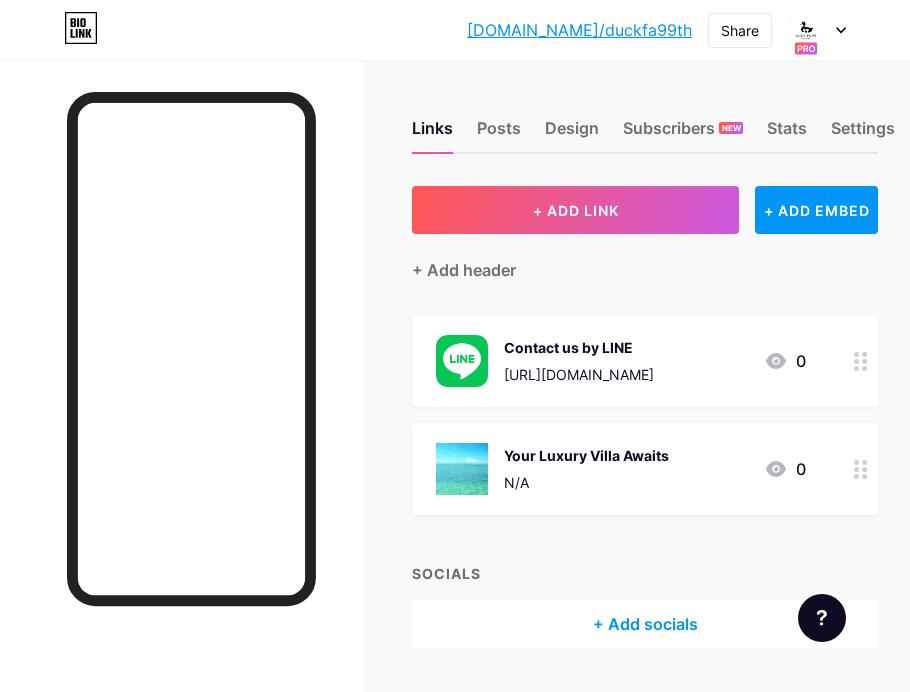 click 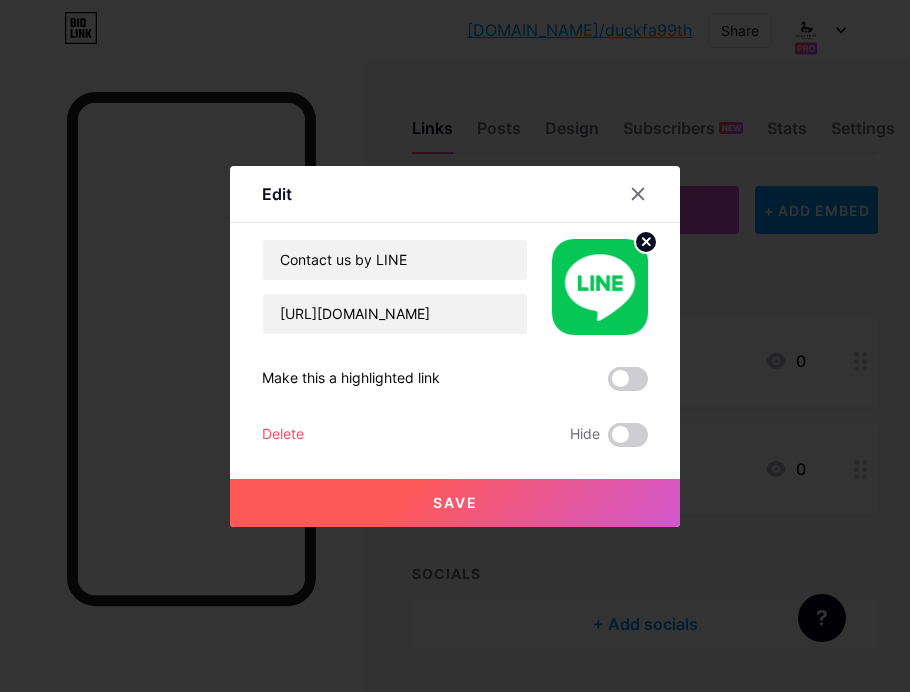 click on "Save" at bounding box center [455, 503] 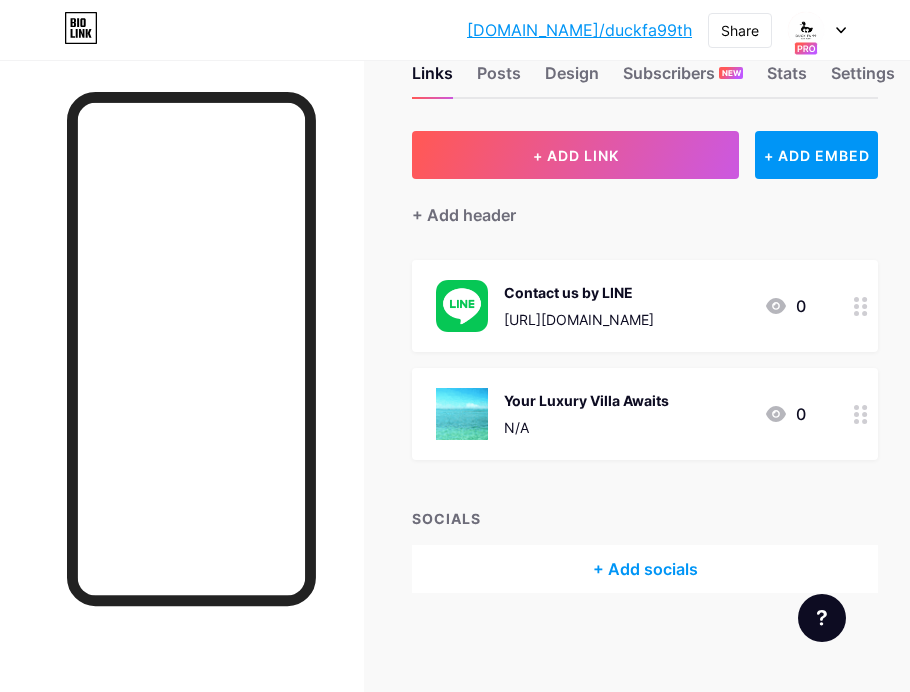 scroll, scrollTop: 0, scrollLeft: 0, axis: both 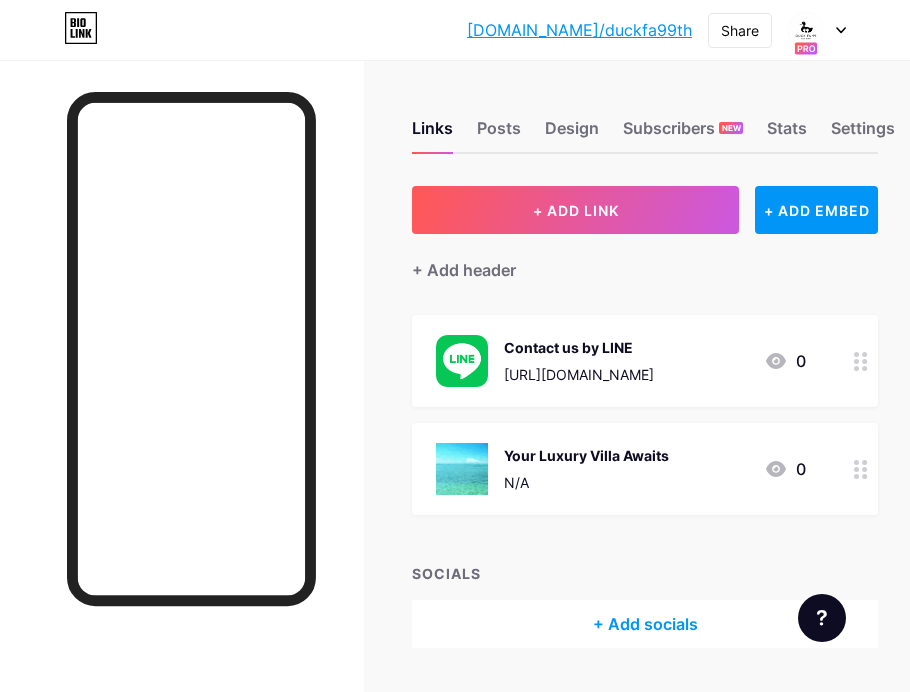 click on "Your Luxury Villa Awaits" at bounding box center (586, 455) 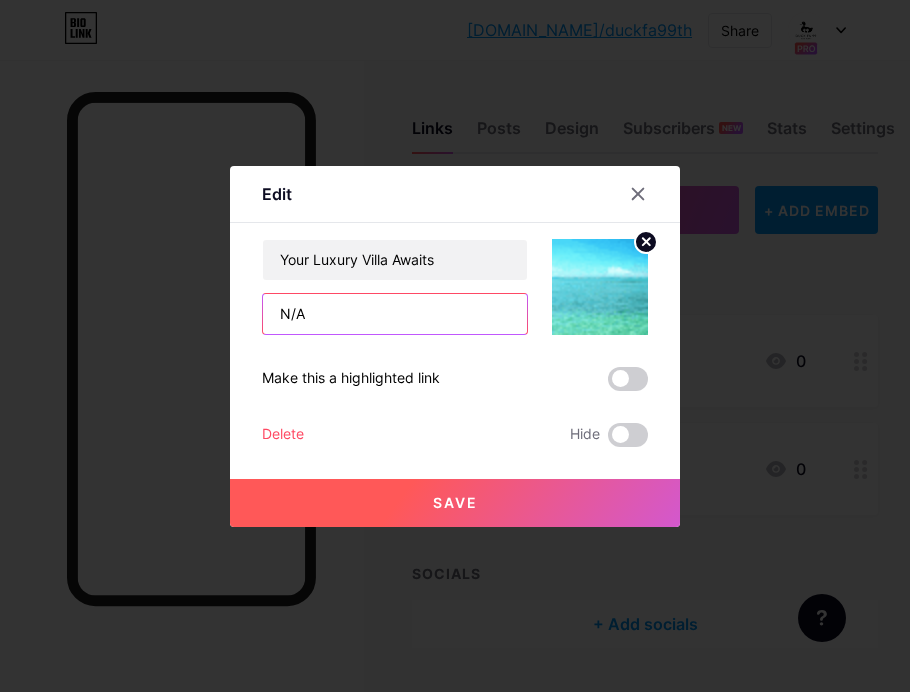 drag, startPoint x: 387, startPoint y: 300, endPoint x: 297, endPoint y: 294, distance: 90.199776 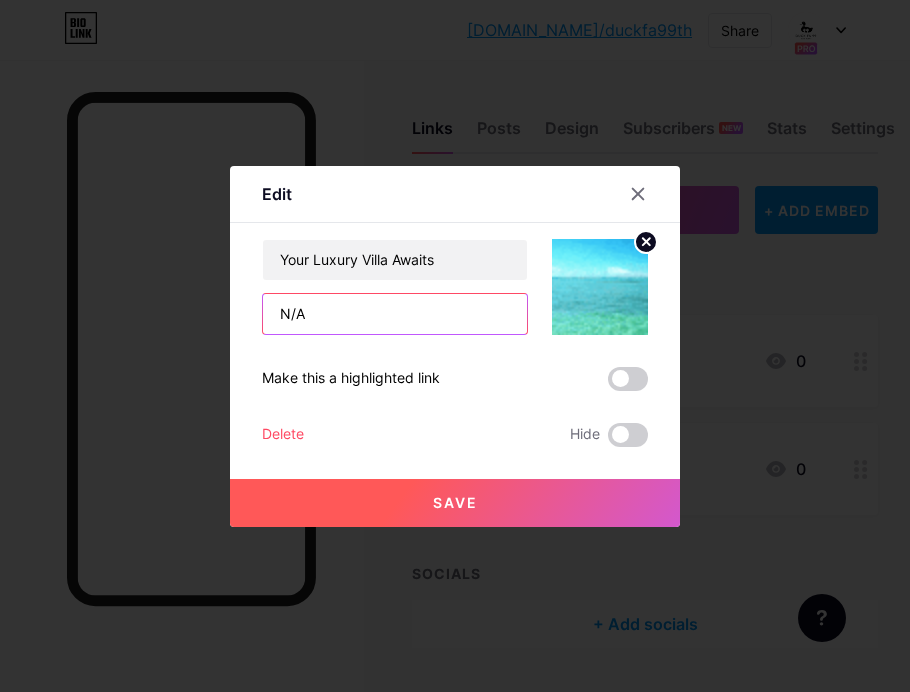 click on "N/A" at bounding box center (395, 314) 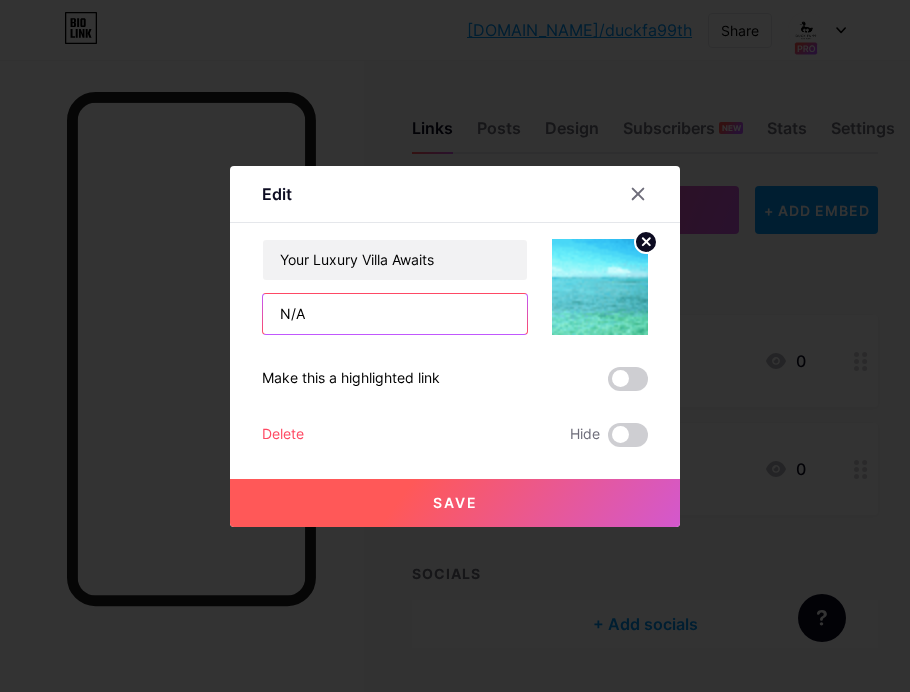 drag, startPoint x: 320, startPoint y: 313, endPoint x: 205, endPoint y: 307, distance: 115.15642 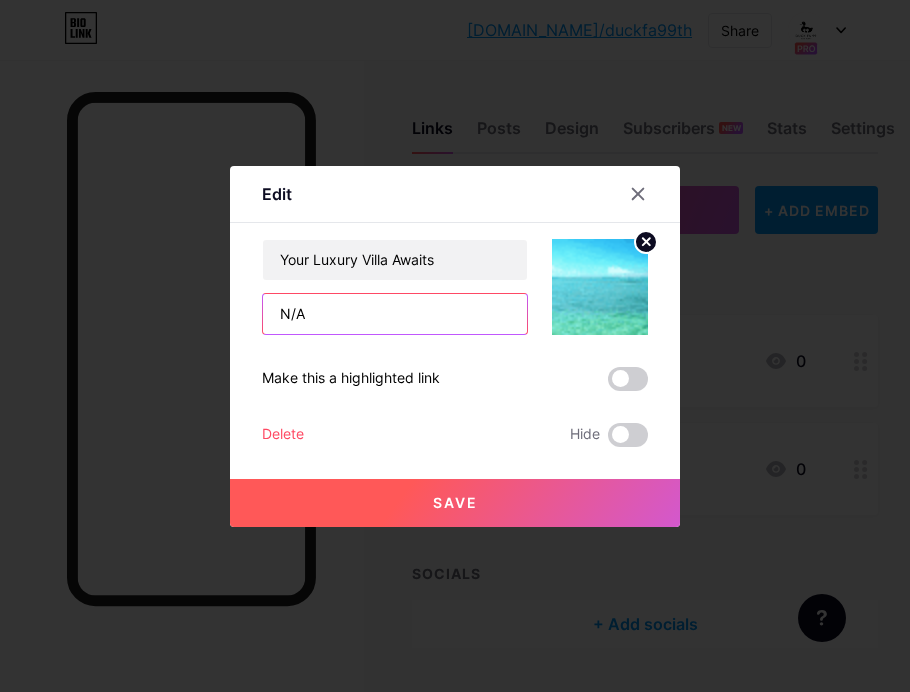 click on "Edit           Content
YouTube
Play YouTube video without leaving your page.
ADD
Vimeo
Play Vimeo video without leaving your page.
ADD
Tiktok
Grow your TikTok following
ADD
Tweet
Embed a tweet.
ADD
Reddit
Showcase your Reddit profile
ADD
Spotify
Embed Spotify to play the preview of a track.
ADD
Twitch
Play Twitch video without leaving your page.
ADD
SoundCloud" at bounding box center [455, 346] 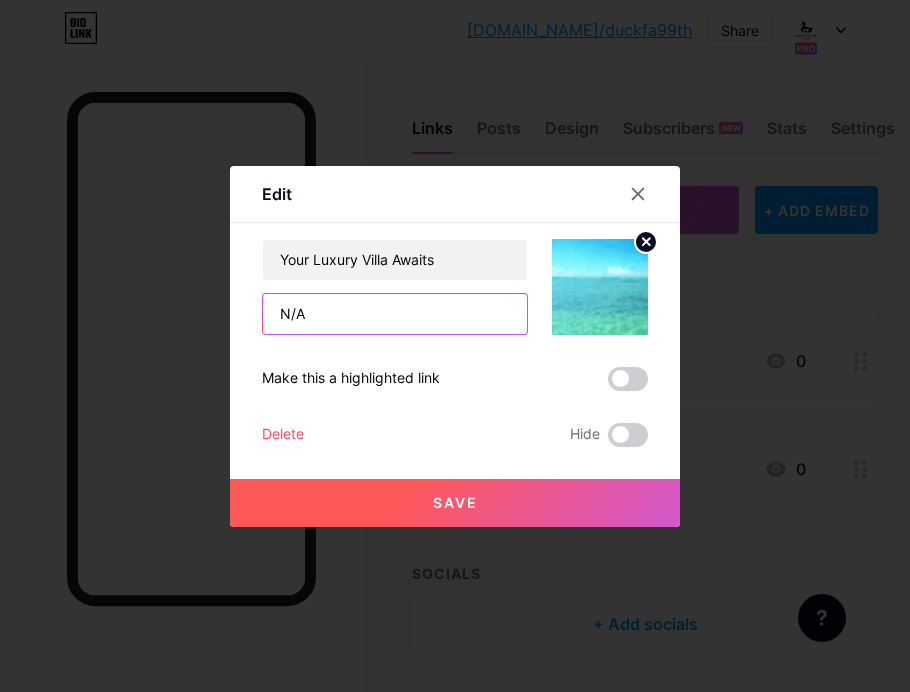 paste on "Your Luxury Villa Awaits" 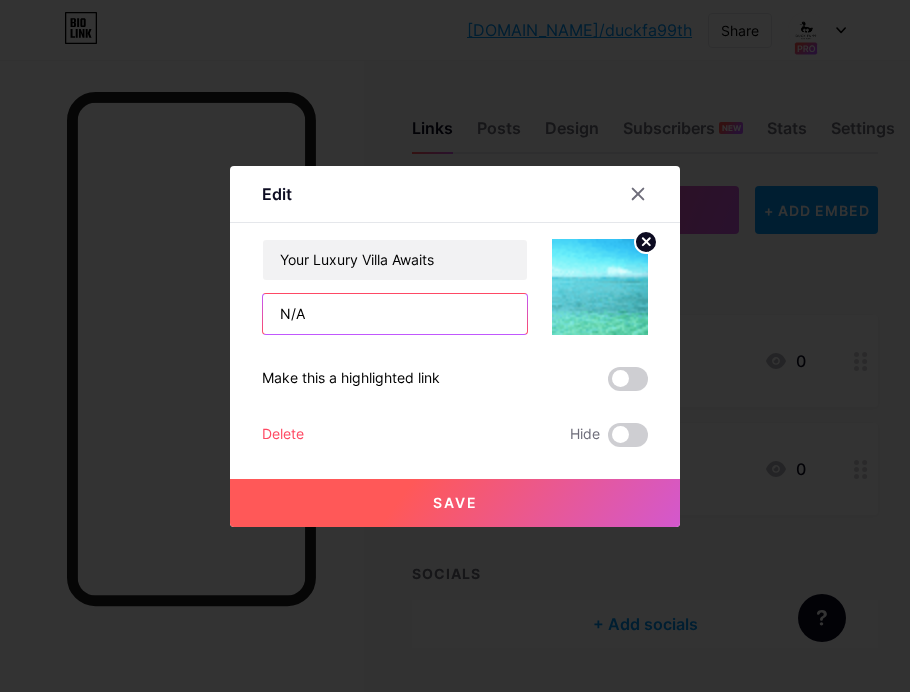 type on "Your Luxury Villa Awaits" 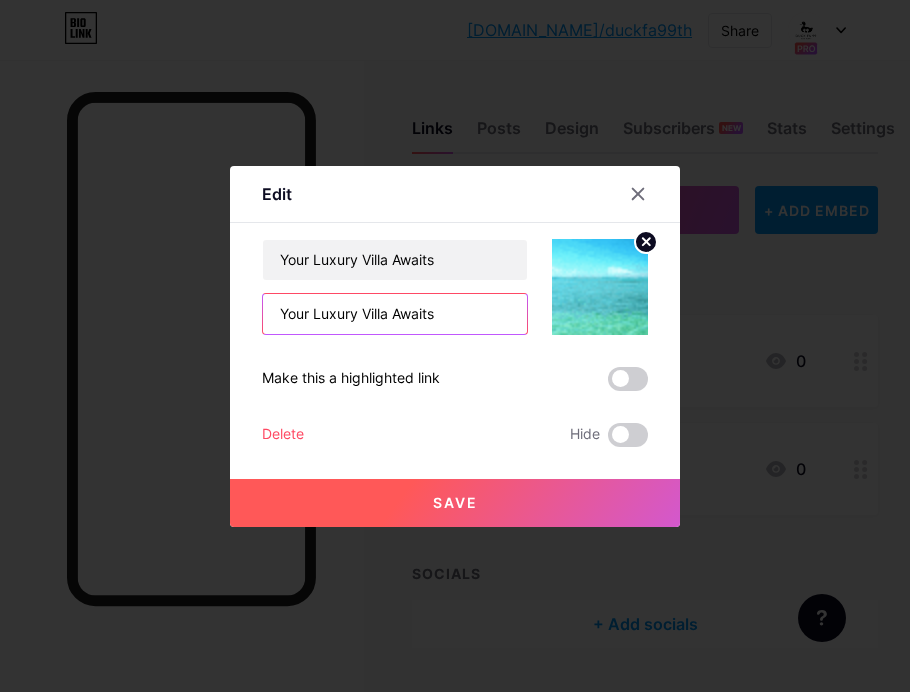 drag, startPoint x: 464, startPoint y: 316, endPoint x: 188, endPoint y: 310, distance: 276.06522 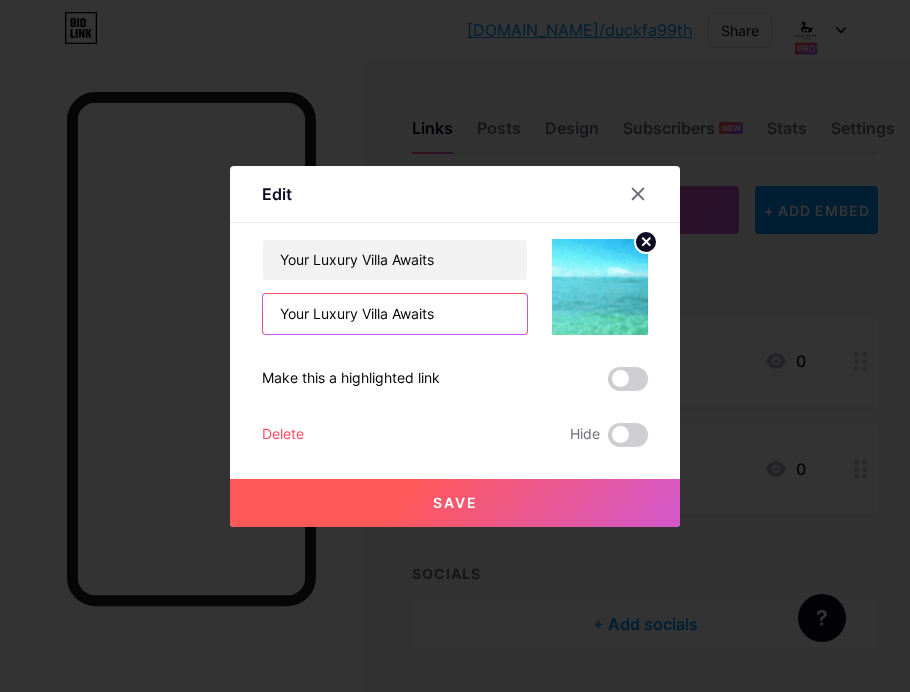 click on "Edit           Content
YouTube
Play YouTube video without leaving your page.
ADD
Vimeo
Play Vimeo video without leaving your page.
ADD
Tiktok
Grow your TikTok following
ADD
Tweet
Embed a tweet.
ADD
Reddit
Showcase your Reddit profile
ADD
Spotify
Embed Spotify to play the preview of a track.
ADD
Twitch
Play Twitch video without leaving your page.
ADD
SoundCloud" at bounding box center [455, 346] 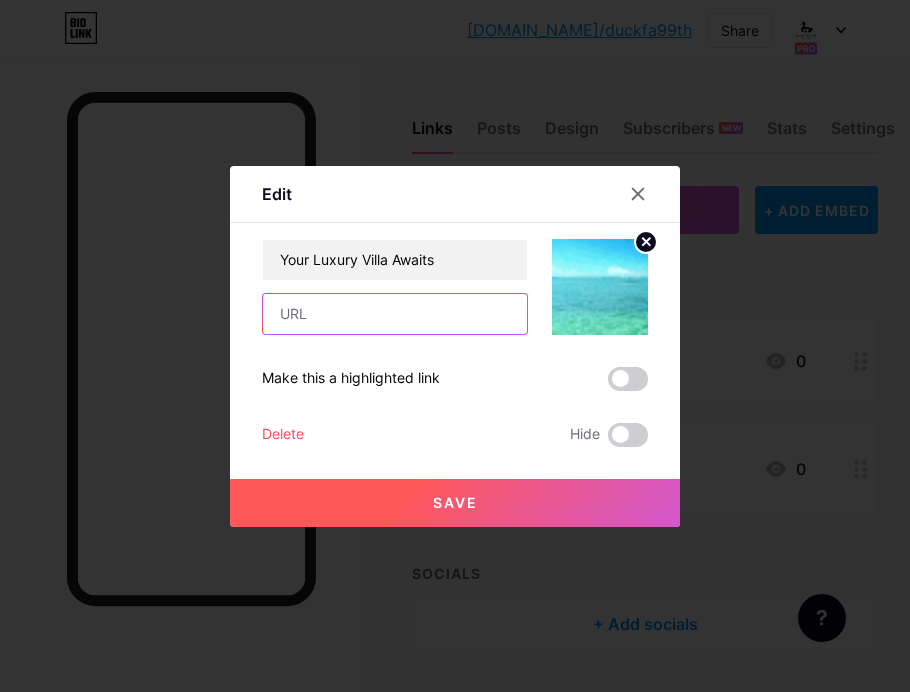 paste on "https://bio.link/duckfa99th/p/your-luxury-villa-awaits" 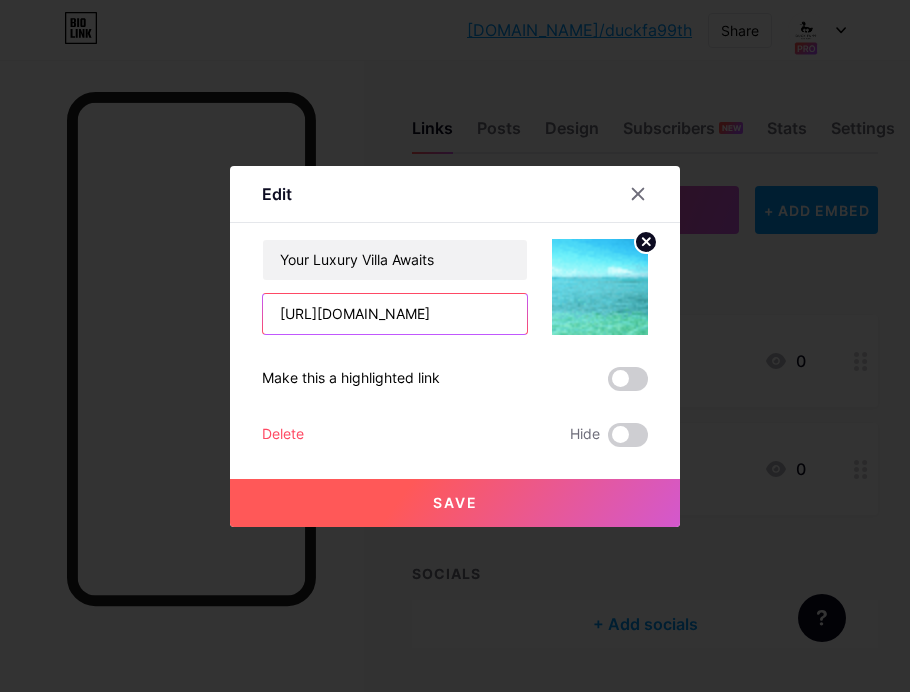 scroll, scrollTop: 0, scrollLeft: 121, axis: horizontal 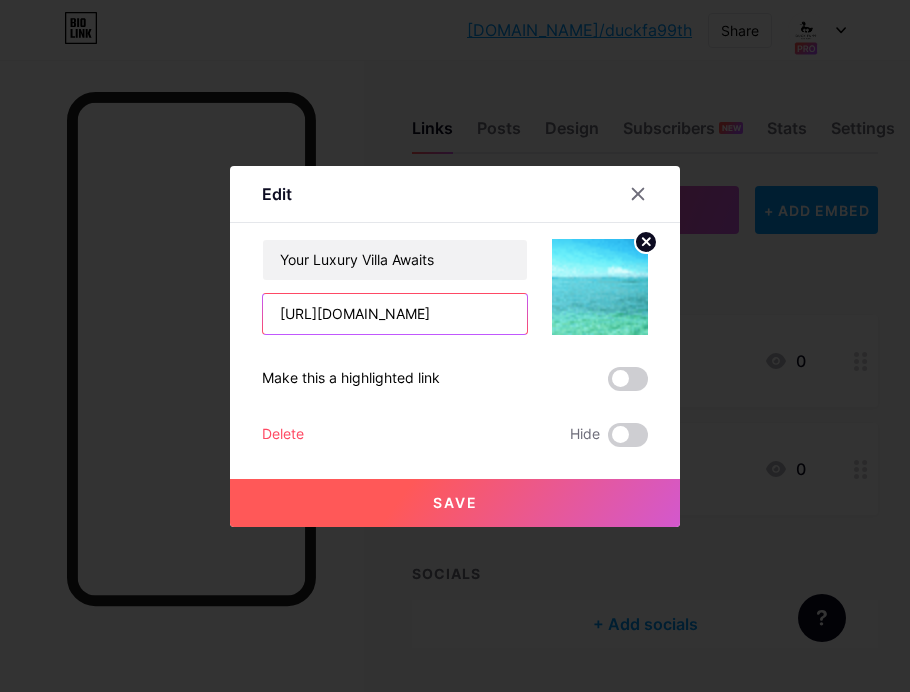 type on "https://bio.link/duckfa99th/p/your-luxury-villa-awaits" 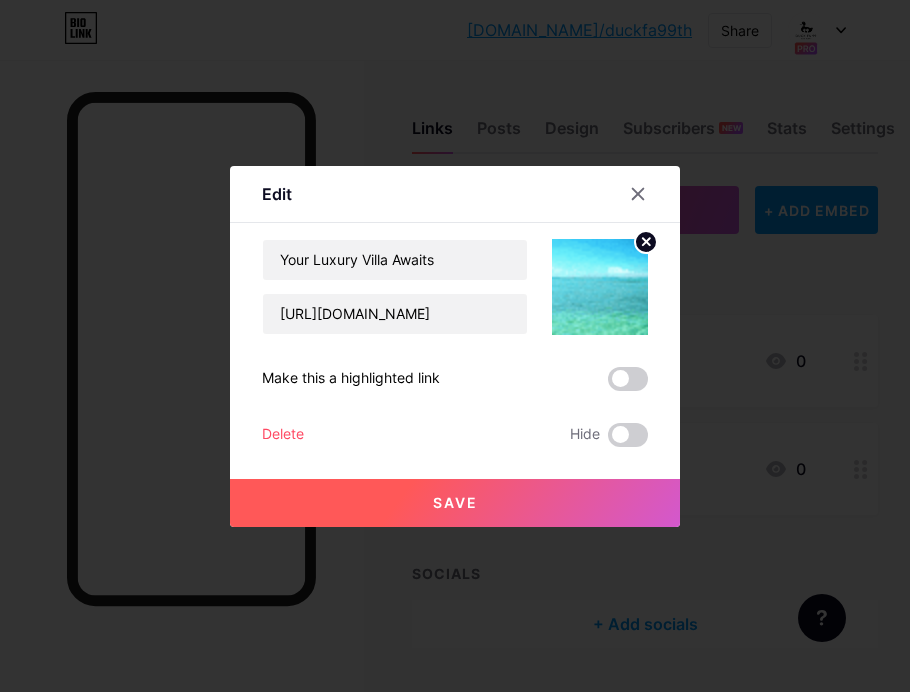 scroll, scrollTop: 0, scrollLeft: 0, axis: both 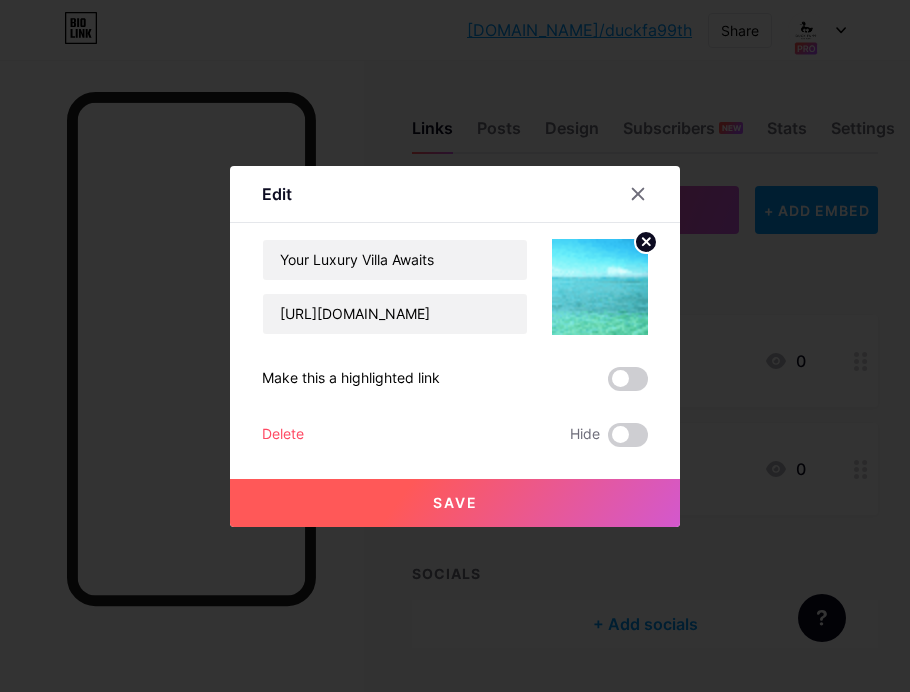 click on "Save" at bounding box center (455, 502) 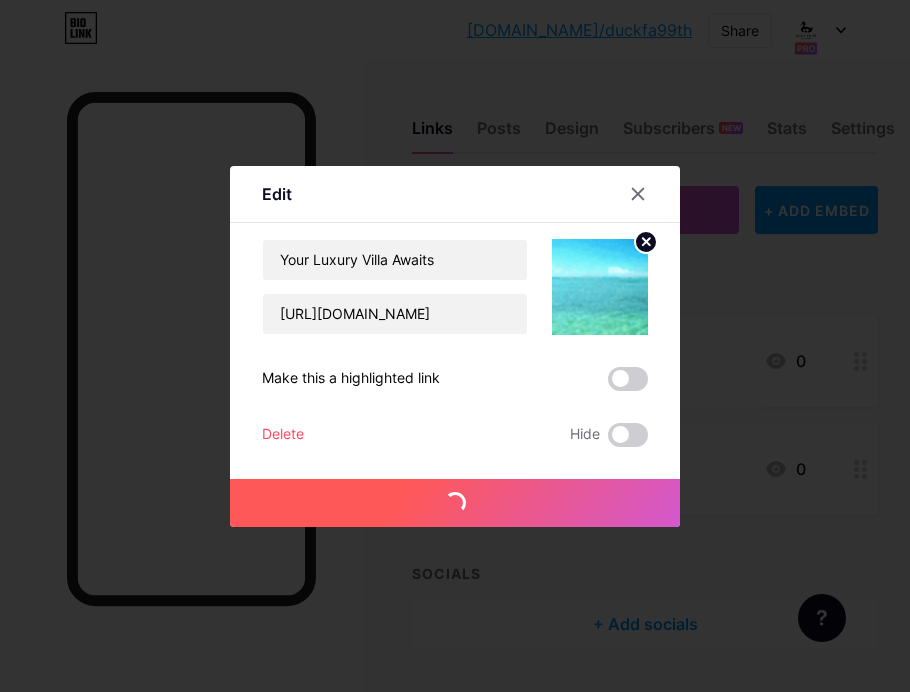 click on "Save" at bounding box center [455, 502] 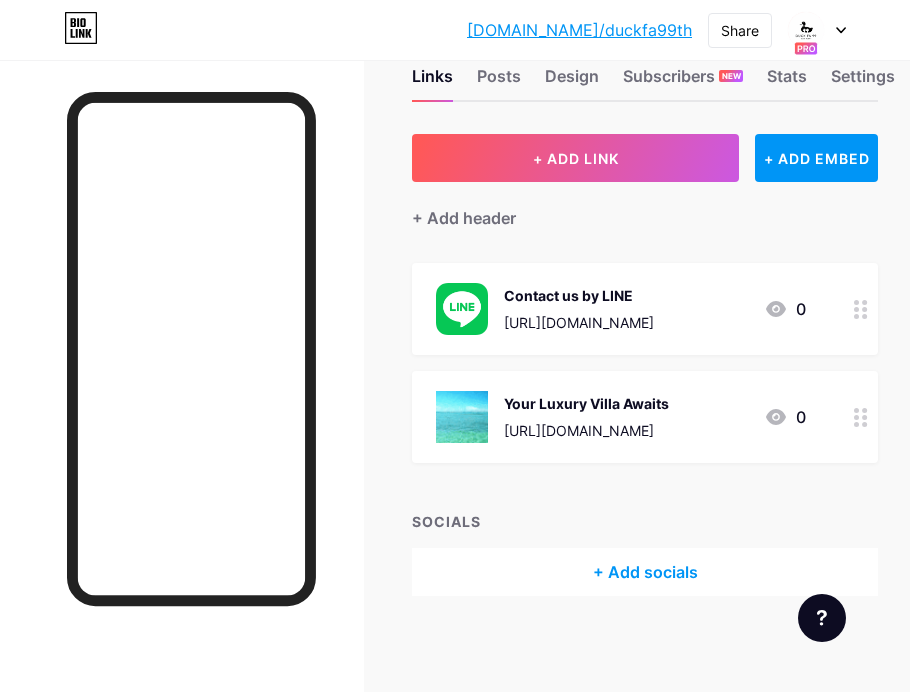 scroll, scrollTop: 55, scrollLeft: 0, axis: vertical 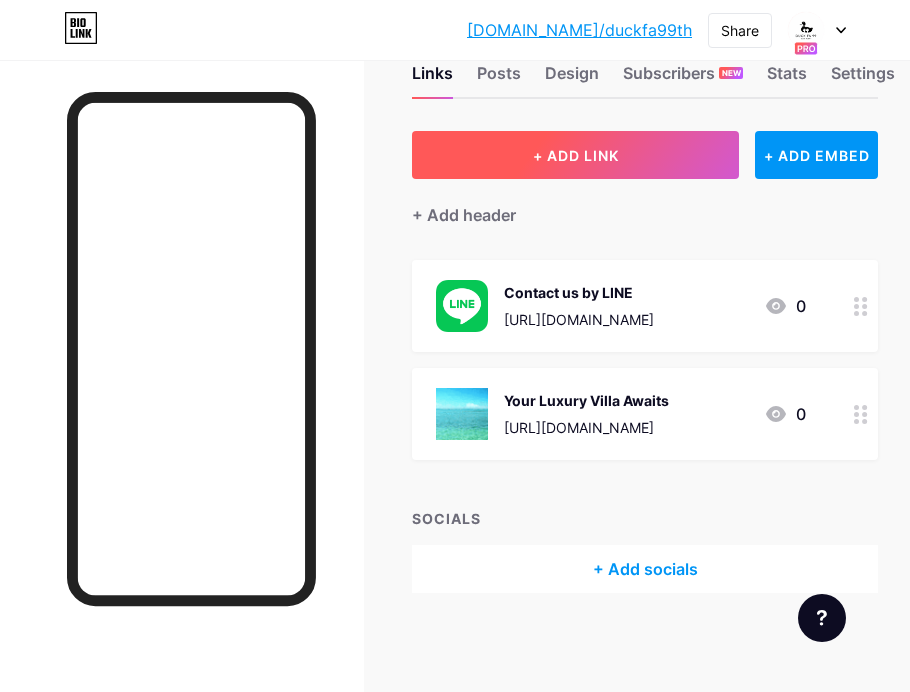 click on "+ ADD LINK" at bounding box center [576, 155] 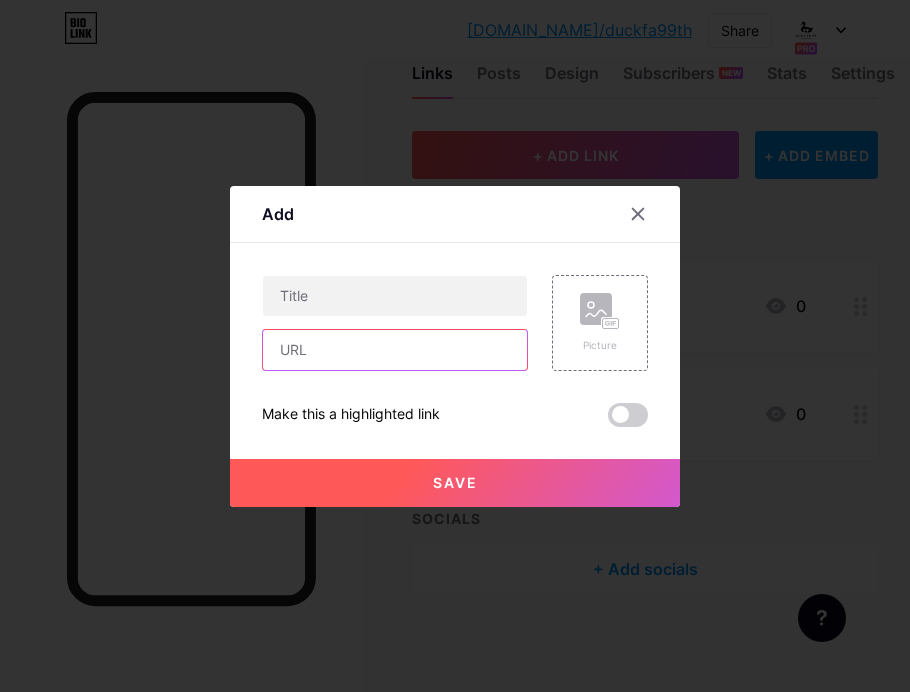 click at bounding box center (395, 350) 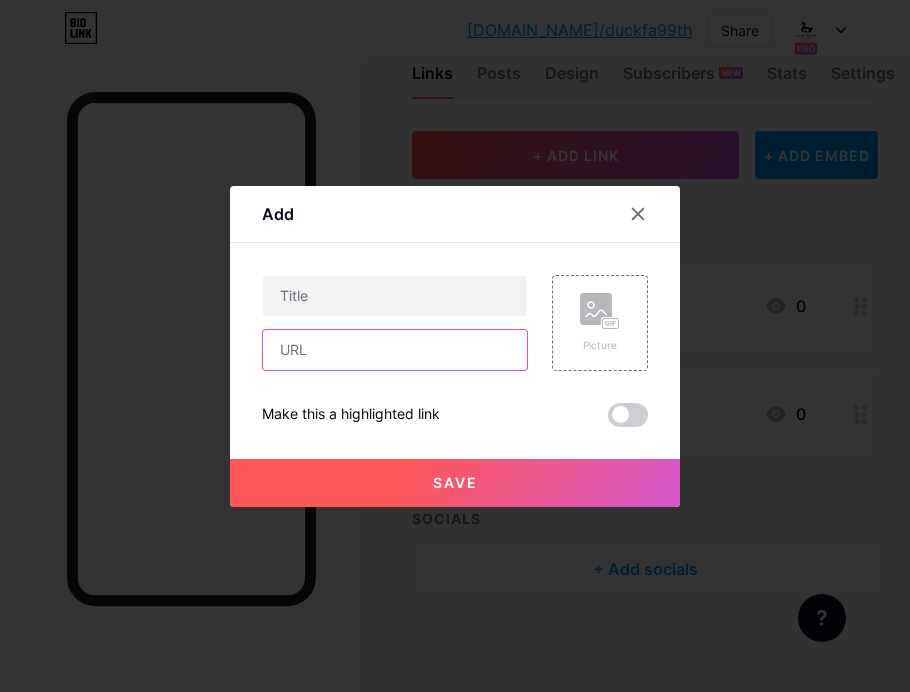 paste on "https://drive.google.com/file/d/1gWSuObYGuzHbzole_OXCquVxPaNm897X/view?usp=drive_link" 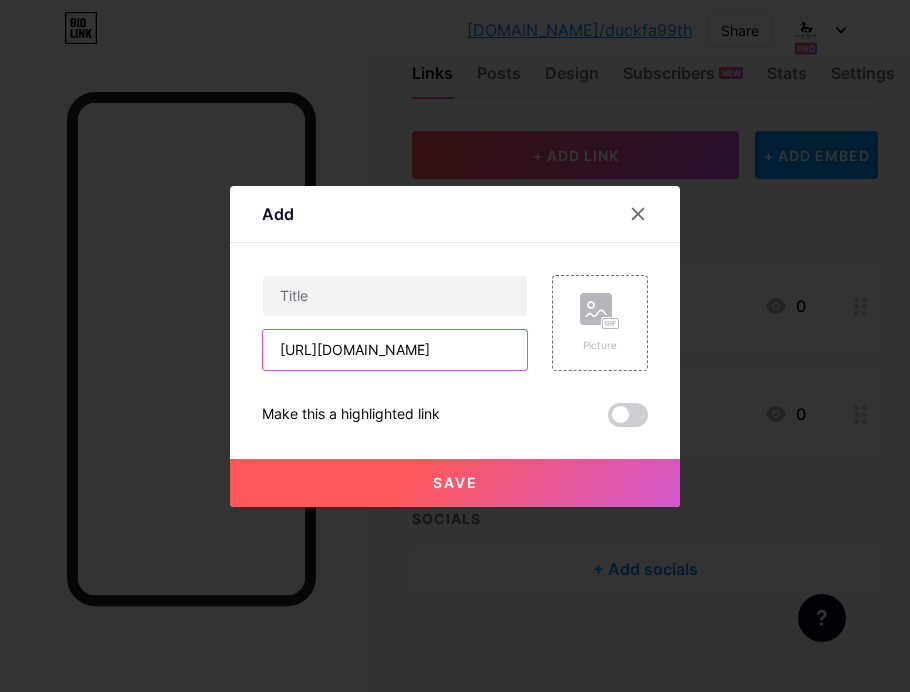 scroll, scrollTop: 0, scrollLeft: 400, axis: horizontal 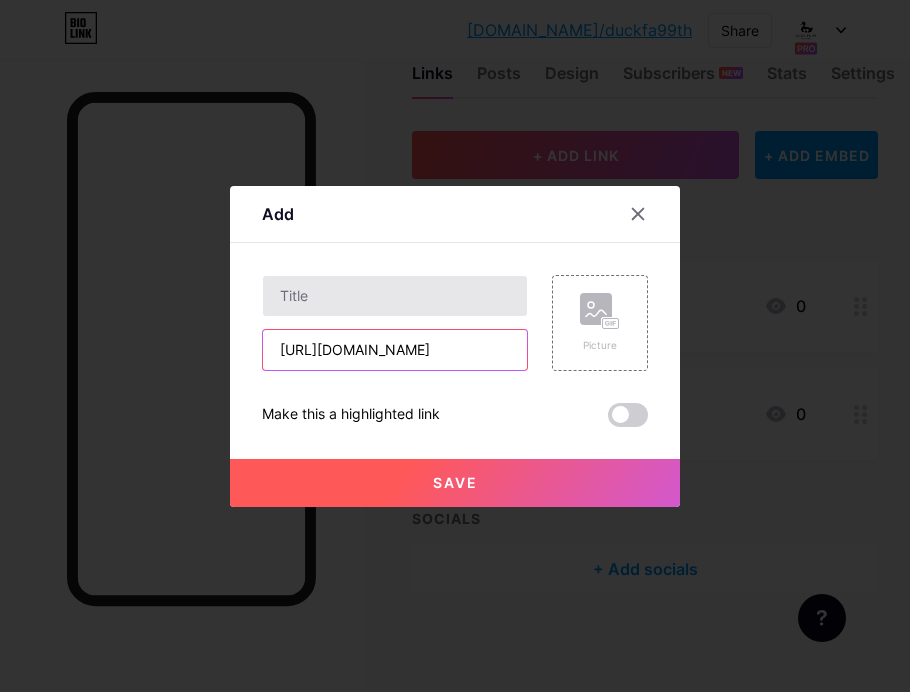 type on "https://drive.google.com/file/d/1gWSuObYGuzHbzole_OXCquVxPaNm897X/view?usp=drive_link" 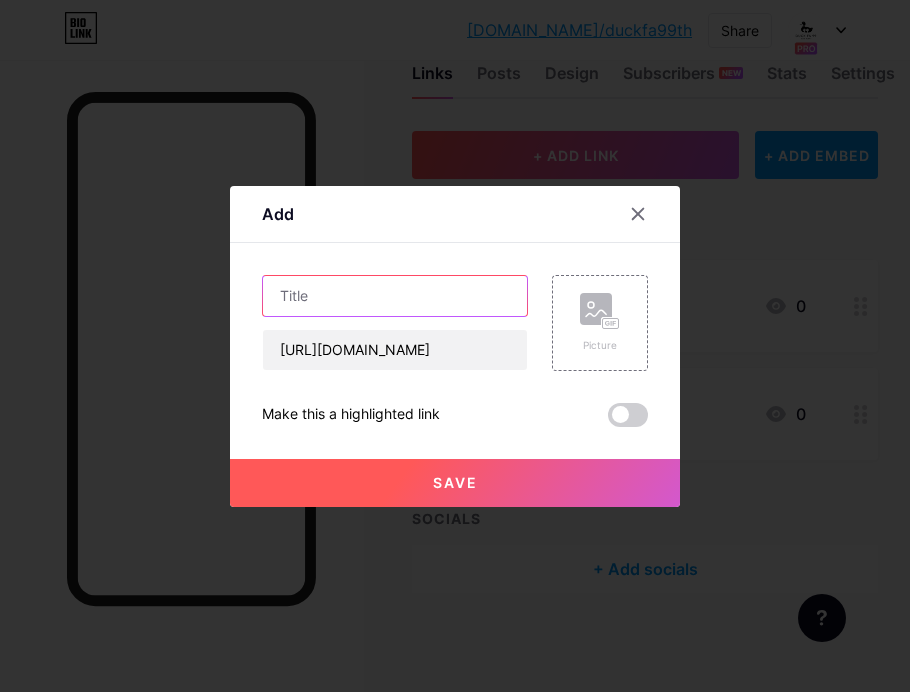 click at bounding box center (395, 296) 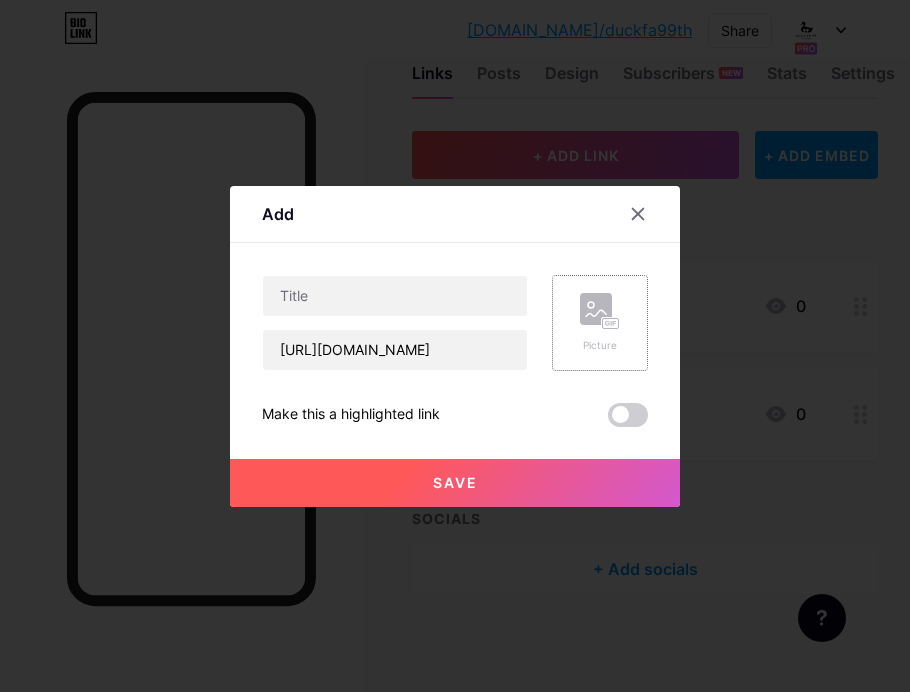 click 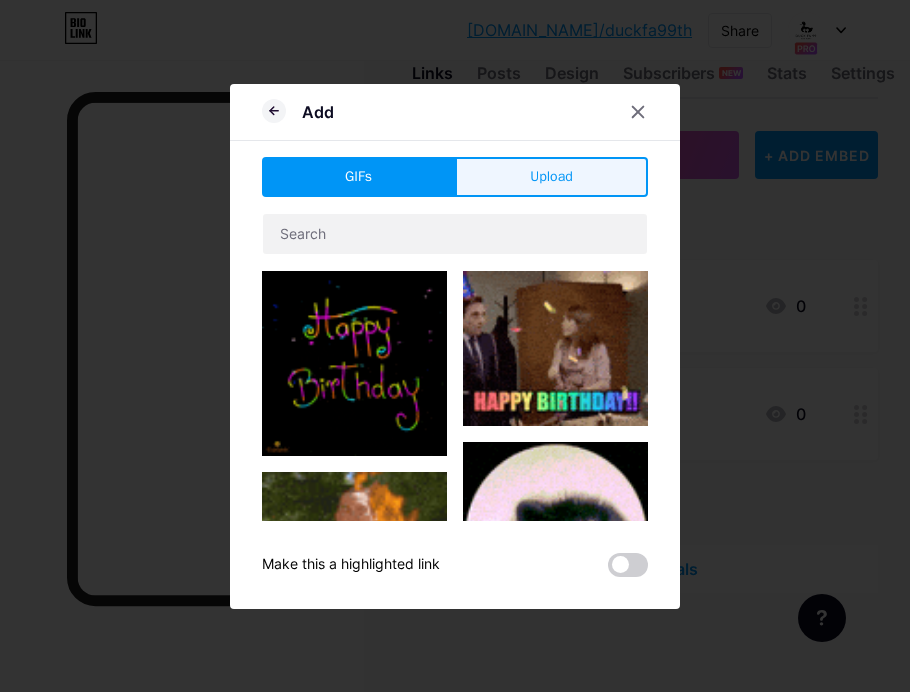 click on "Upload" at bounding box center [551, 176] 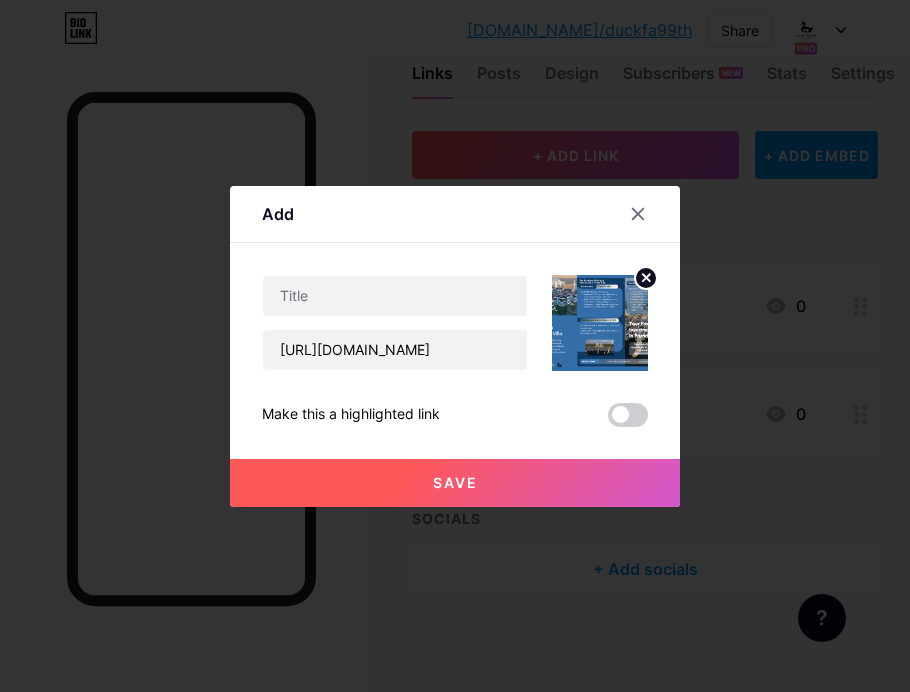 click 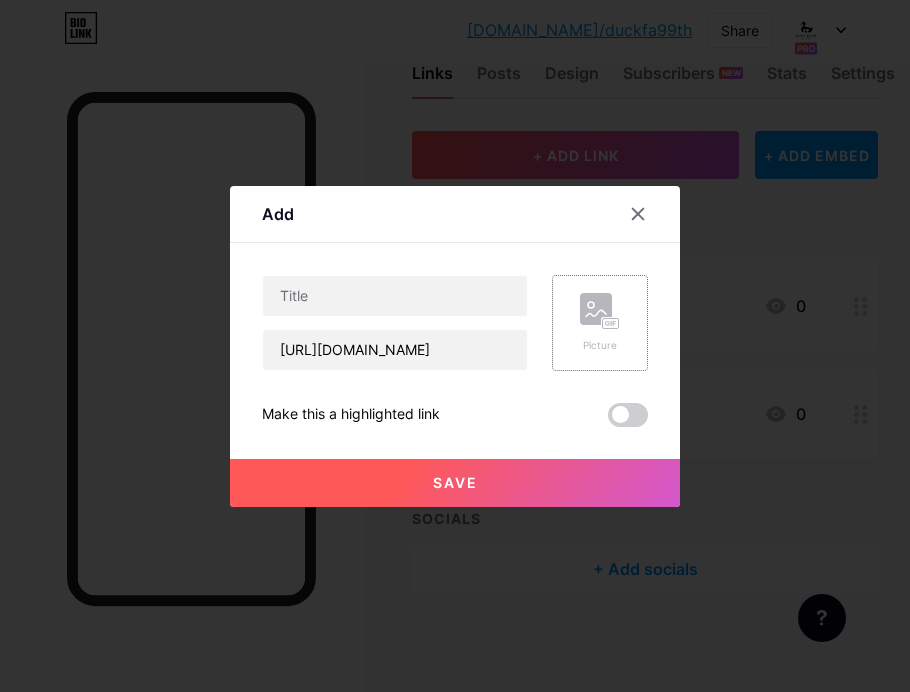 click 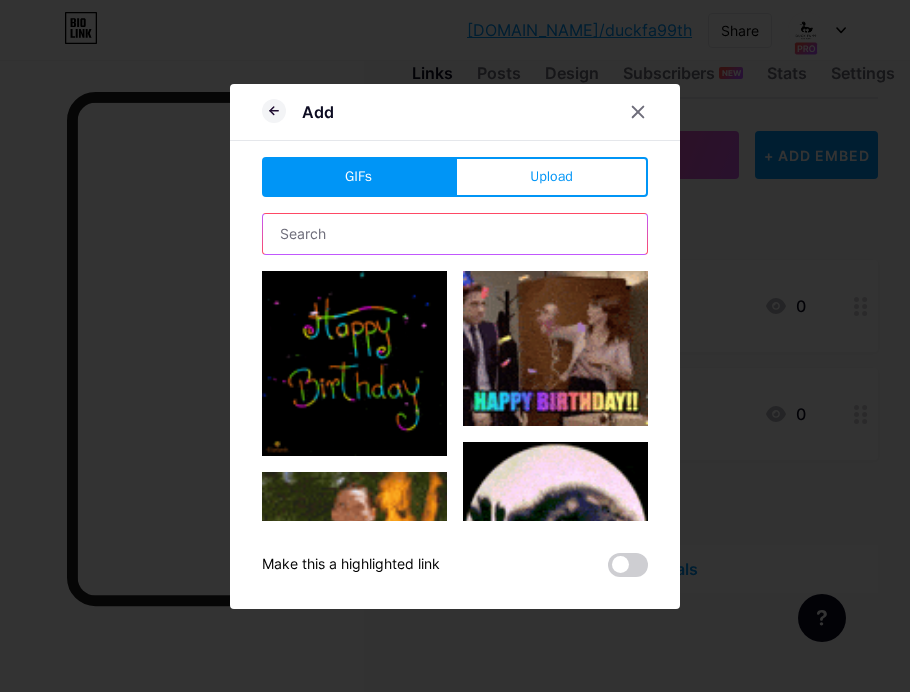 click at bounding box center (455, 234) 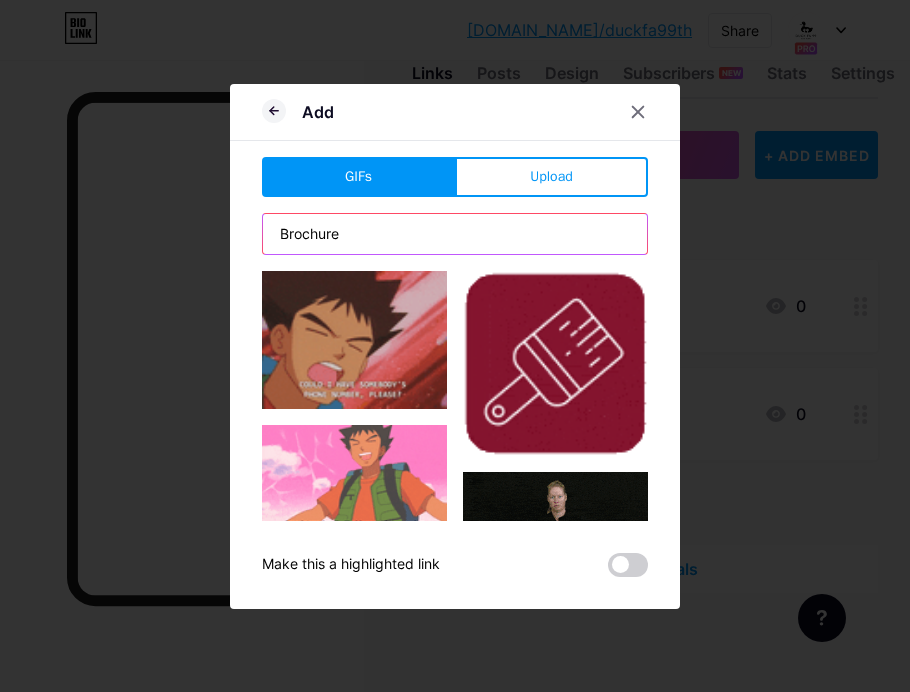 type on "Brochure" 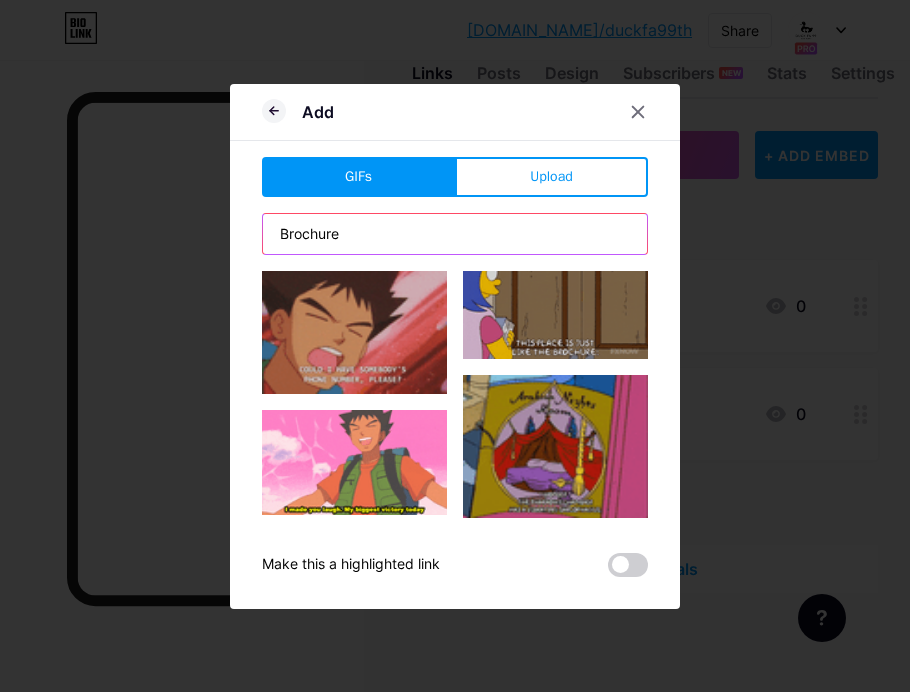 scroll, scrollTop: 0, scrollLeft: 0, axis: both 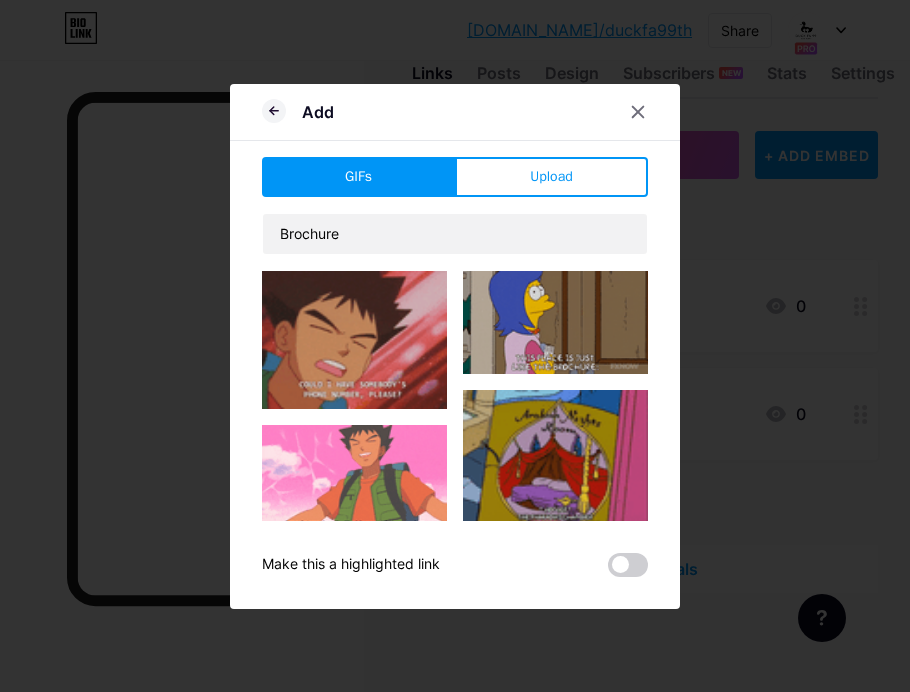 click at bounding box center (555, 323) 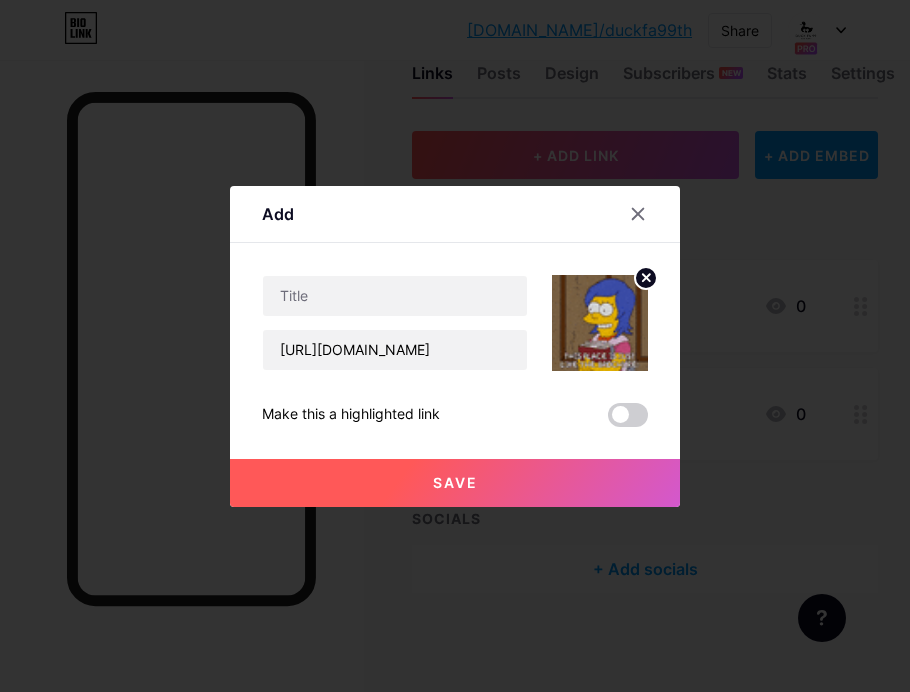 click 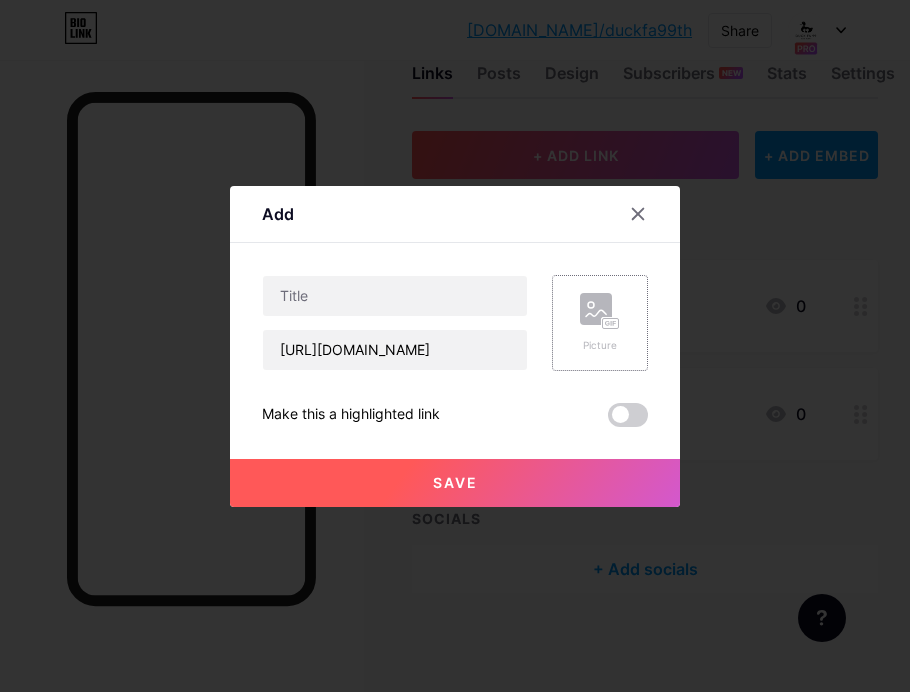 click 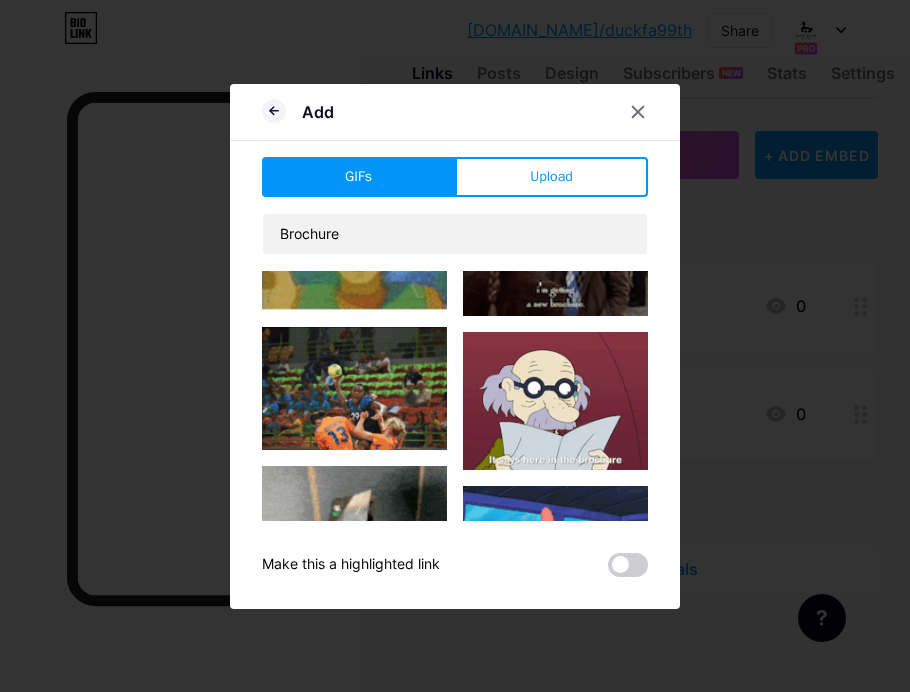 scroll, scrollTop: 1132, scrollLeft: 0, axis: vertical 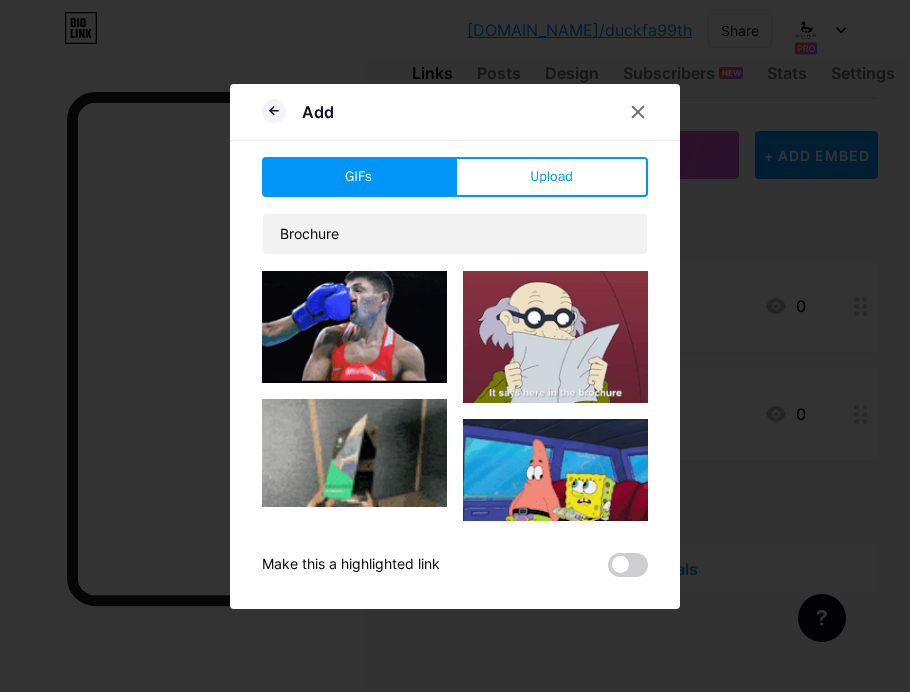 click at bounding box center (555, 334) 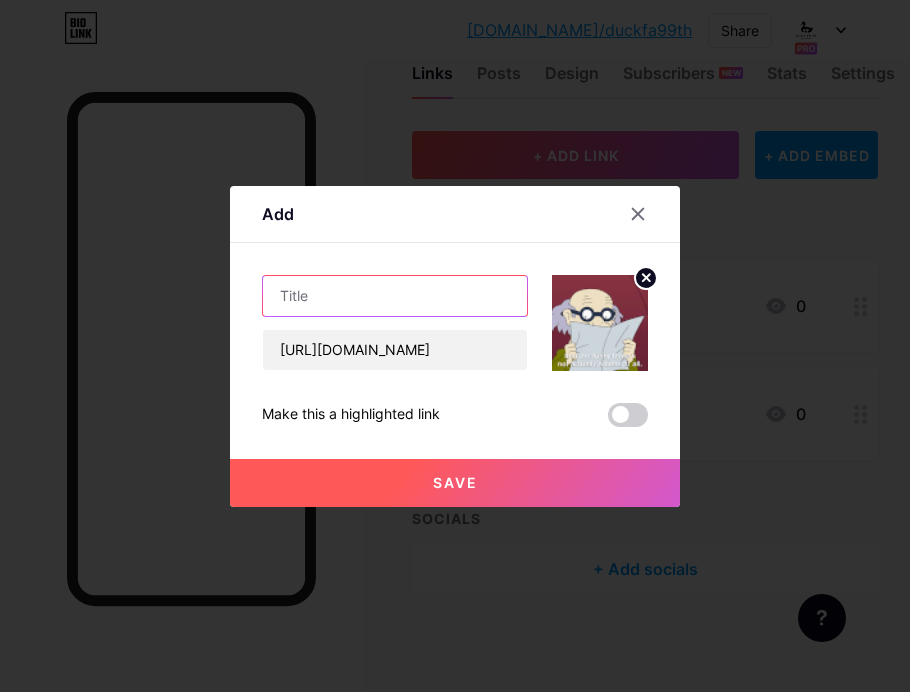 click at bounding box center (395, 296) 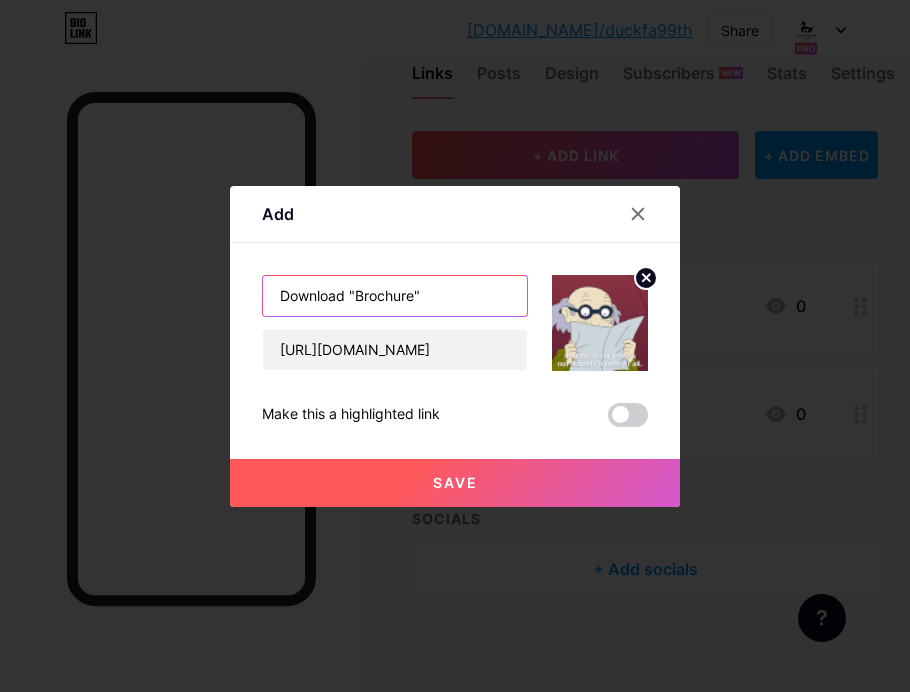 type on "Download "Brochure"" 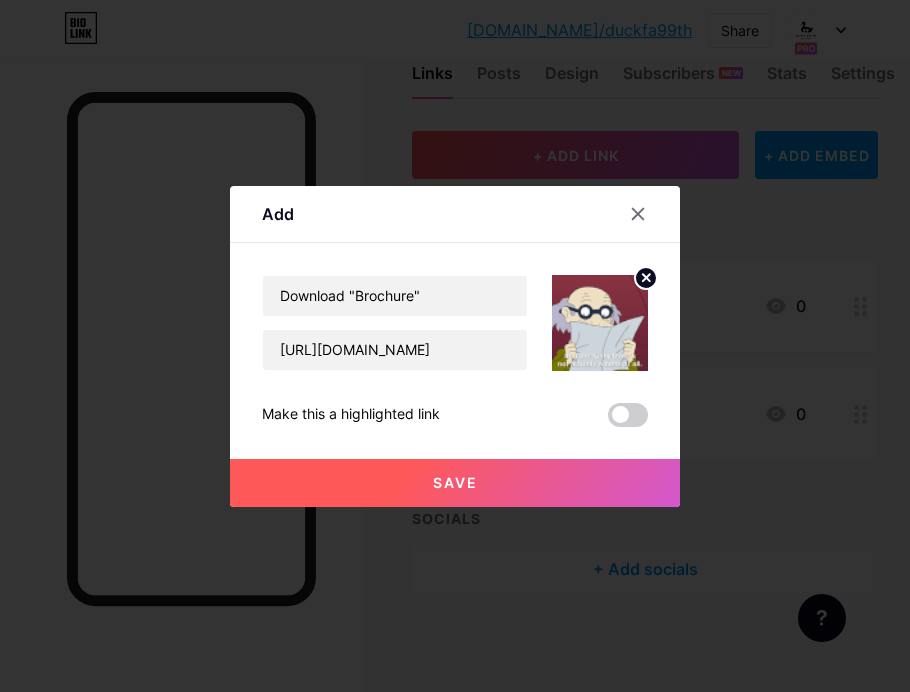 click on "Save" at bounding box center (455, 482) 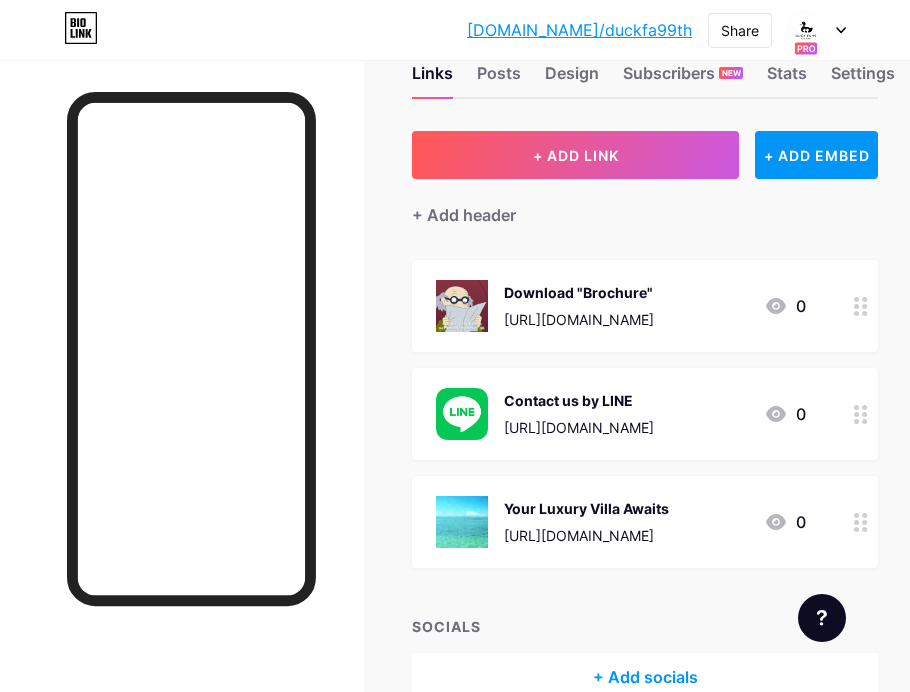 drag, startPoint x: 579, startPoint y: 285, endPoint x: 566, endPoint y: 561, distance: 276.306 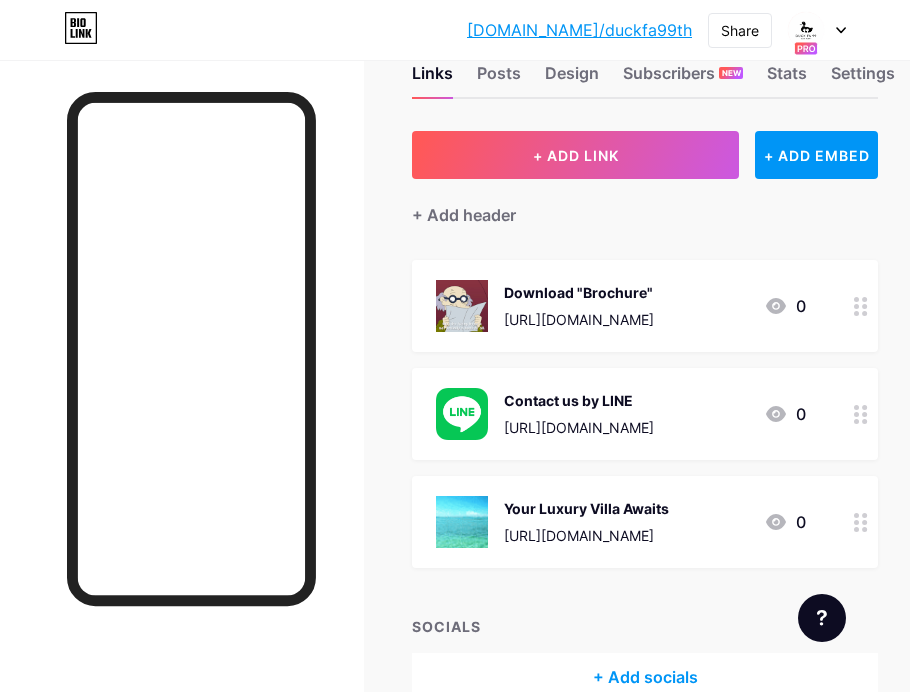 click on "Download "Brochure"
https://drive.google.com/file/d/1gWSuObYGuzHbzole_OXCquVxPaNm897X/view?usp=drive_link
0
Contact us by LINE
https://lin.ee/Exrhoqm
0
Your Luxury Villa Awaits
https://bio.link/duckfa99th/p/your-luxury-villa-awaits
0" at bounding box center [645, 414] 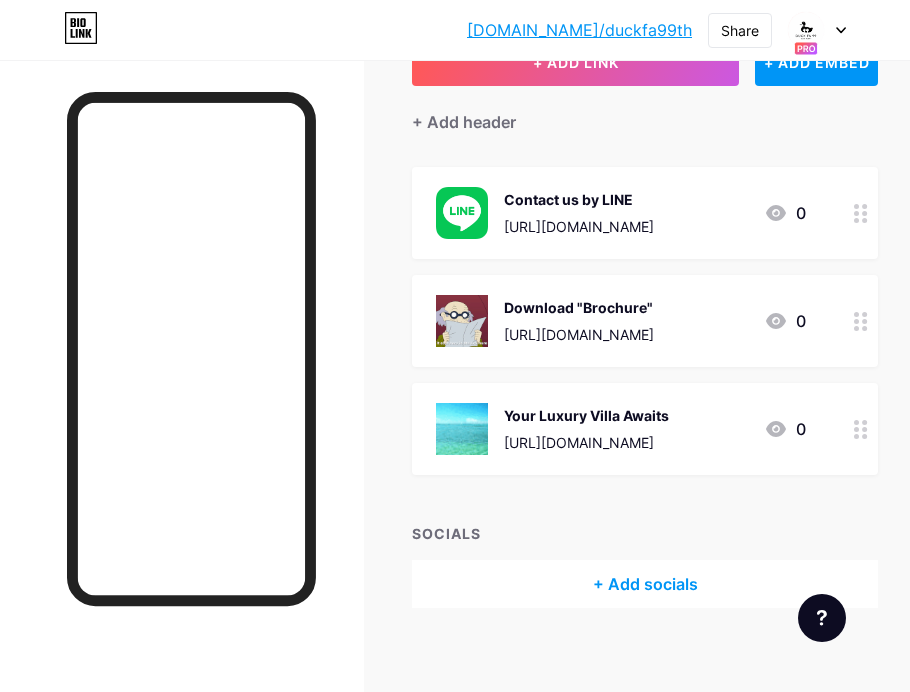 scroll, scrollTop: 149, scrollLeft: 0, axis: vertical 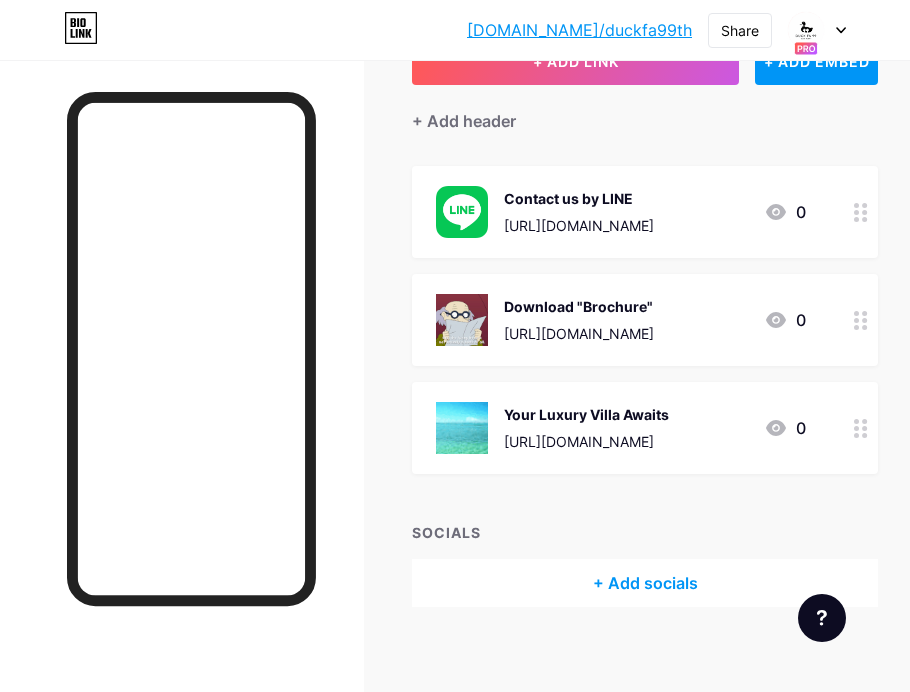 click 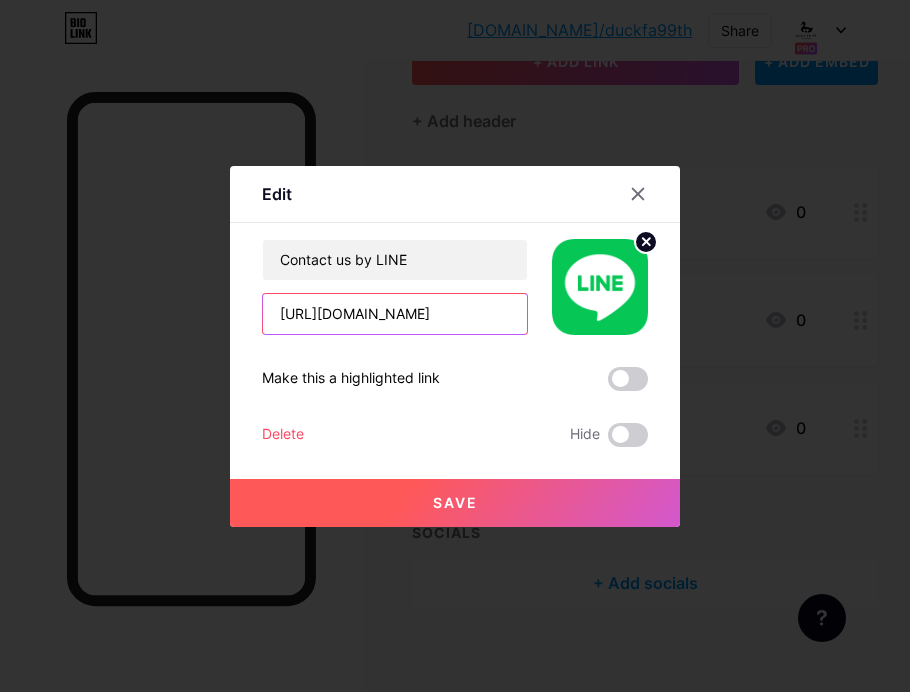drag, startPoint x: 463, startPoint y: 315, endPoint x: 211, endPoint y: 300, distance: 252.44603 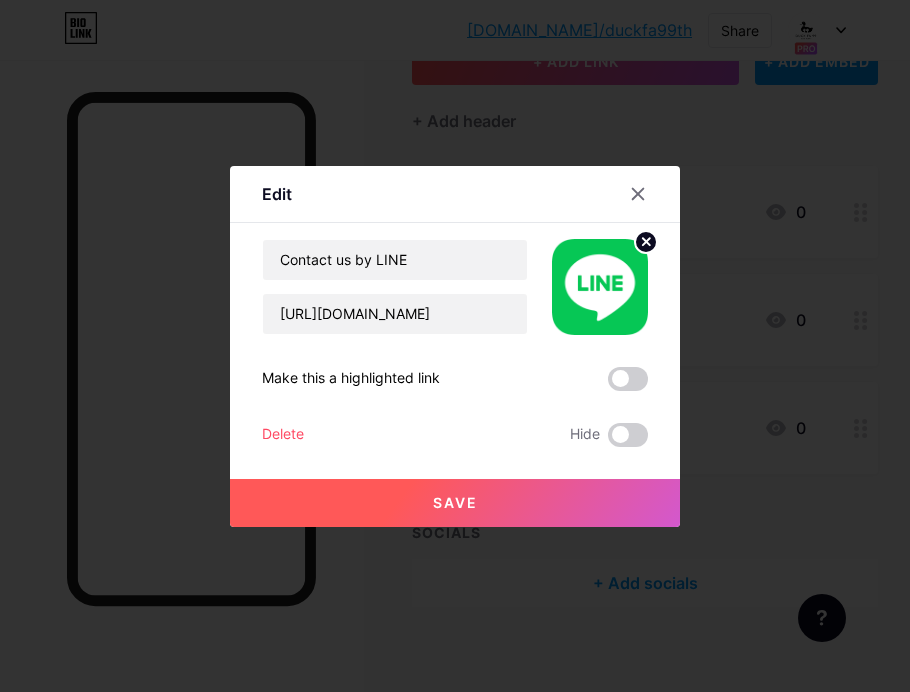 click on "Save" at bounding box center [455, 502] 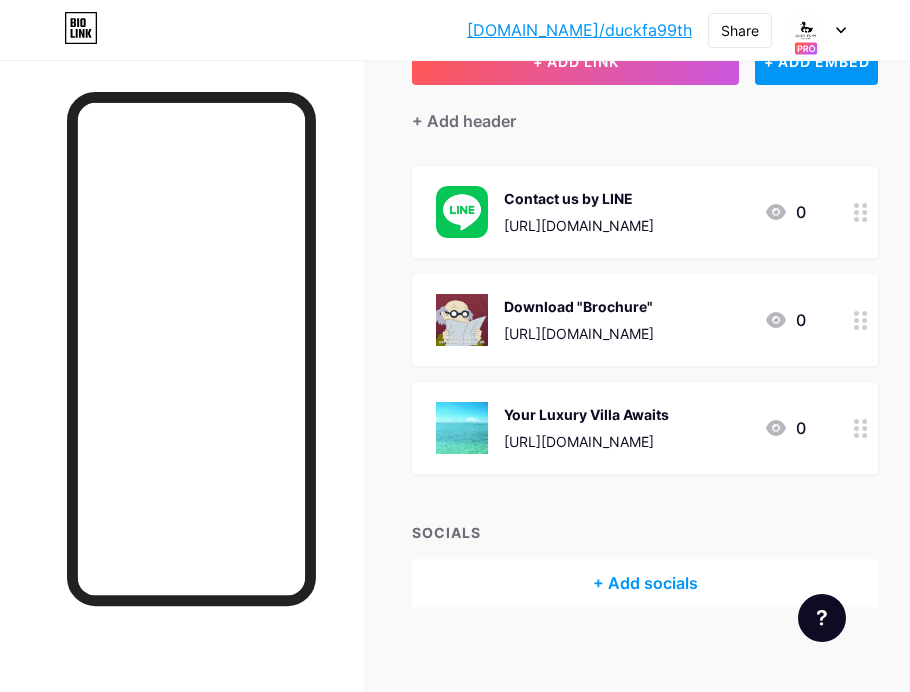 click on "Your Luxury Villa Awaits" at bounding box center [586, 414] 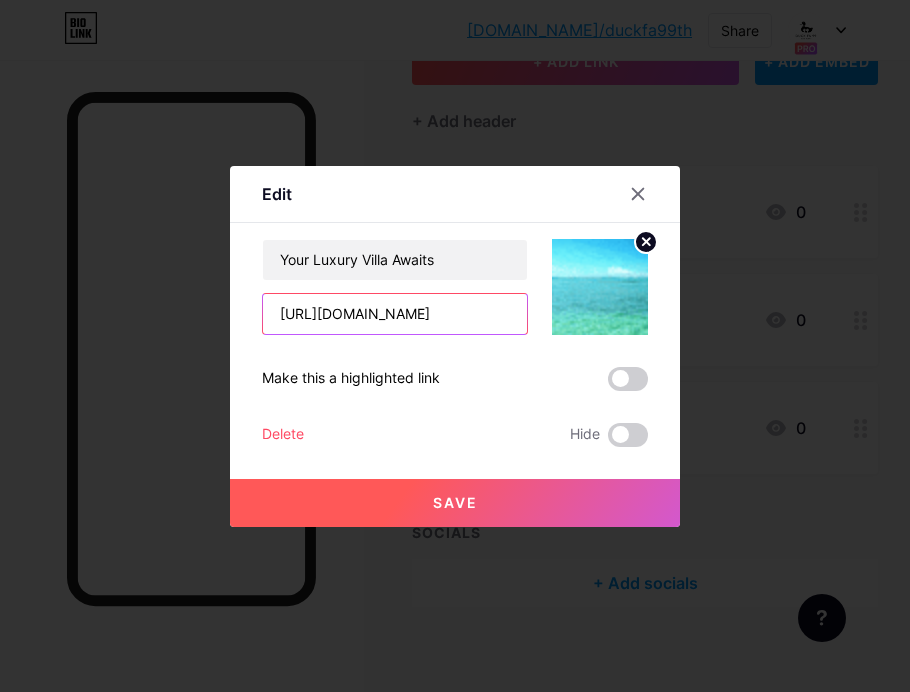 click on "https://bio.link/duckfa99th/p/your-luxury-villa-awaits" at bounding box center [395, 314] 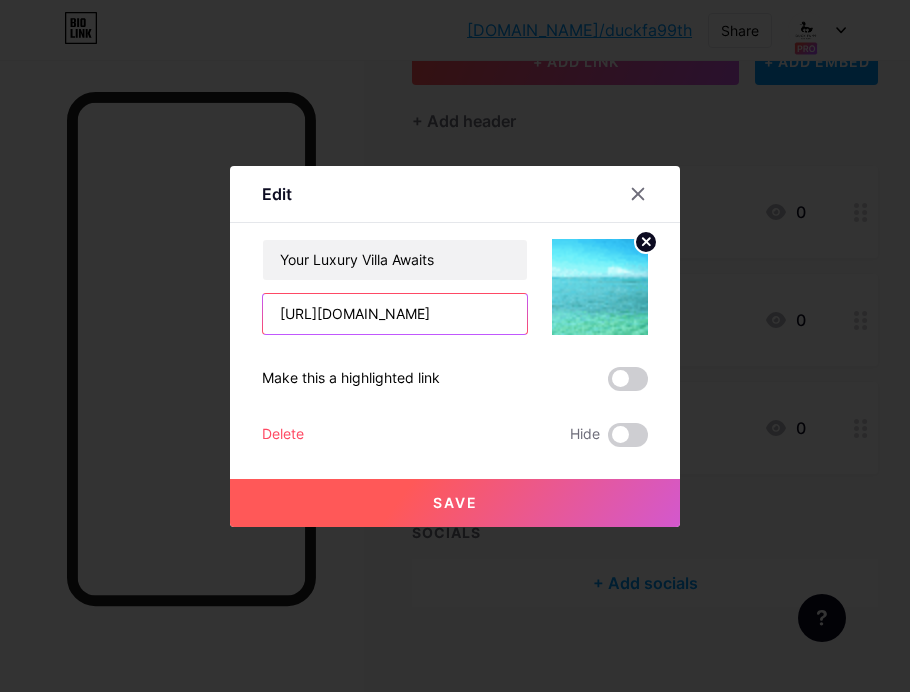 paste on "lin.ee/Exrhoqm" 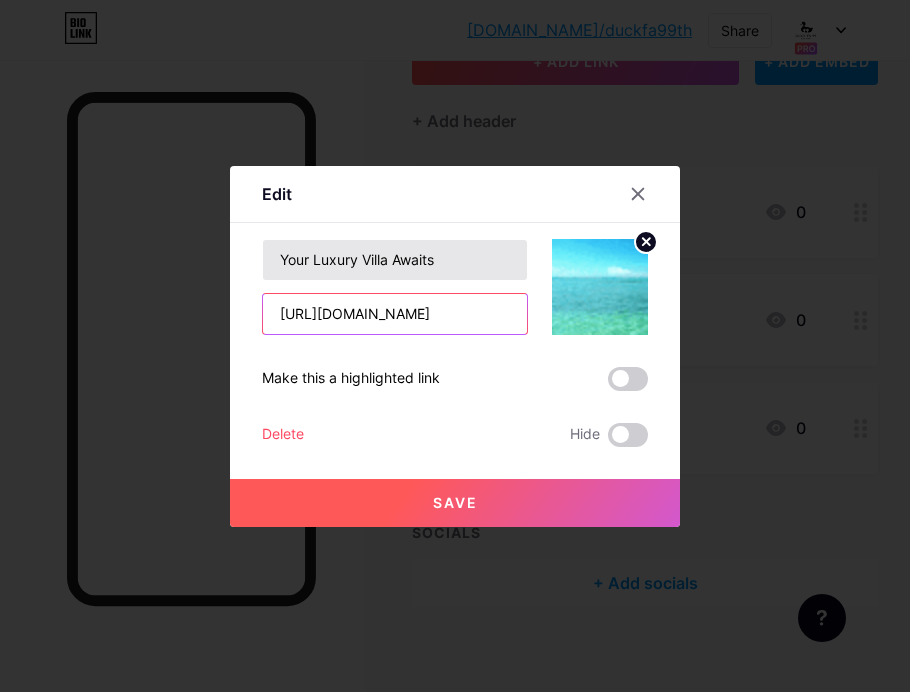 type on "[URL][DOMAIN_NAME]" 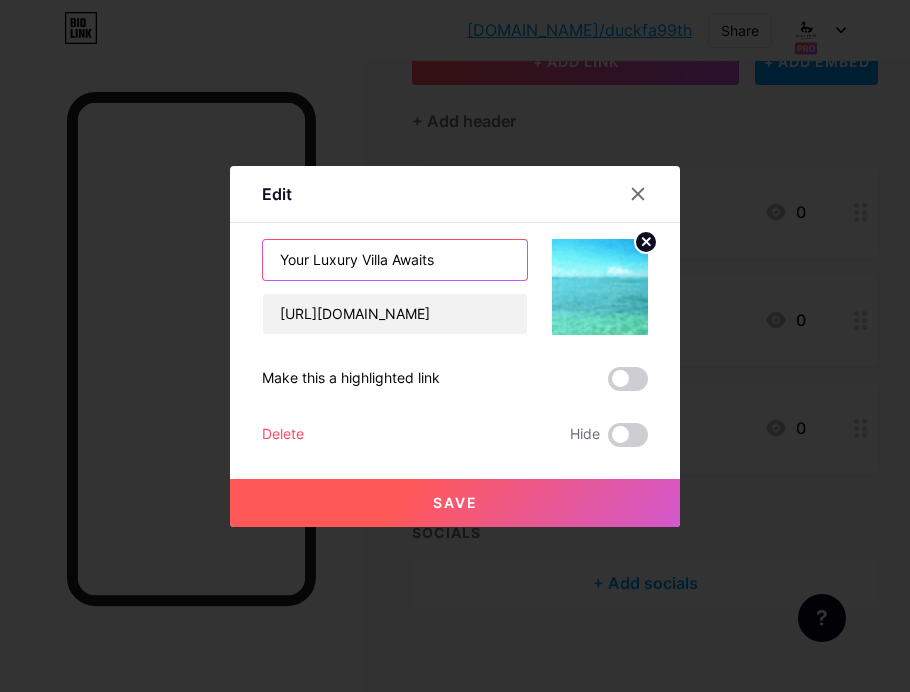 drag, startPoint x: 476, startPoint y: 262, endPoint x: 277, endPoint y: 247, distance: 199.56453 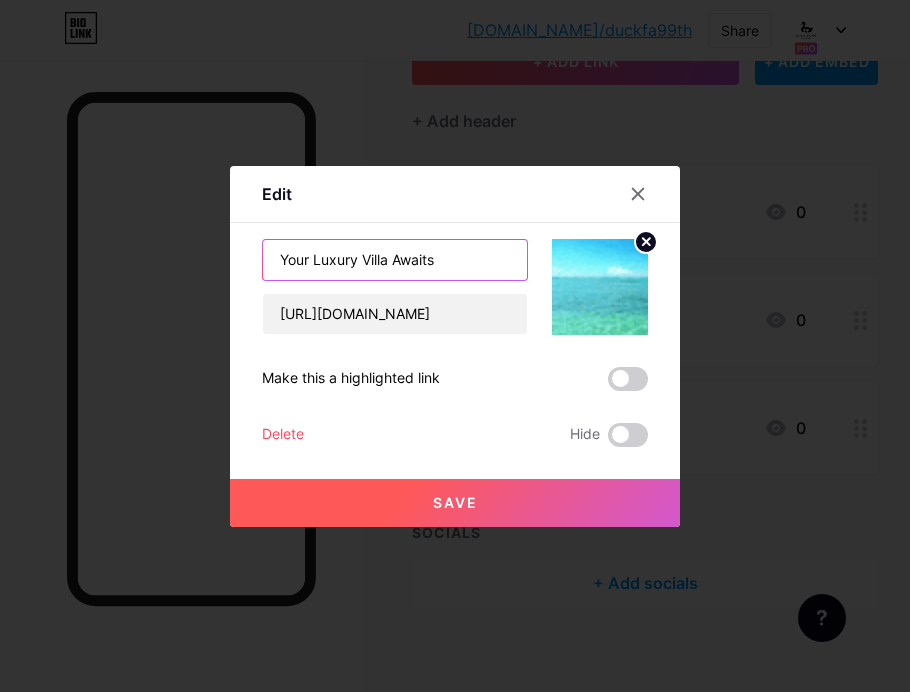 click on "Your Luxury Villa Awaits" at bounding box center (395, 260) 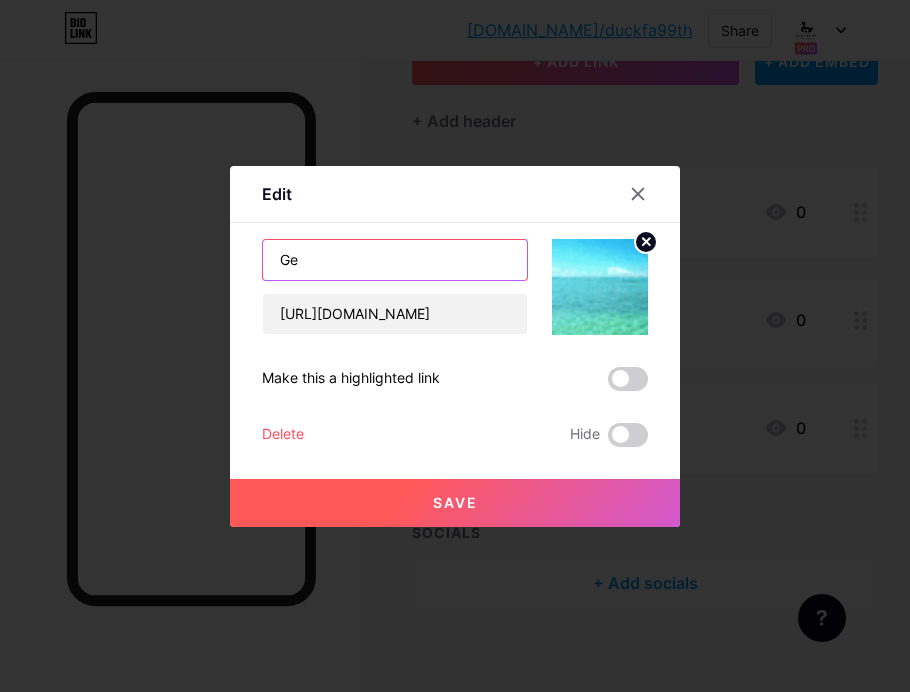 type on "G" 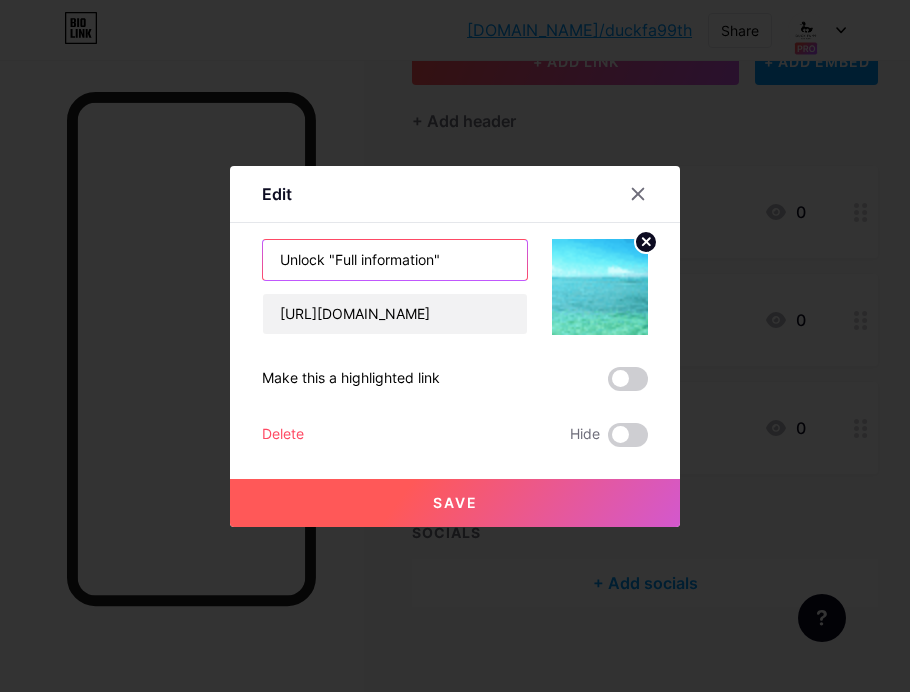 click on "Unlock "Full information"" at bounding box center (395, 260) 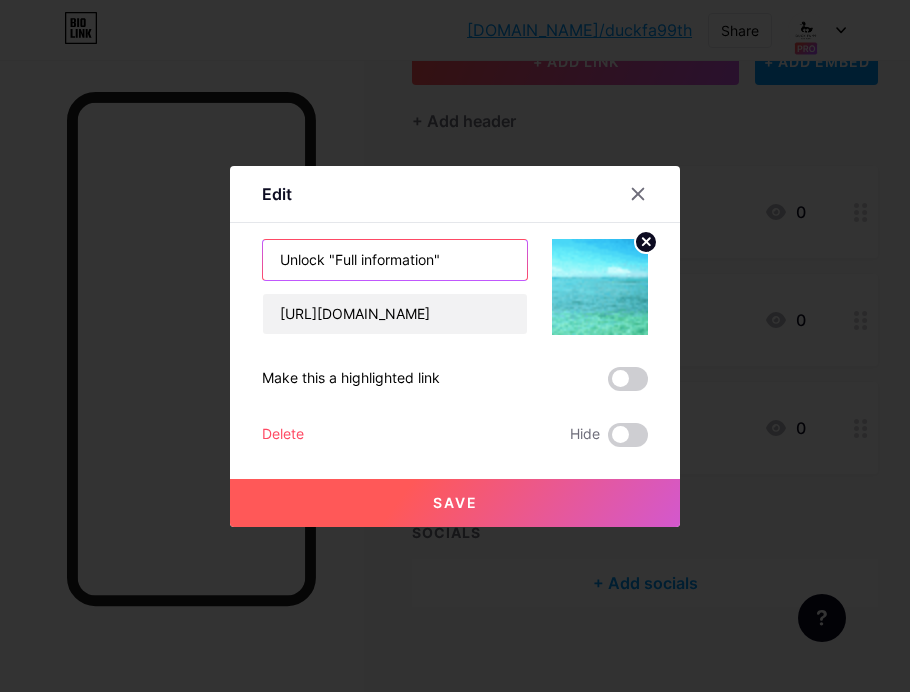 click on "Unlock "Full information"" at bounding box center [395, 260] 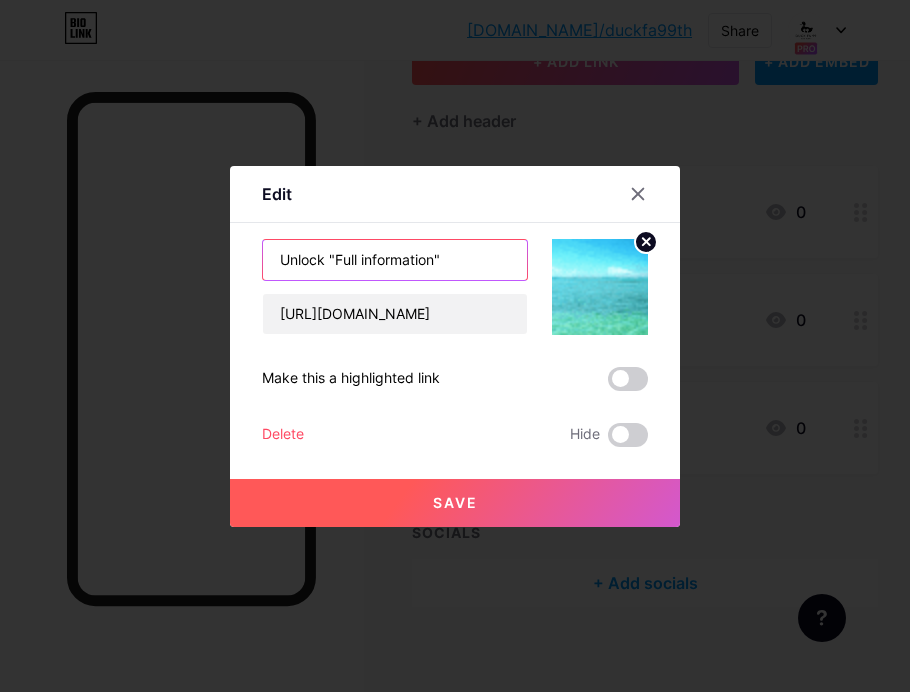 click on "Unlock "Full information"" at bounding box center [395, 260] 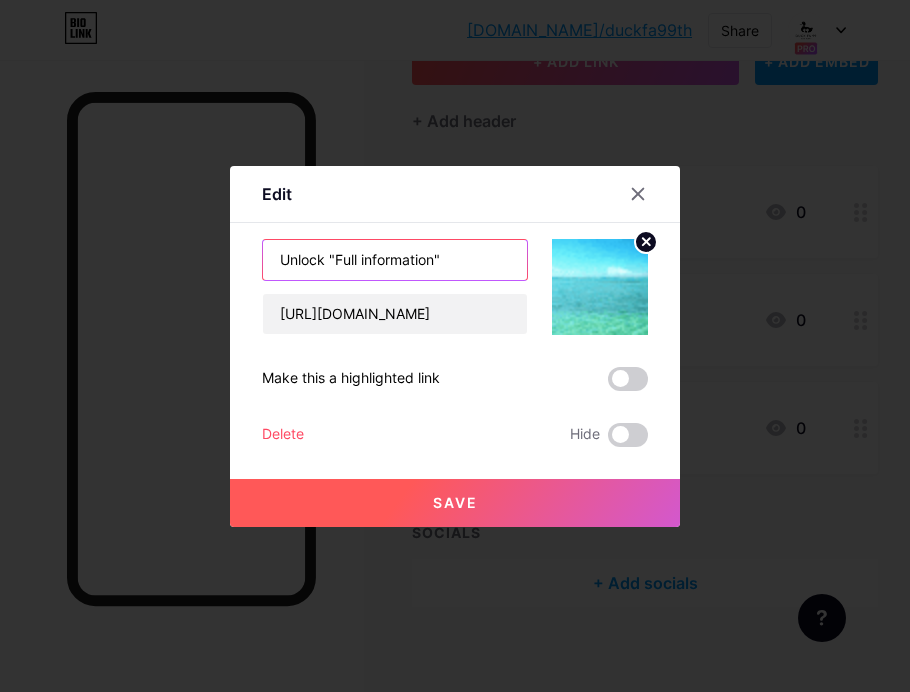 click on "Unlock "Full information"" at bounding box center (395, 260) 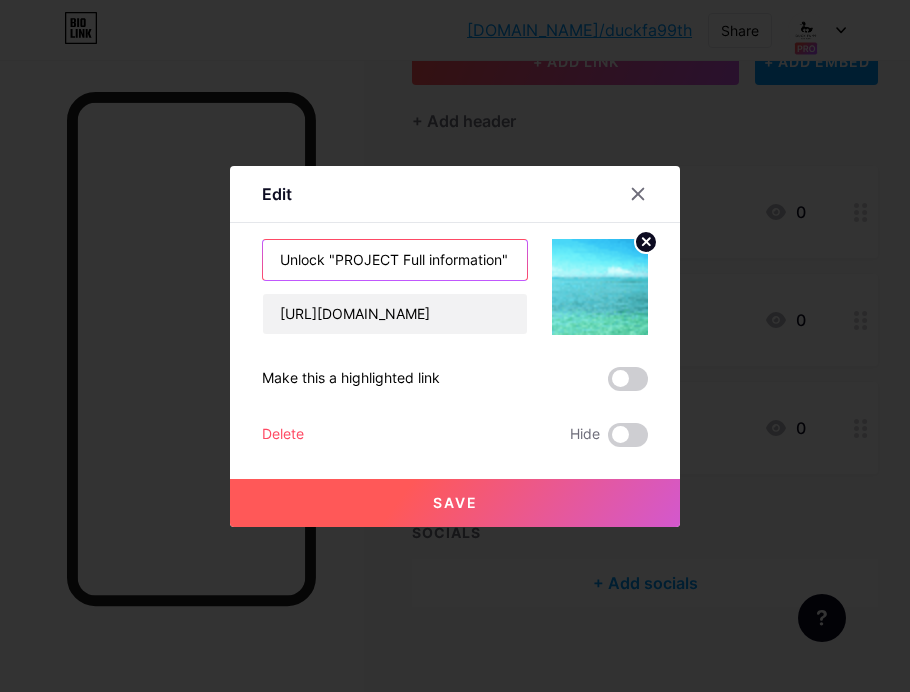 type on "Unlock "PROJECT Full information"" 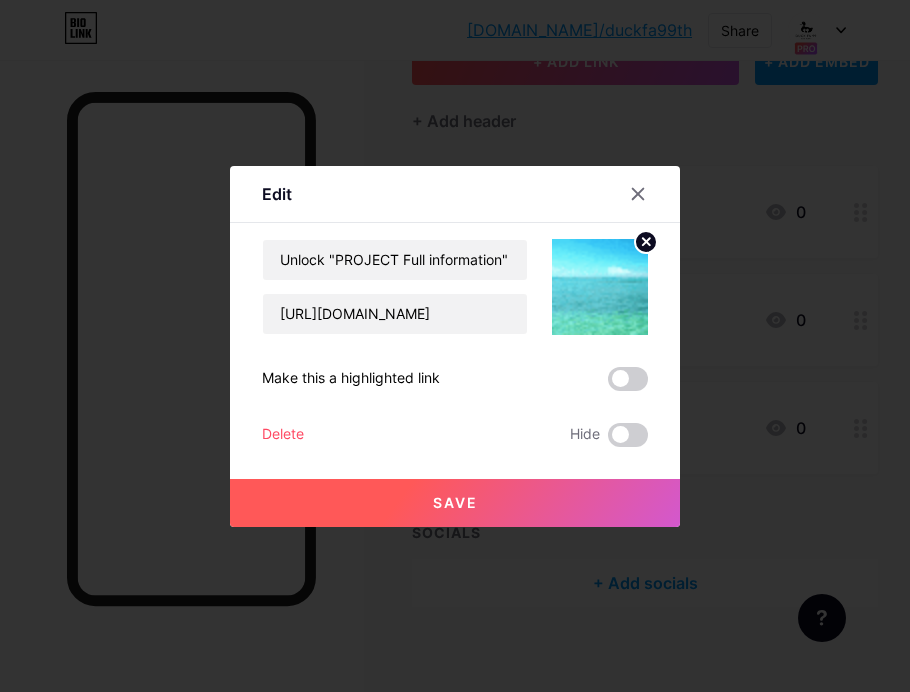 click on "Save" at bounding box center [455, 503] 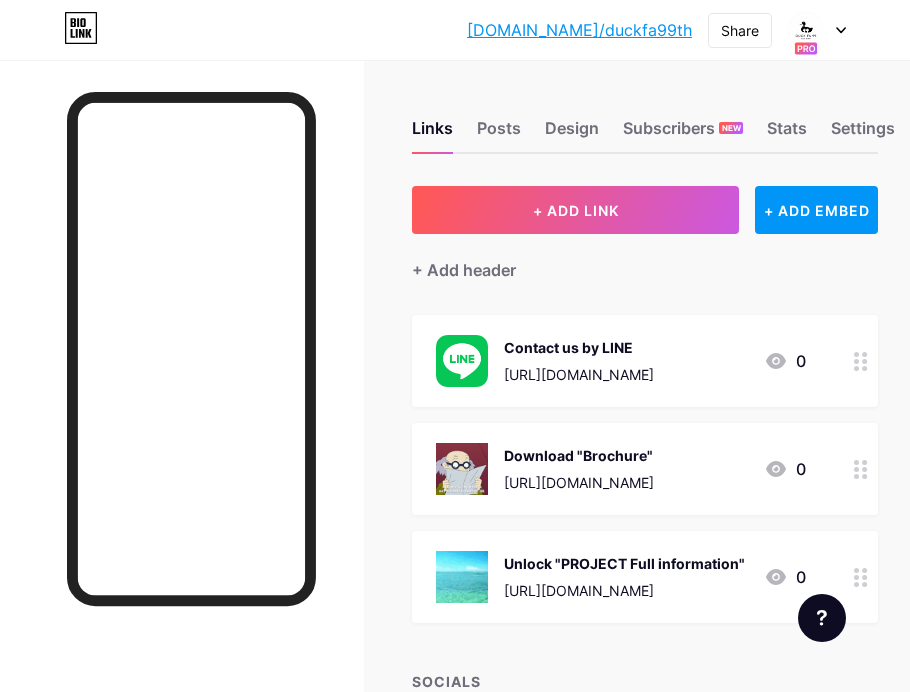 scroll, scrollTop: 1, scrollLeft: 0, axis: vertical 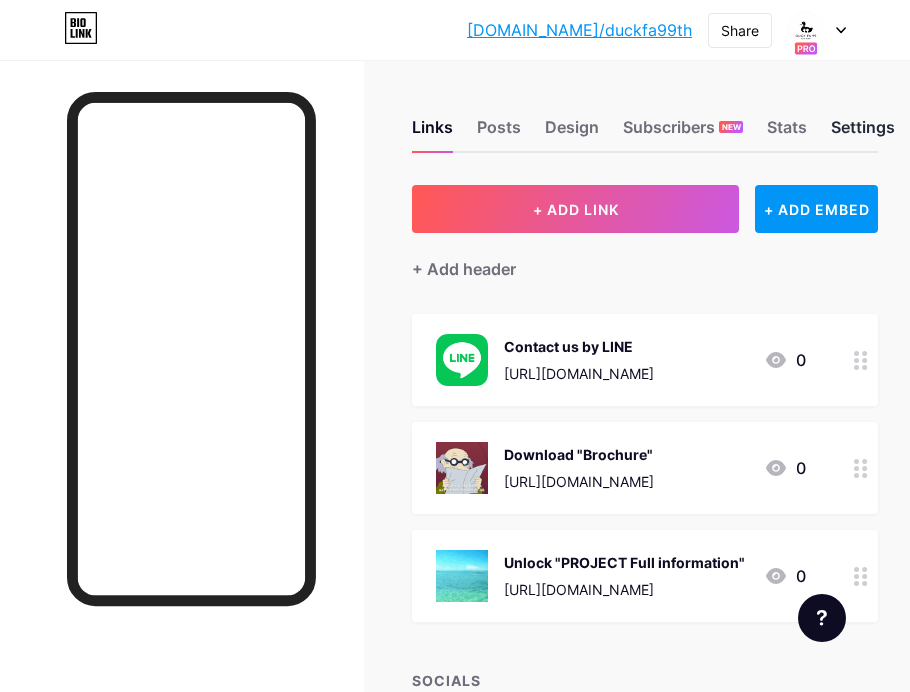 click on "Settings" at bounding box center (863, 133) 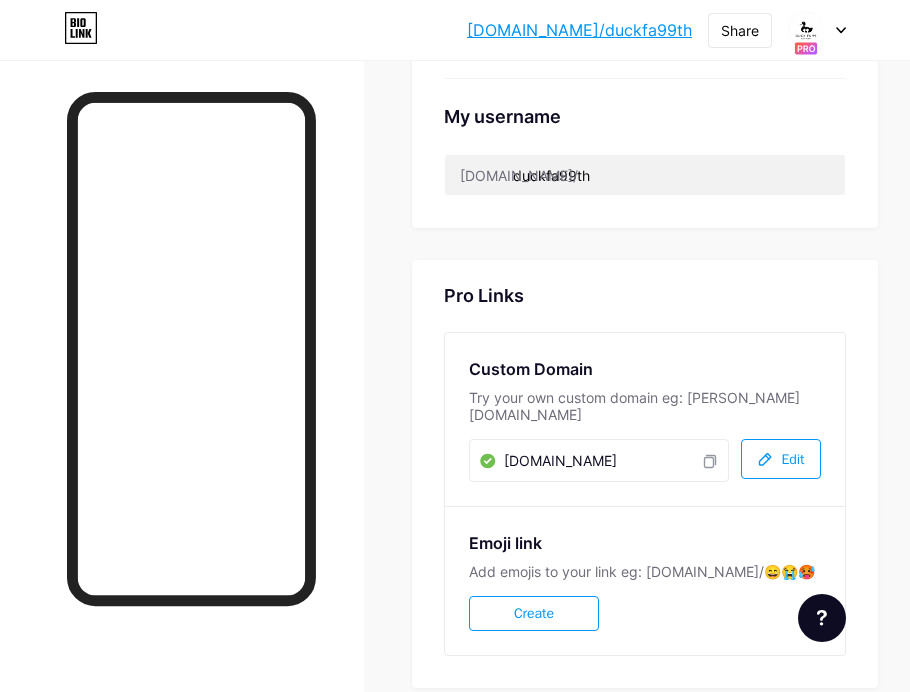 scroll, scrollTop: 999, scrollLeft: 0, axis: vertical 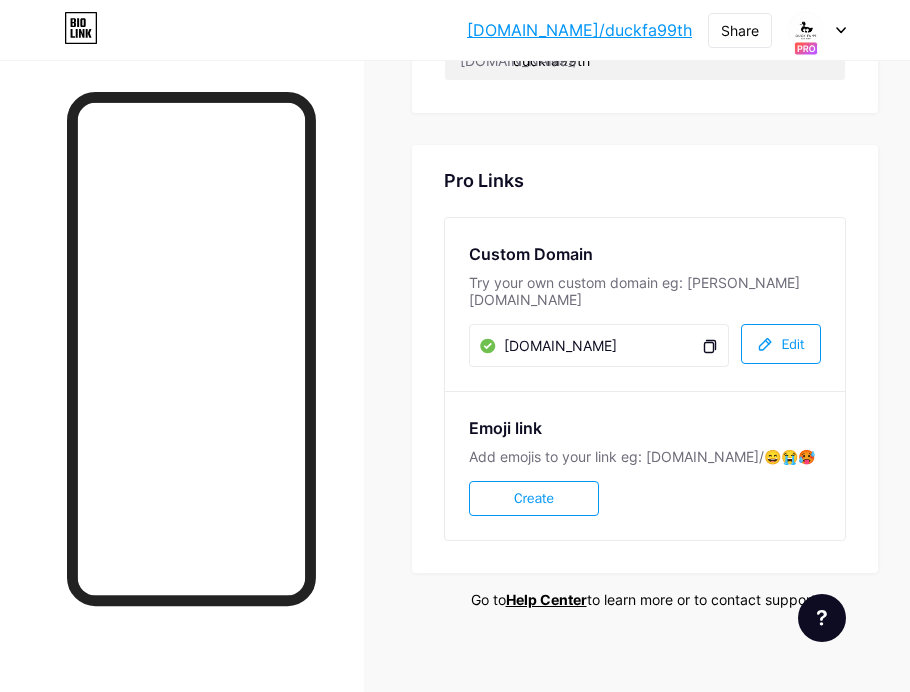 click 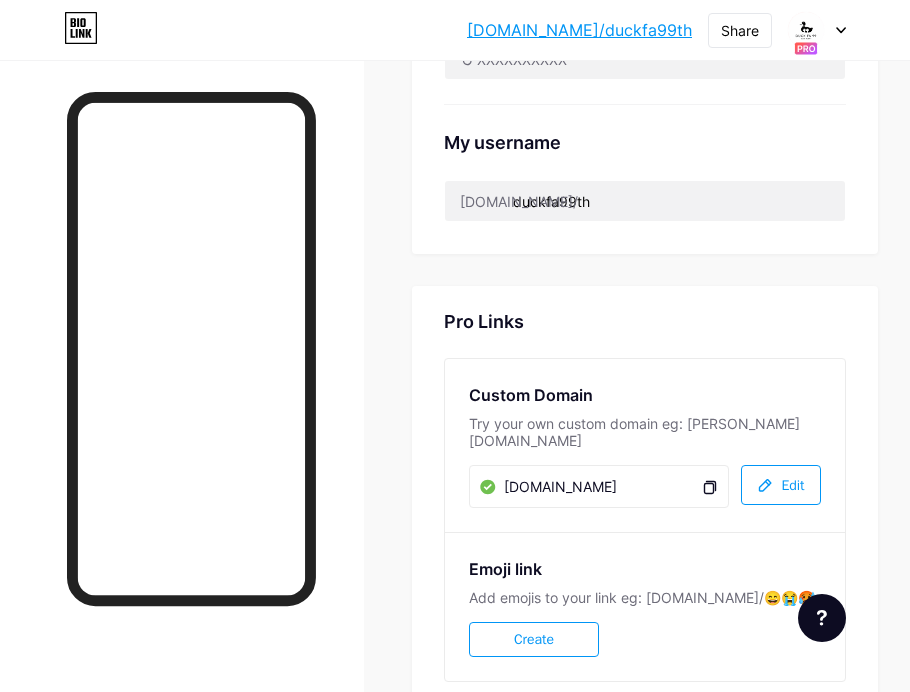 scroll, scrollTop: 859, scrollLeft: 0, axis: vertical 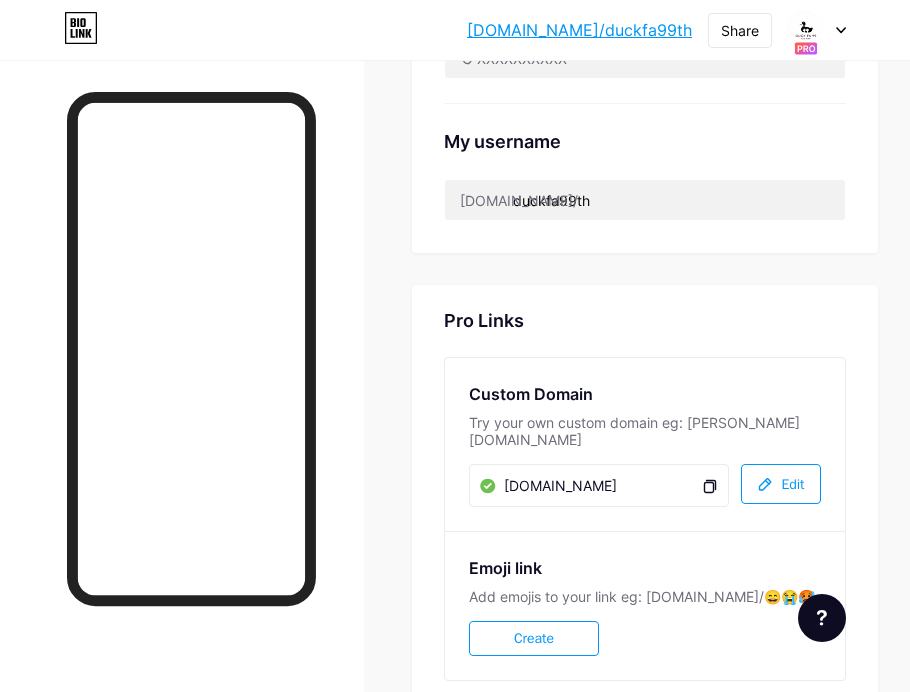 click 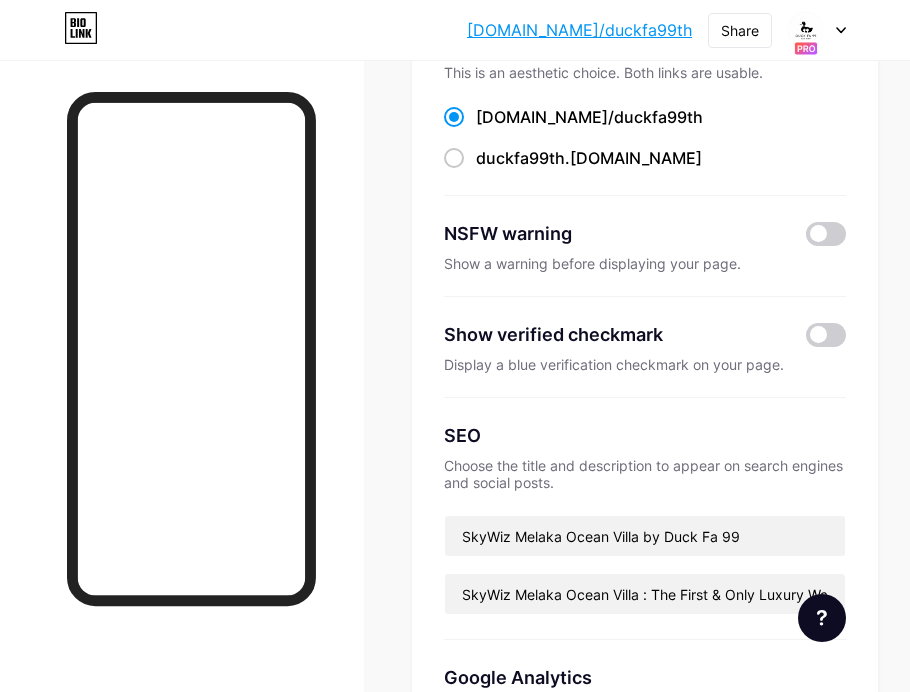 scroll, scrollTop: 0, scrollLeft: 0, axis: both 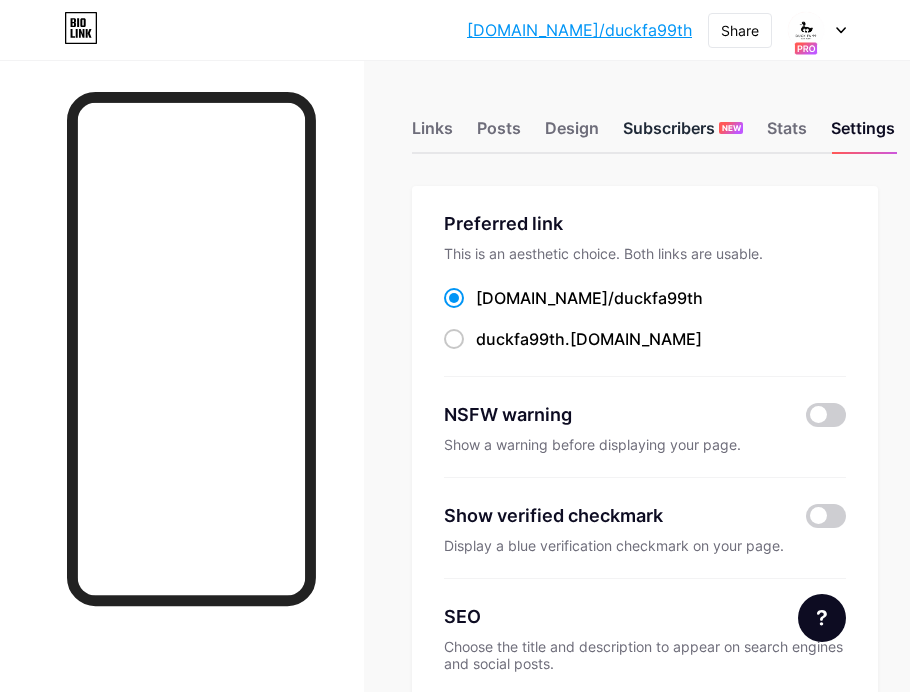 click on "Subscribers
NEW" at bounding box center (683, 134) 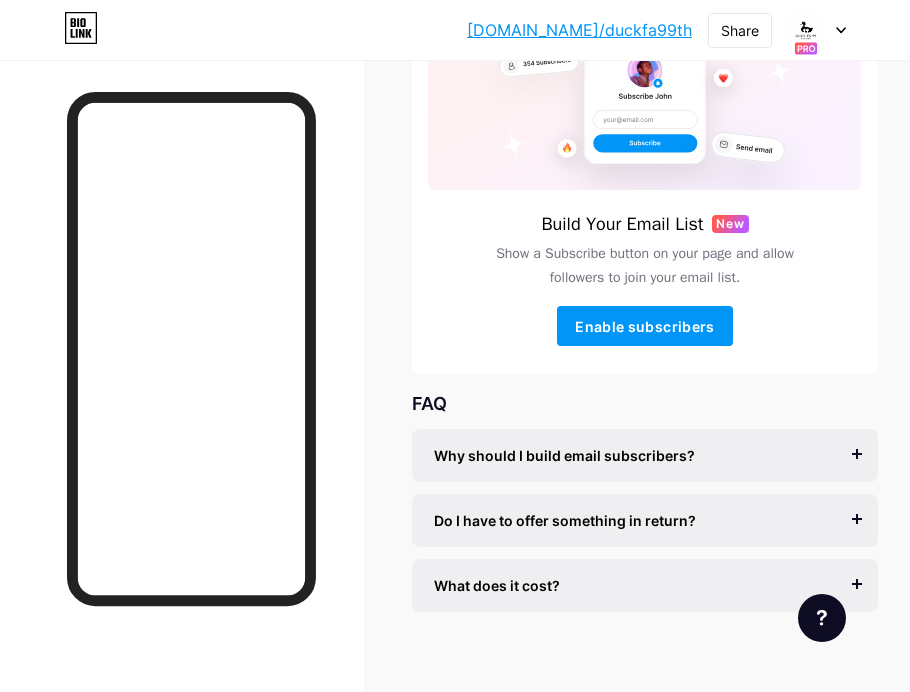 scroll, scrollTop: 208, scrollLeft: 0, axis: vertical 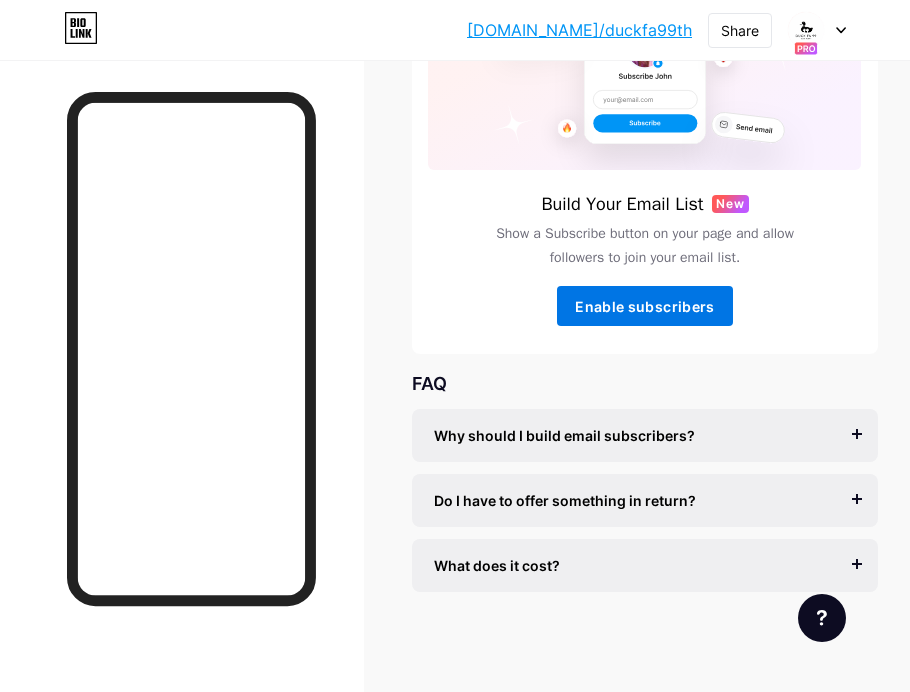 click on "Enable subscribers" at bounding box center [644, 306] 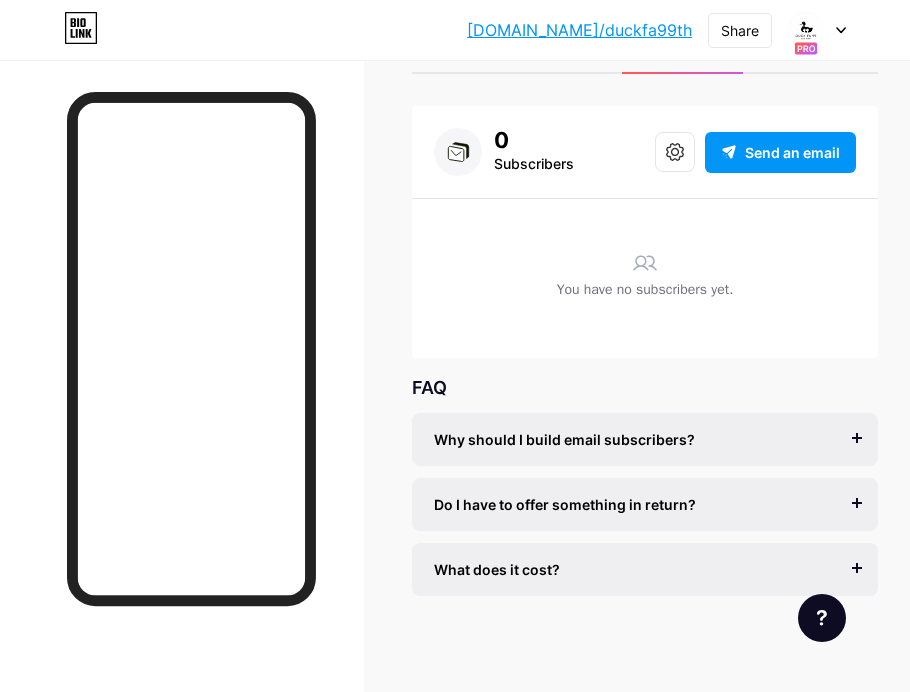 scroll, scrollTop: 0, scrollLeft: 0, axis: both 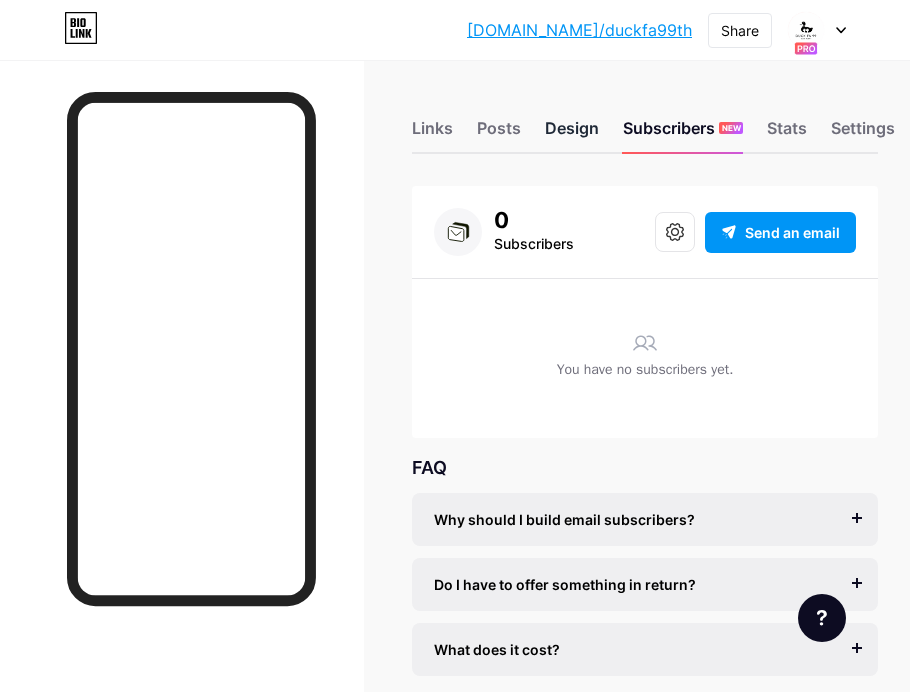 click on "Design" at bounding box center [572, 134] 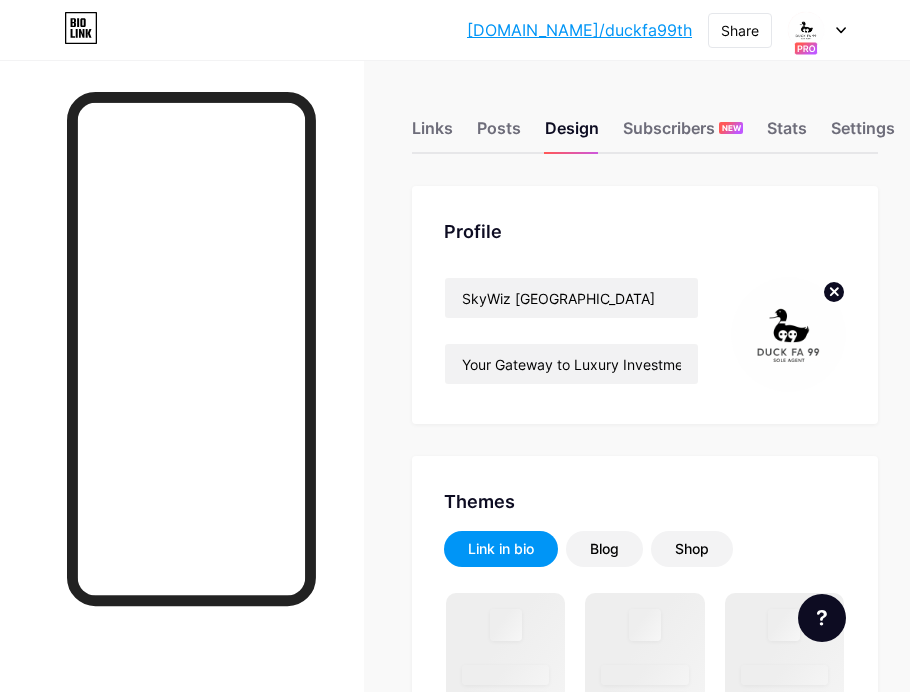 scroll, scrollTop: 3, scrollLeft: 0, axis: vertical 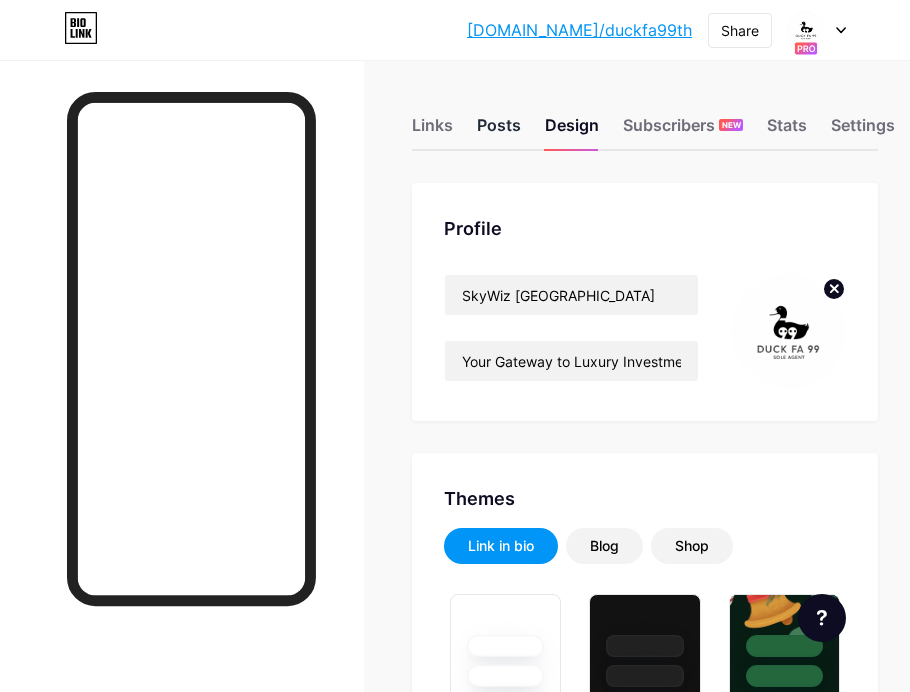click on "Posts" at bounding box center (499, 131) 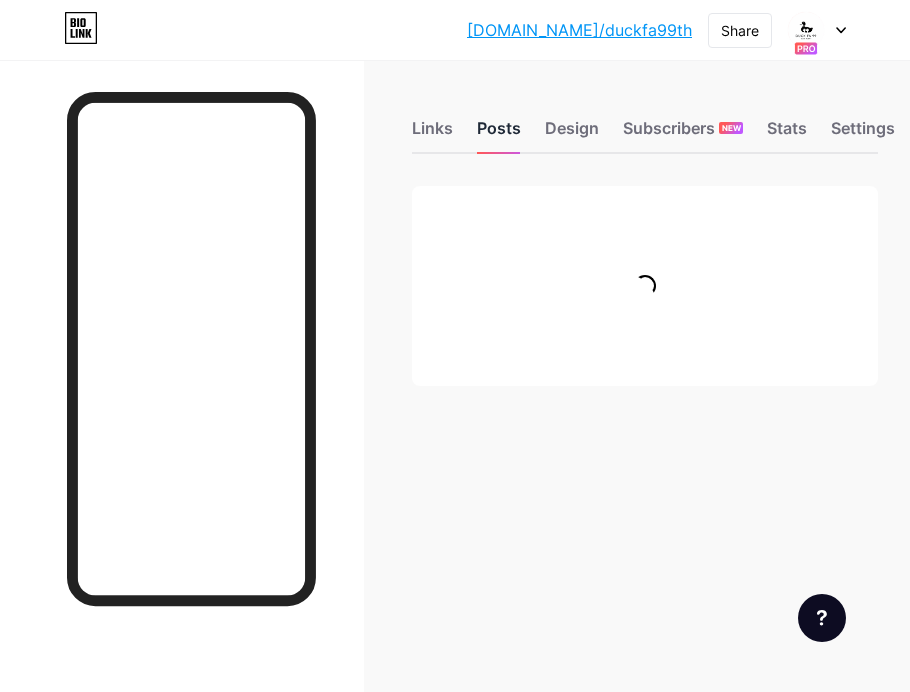 scroll, scrollTop: 0, scrollLeft: 0, axis: both 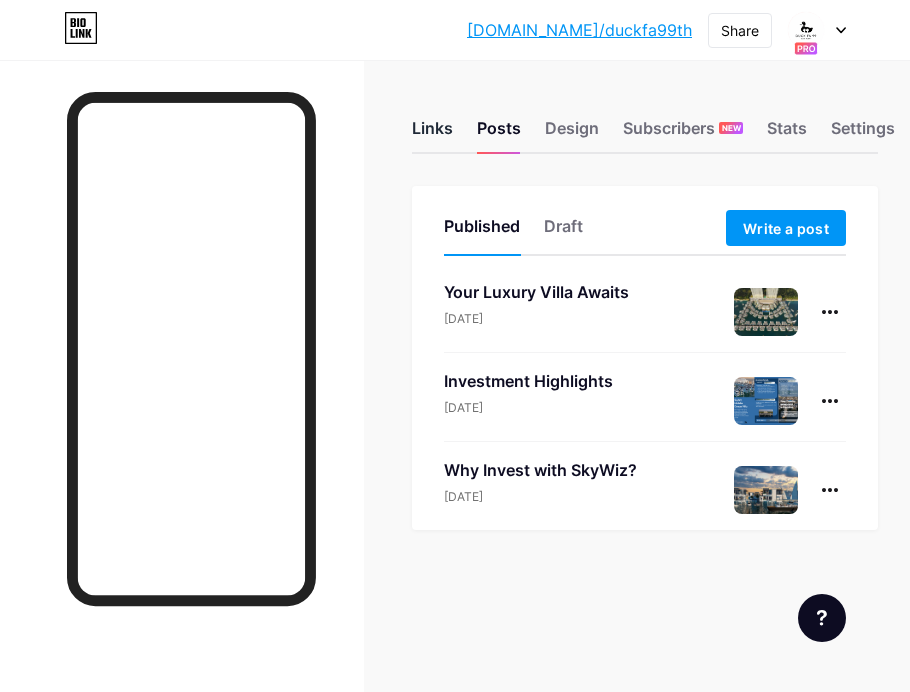 click on "Links" at bounding box center (432, 134) 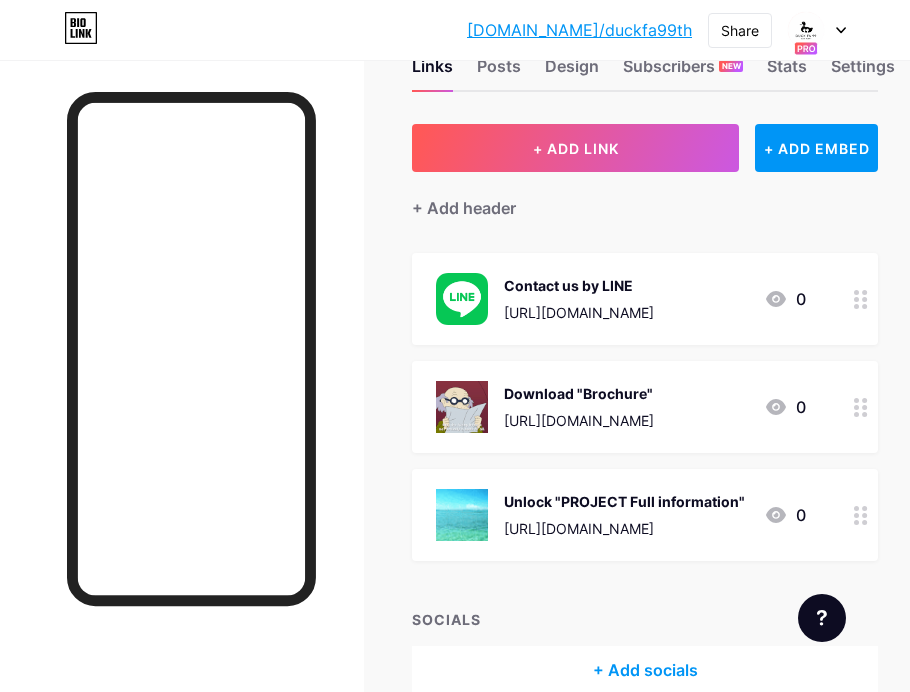 scroll, scrollTop: 65, scrollLeft: 0, axis: vertical 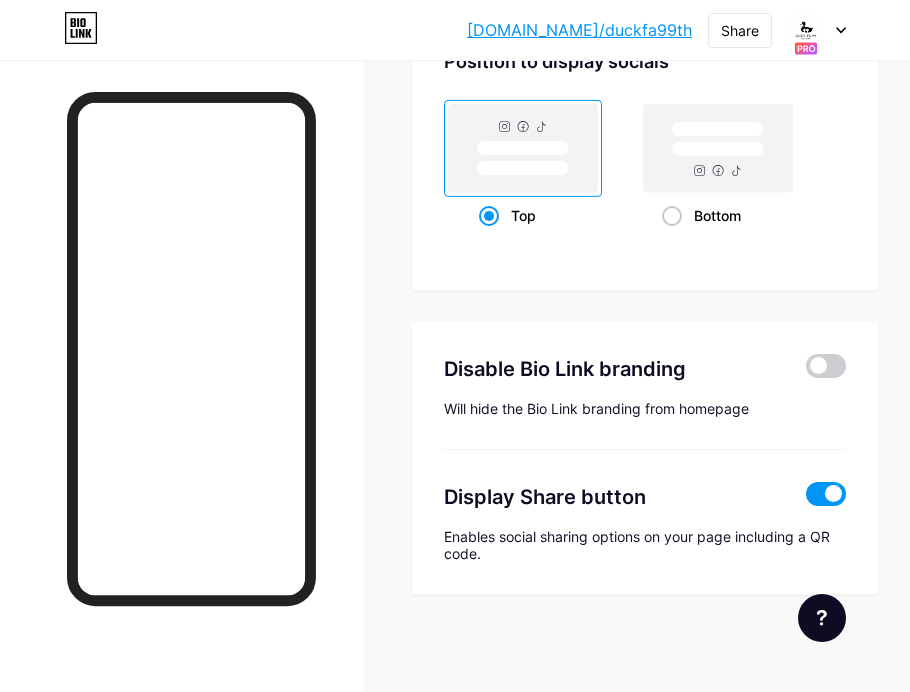 click on "Disable Bio Link branding
Will hide the Bio Link branding from homepage     Display Share button
Enables social sharing options on your page including a QR code." at bounding box center (645, 458) 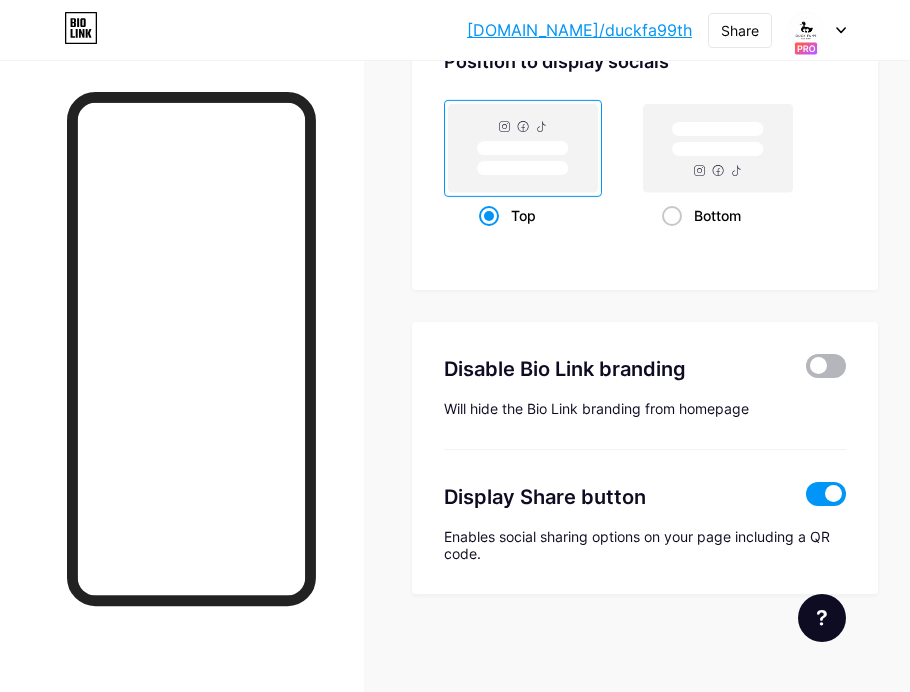 click at bounding box center (826, 366) 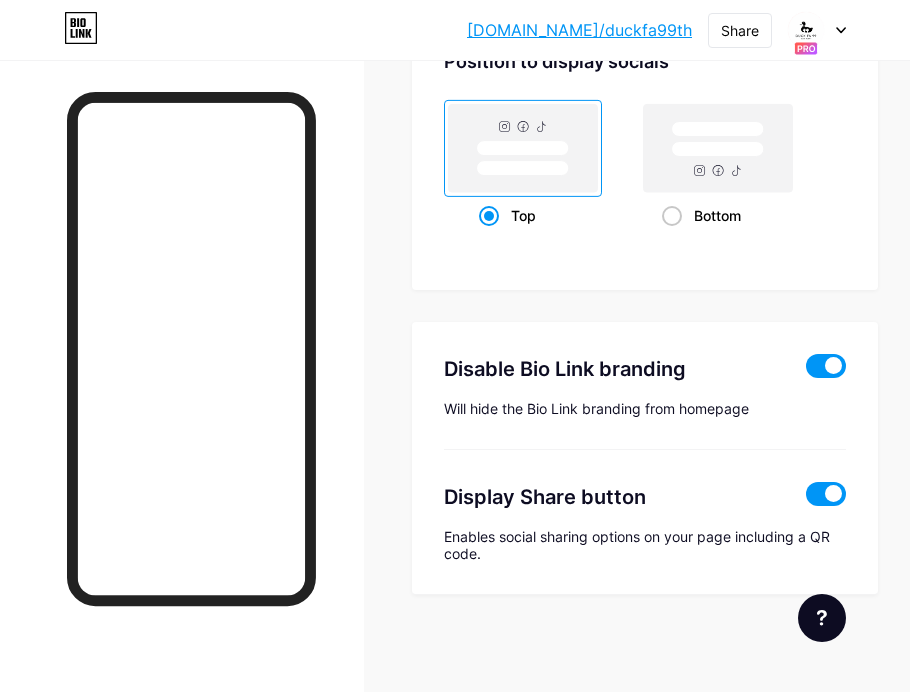 click at bounding box center [826, 366] 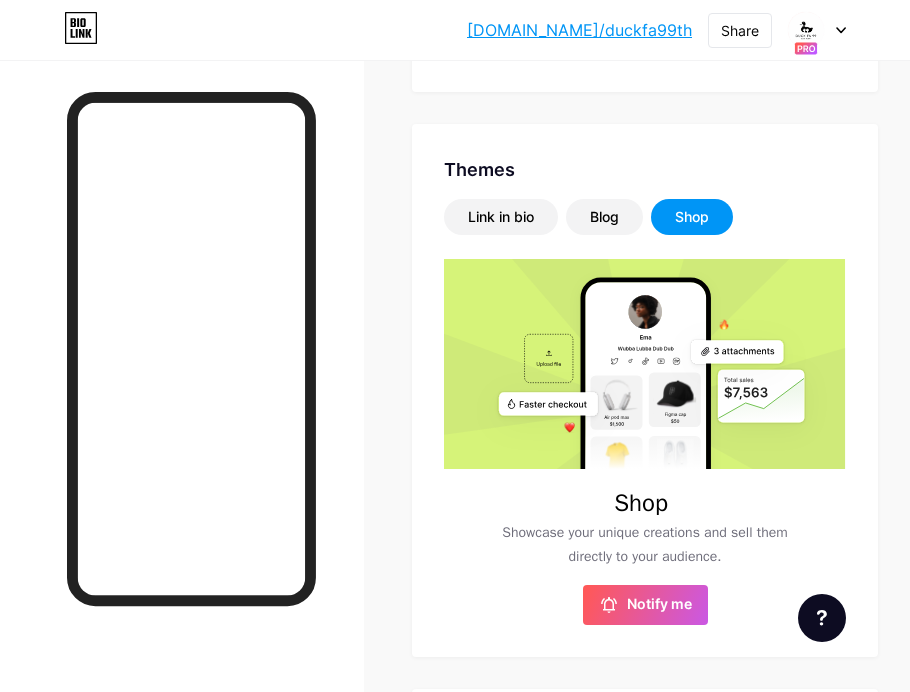 scroll, scrollTop: 247, scrollLeft: 0, axis: vertical 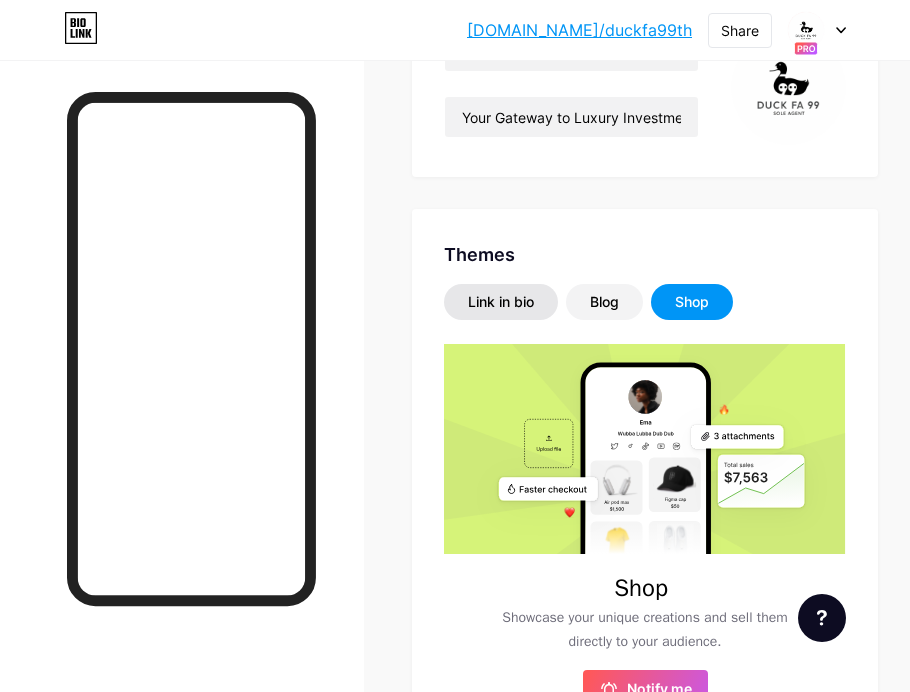 click on "Link in bio" at bounding box center (501, 302) 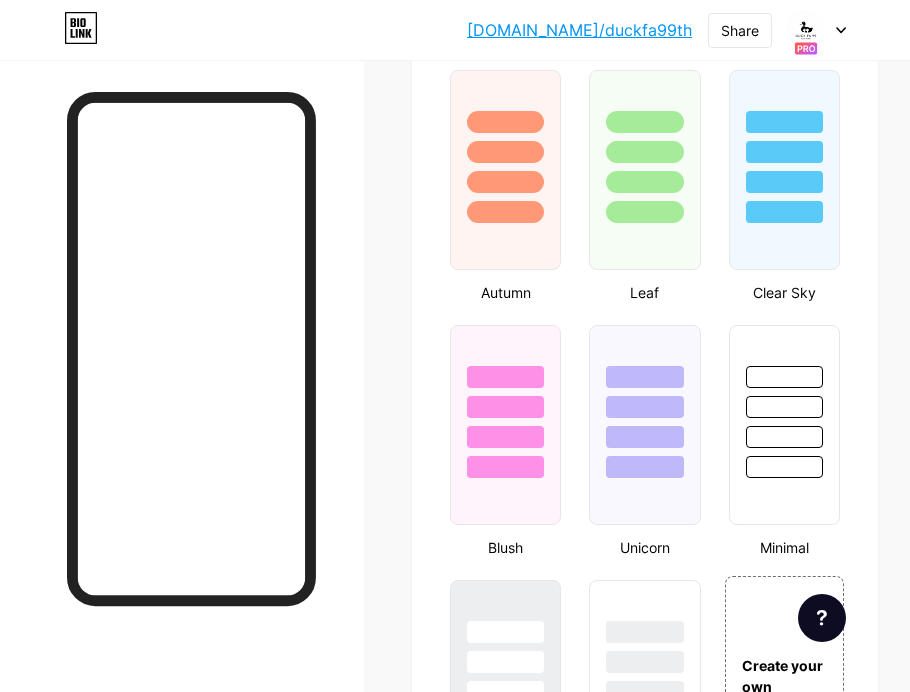 scroll, scrollTop: 1820, scrollLeft: 0, axis: vertical 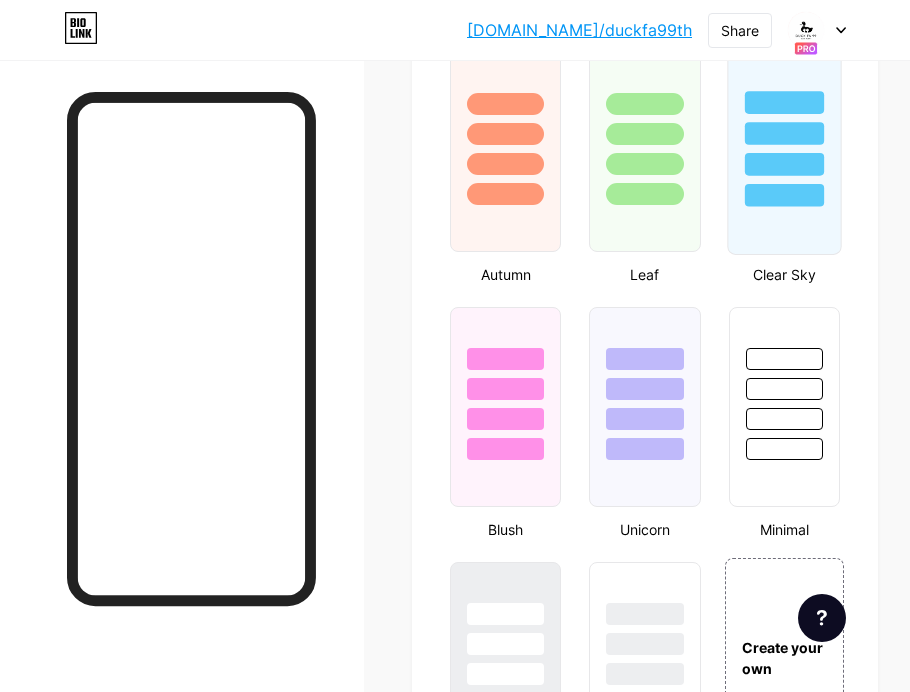 click at bounding box center (784, 152) 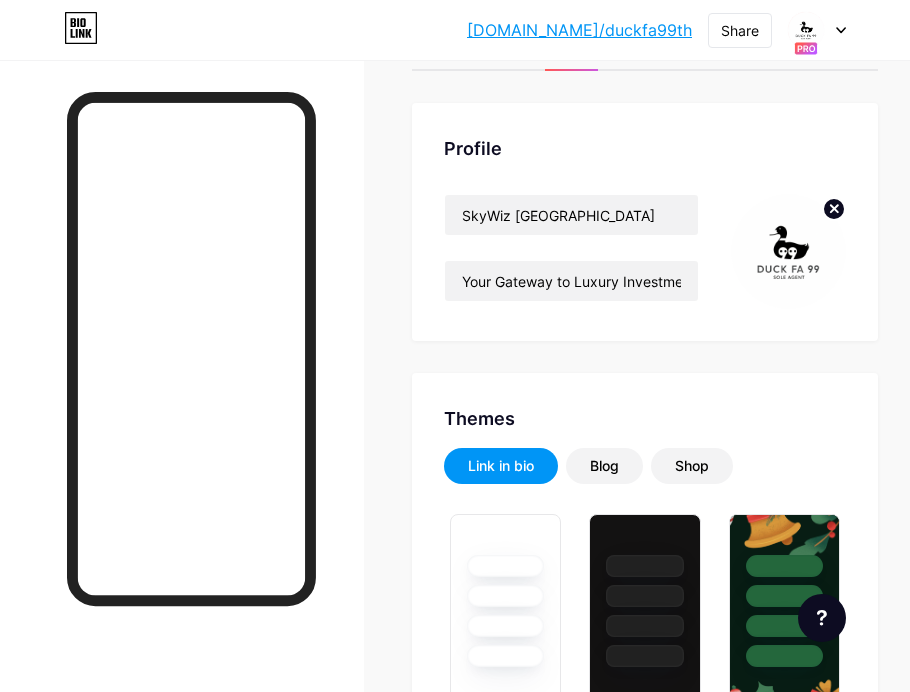 scroll, scrollTop: 0, scrollLeft: 0, axis: both 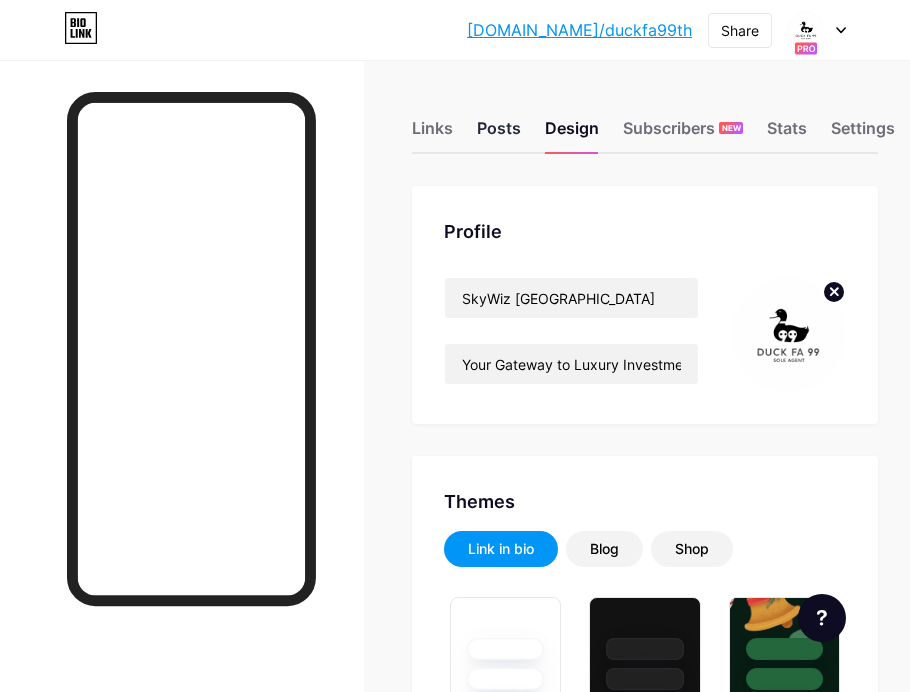 click on "Posts" at bounding box center [499, 134] 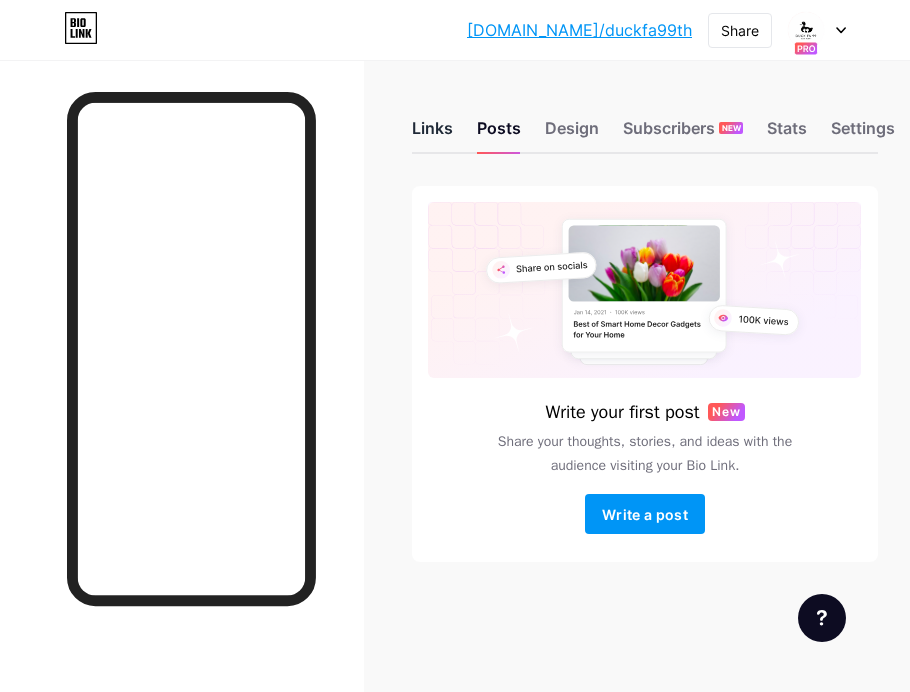 click on "Links" at bounding box center [432, 134] 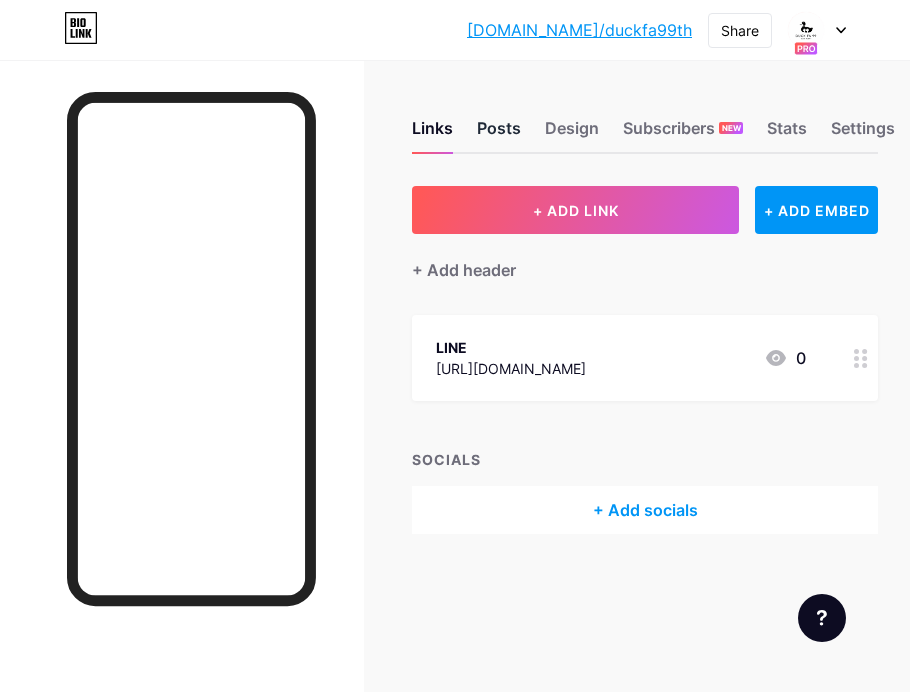 click on "Posts" at bounding box center (499, 134) 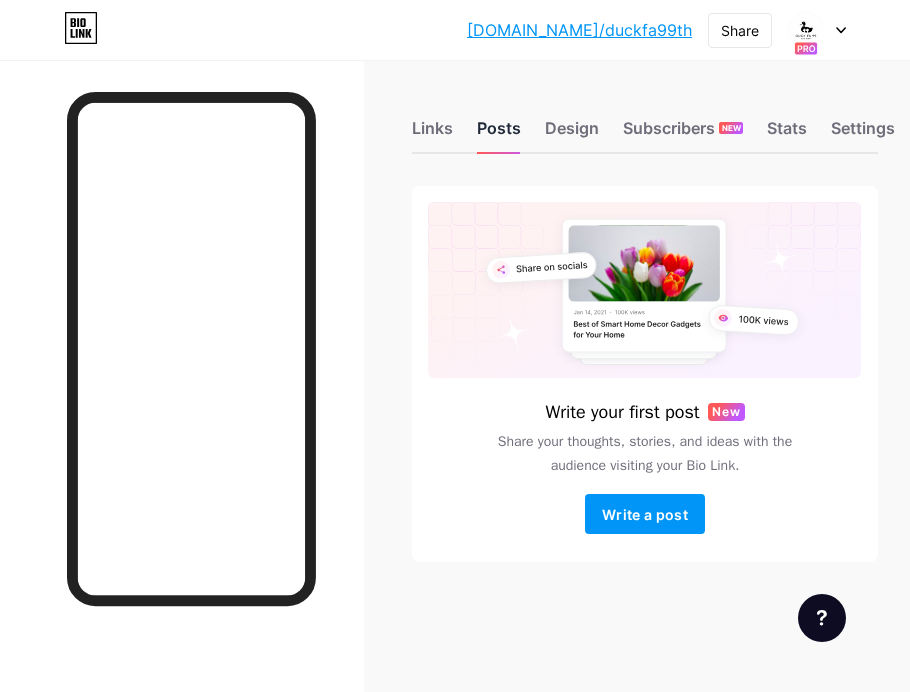 click on "Posts" at bounding box center (499, 134) 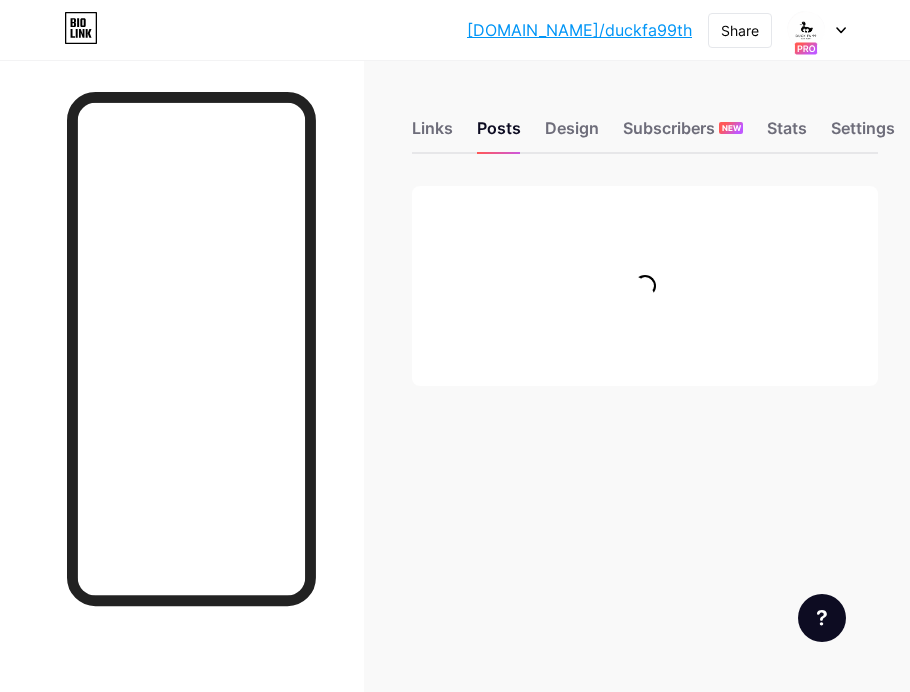 scroll, scrollTop: 0, scrollLeft: 0, axis: both 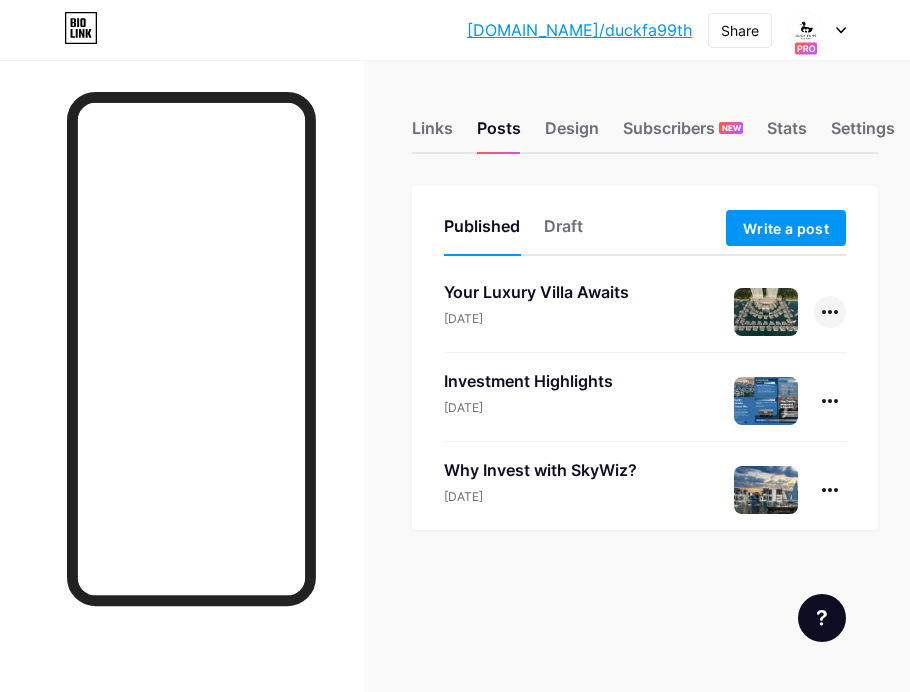 click 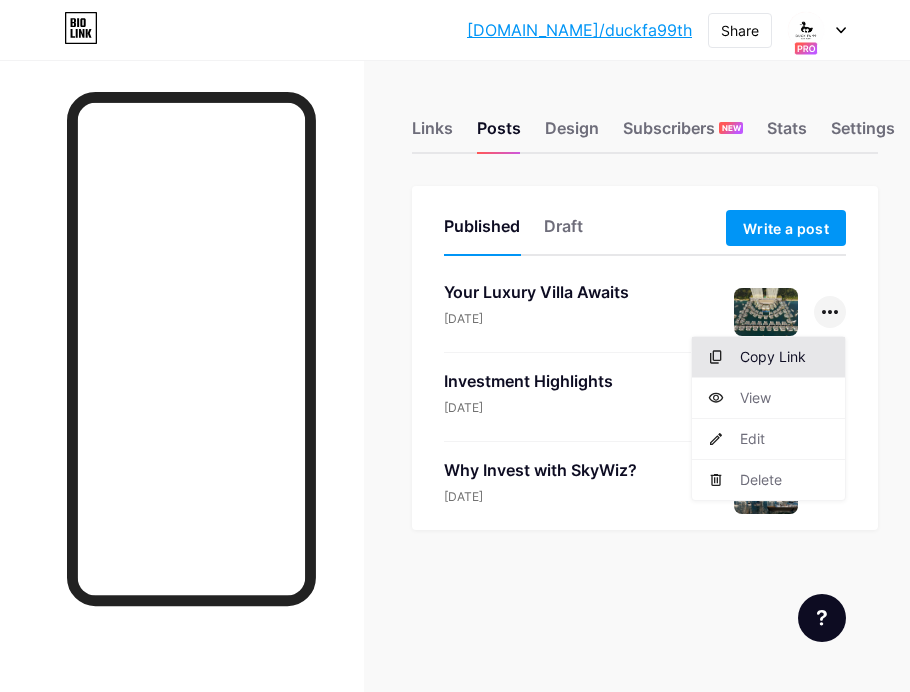 click on "Copy Link" at bounding box center [768, 357] 